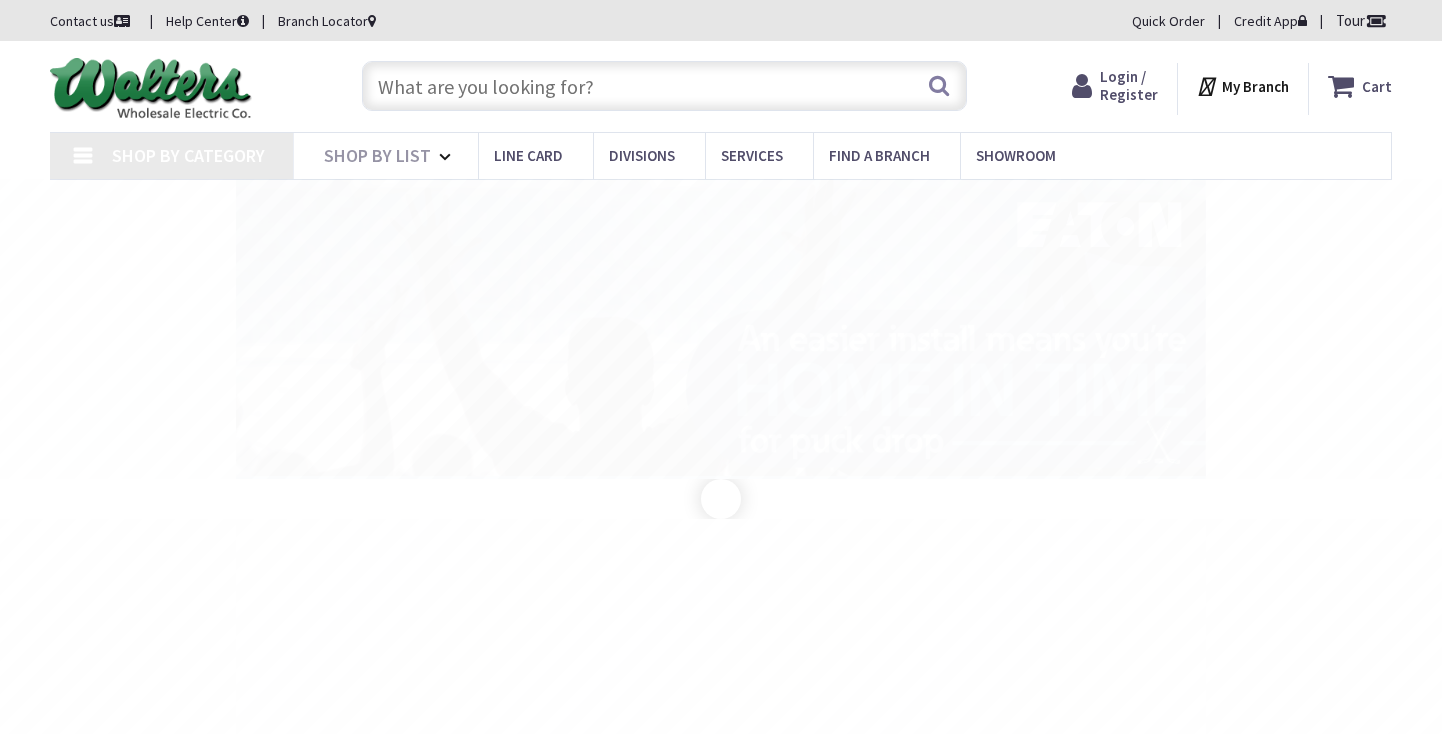 scroll, scrollTop: 0, scrollLeft: 0, axis: both 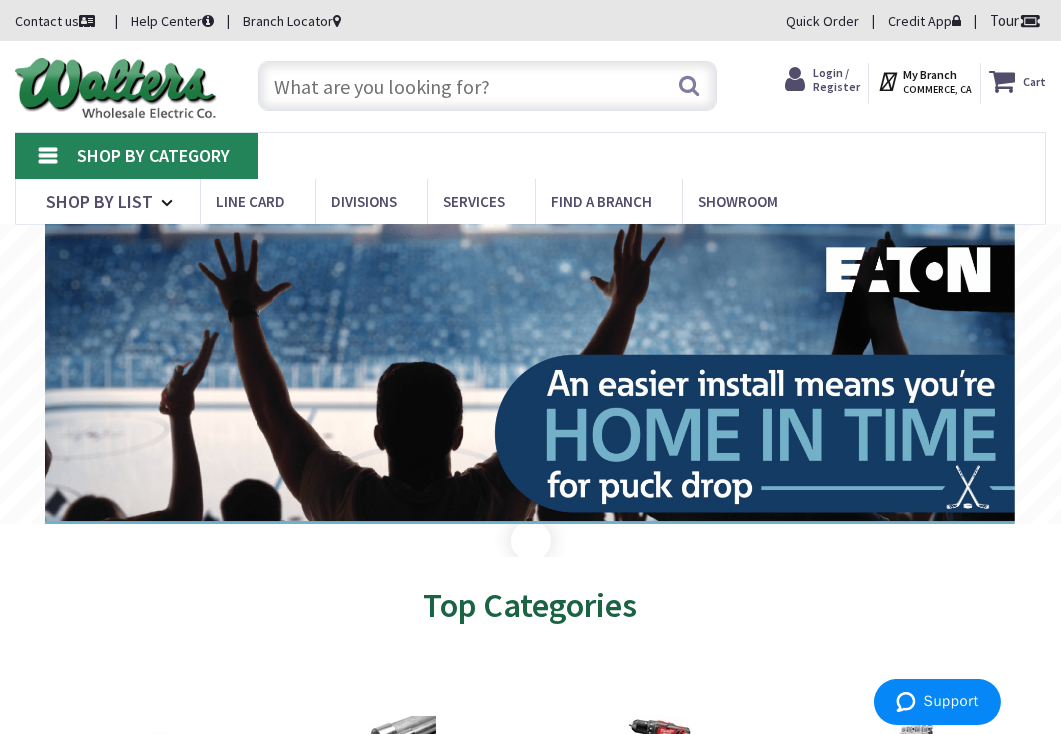 click at bounding box center [487, 86] 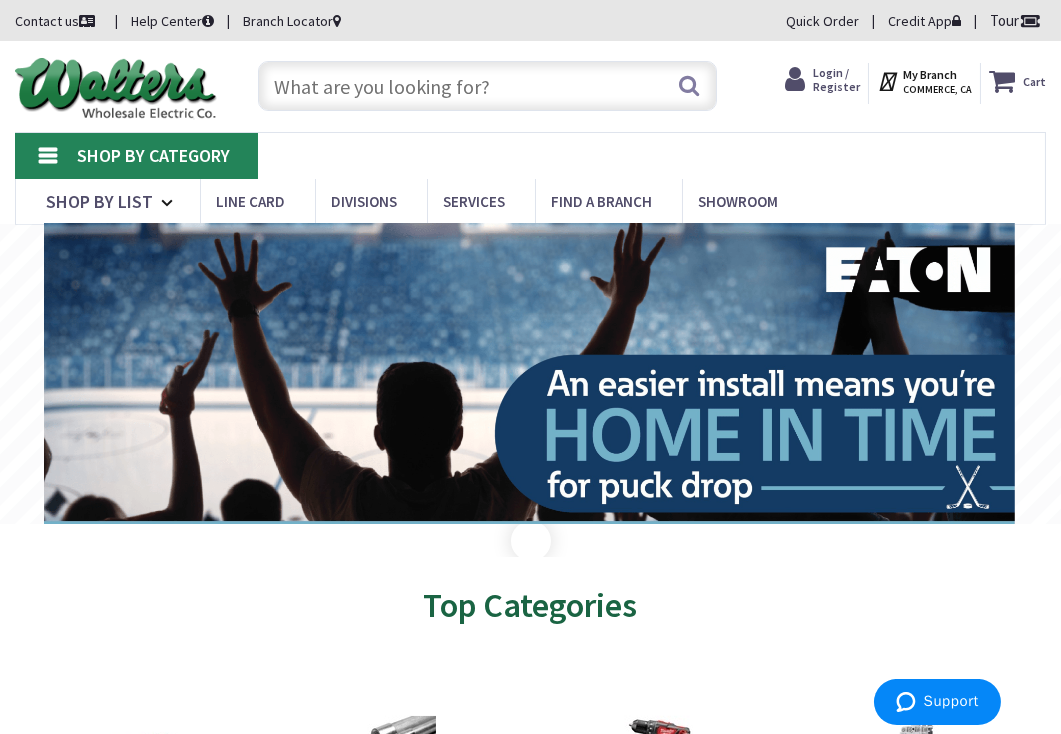 type on "[STREET], [CITY], [STATE], [COUNTRY]" 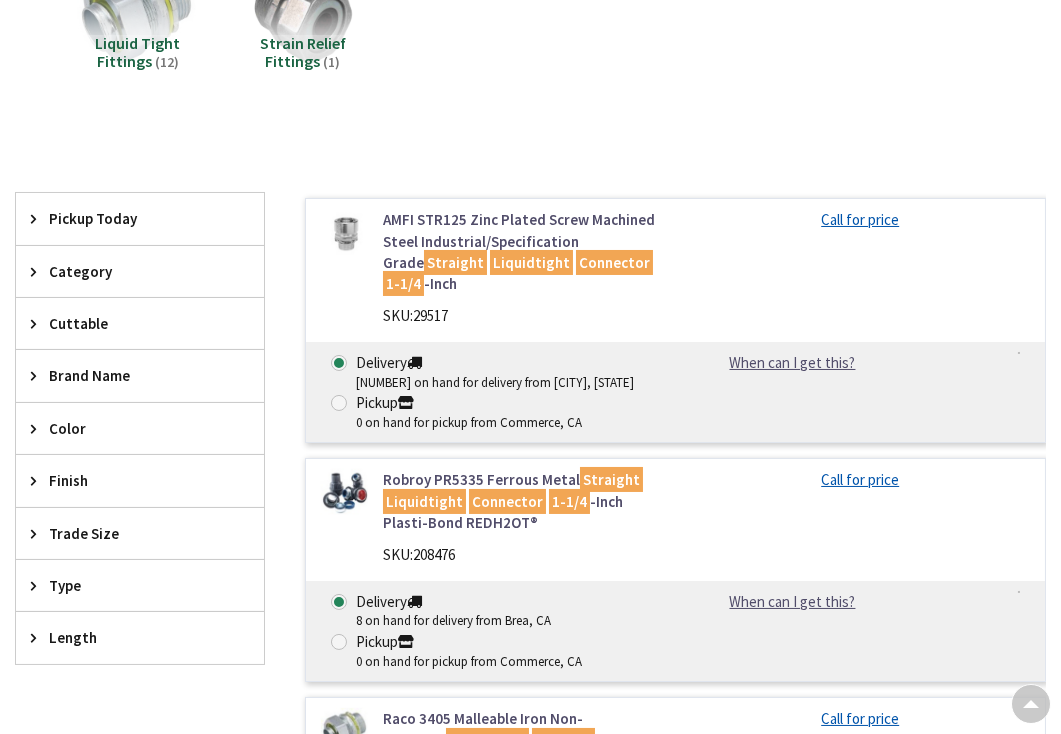 scroll, scrollTop: 300, scrollLeft: 0, axis: vertical 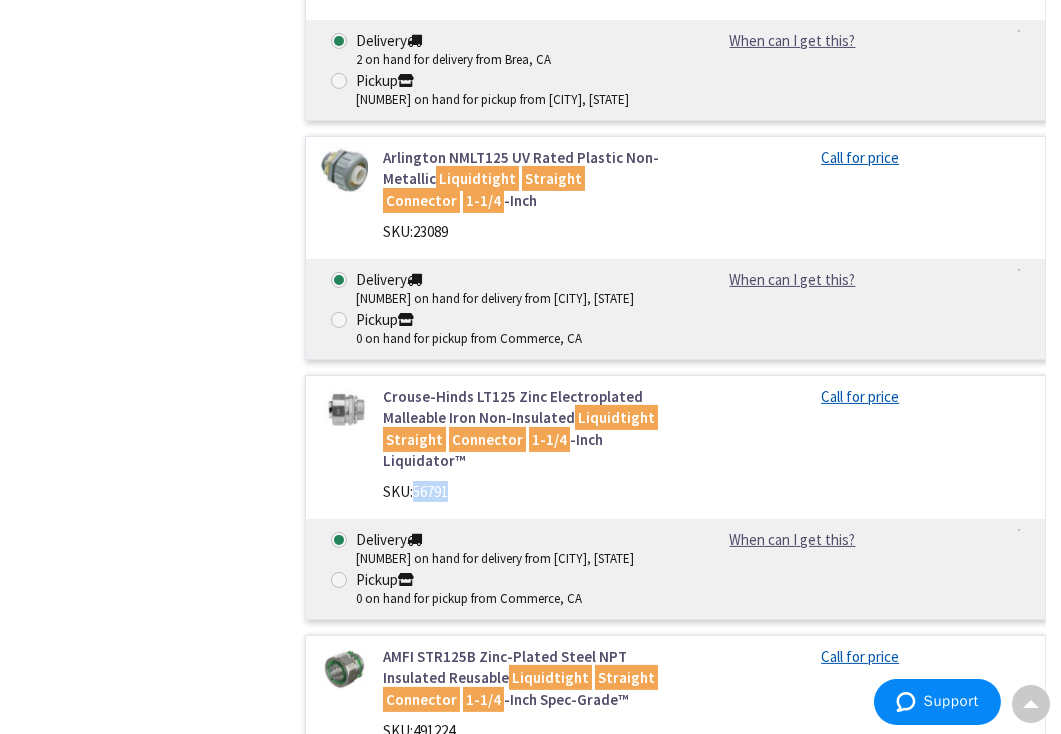 drag, startPoint x: 414, startPoint y: 490, endPoint x: 452, endPoint y: 489, distance: 38.013157 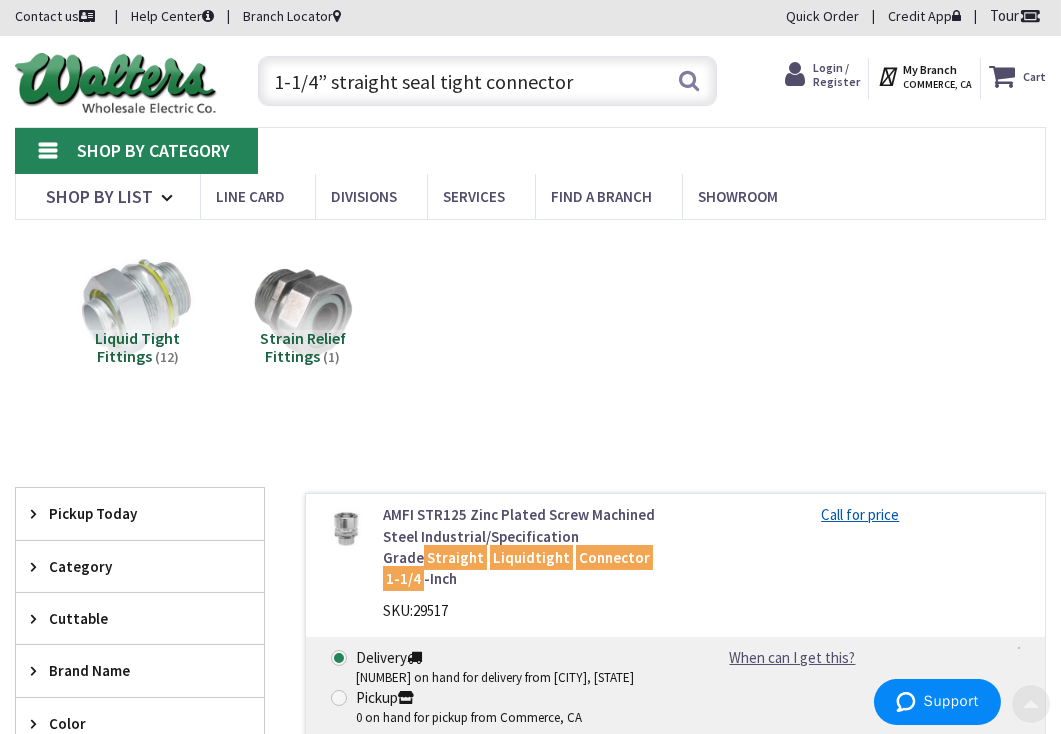scroll, scrollTop: 0, scrollLeft: 0, axis: both 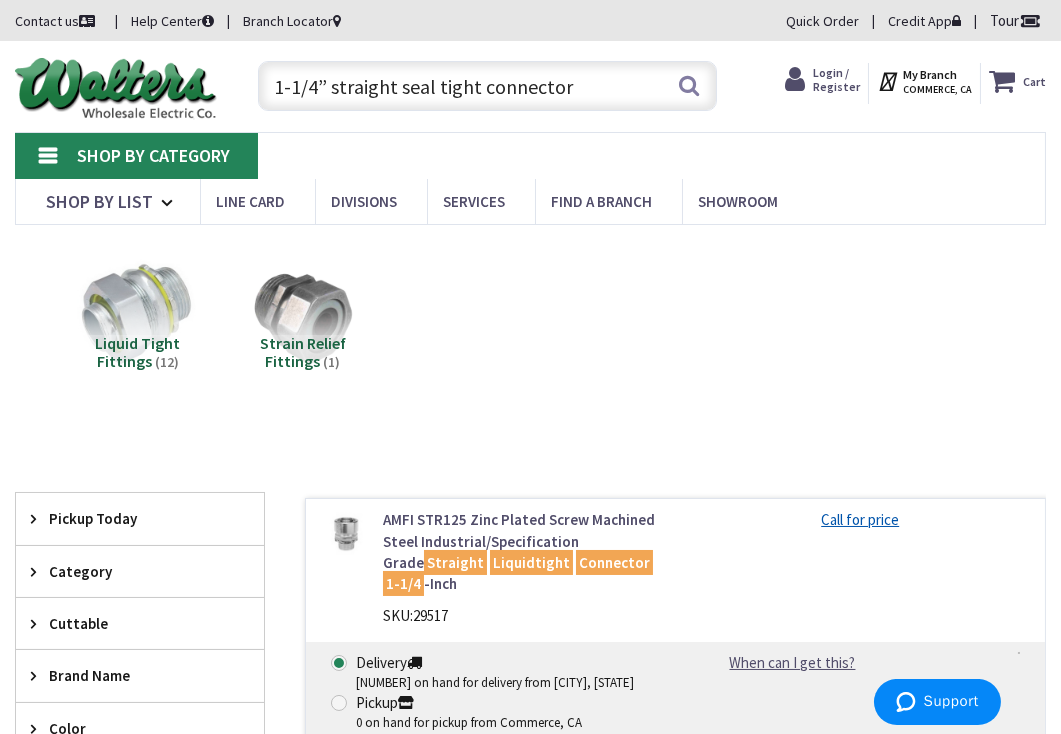 drag, startPoint x: 567, startPoint y: 89, endPoint x: 207, endPoint y: 93, distance: 360.02222 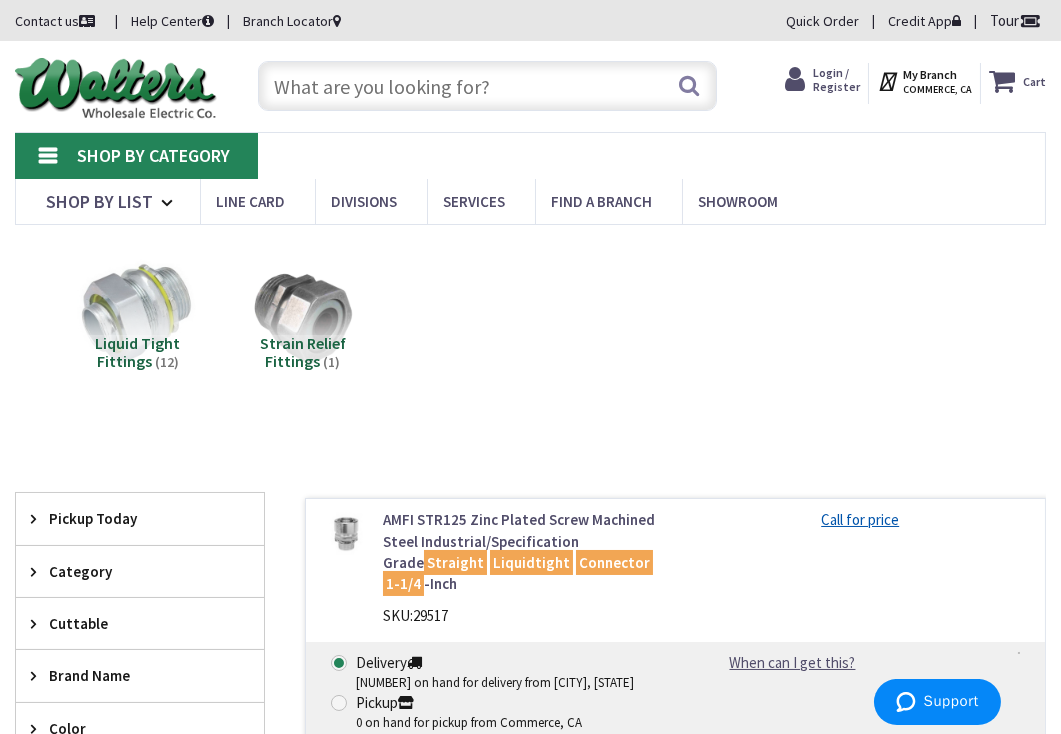 paste on "1-1/4” 90° seal tight connector" 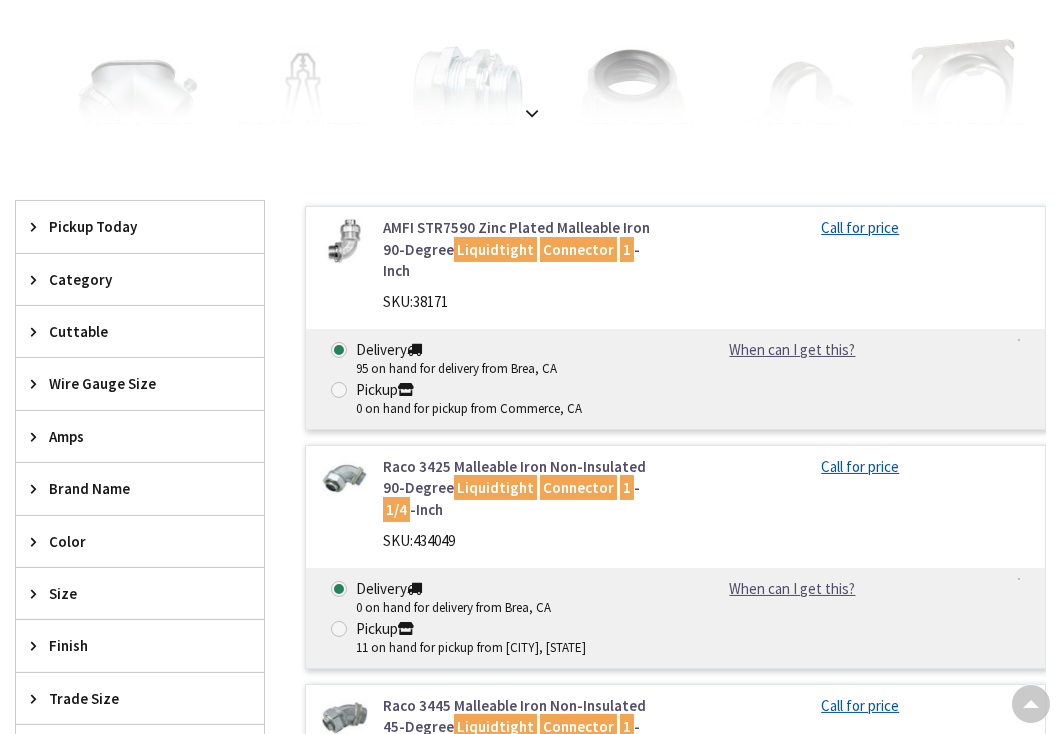 scroll, scrollTop: 446, scrollLeft: 0, axis: vertical 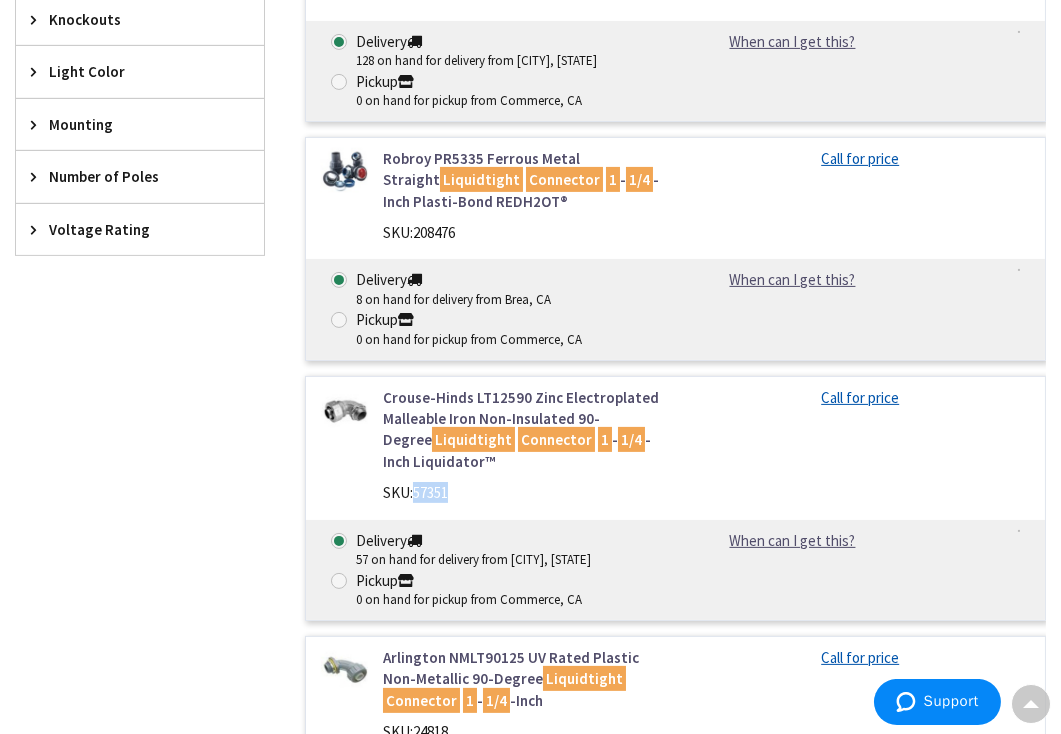 drag, startPoint x: 417, startPoint y: 467, endPoint x: 450, endPoint y: 467, distance: 33 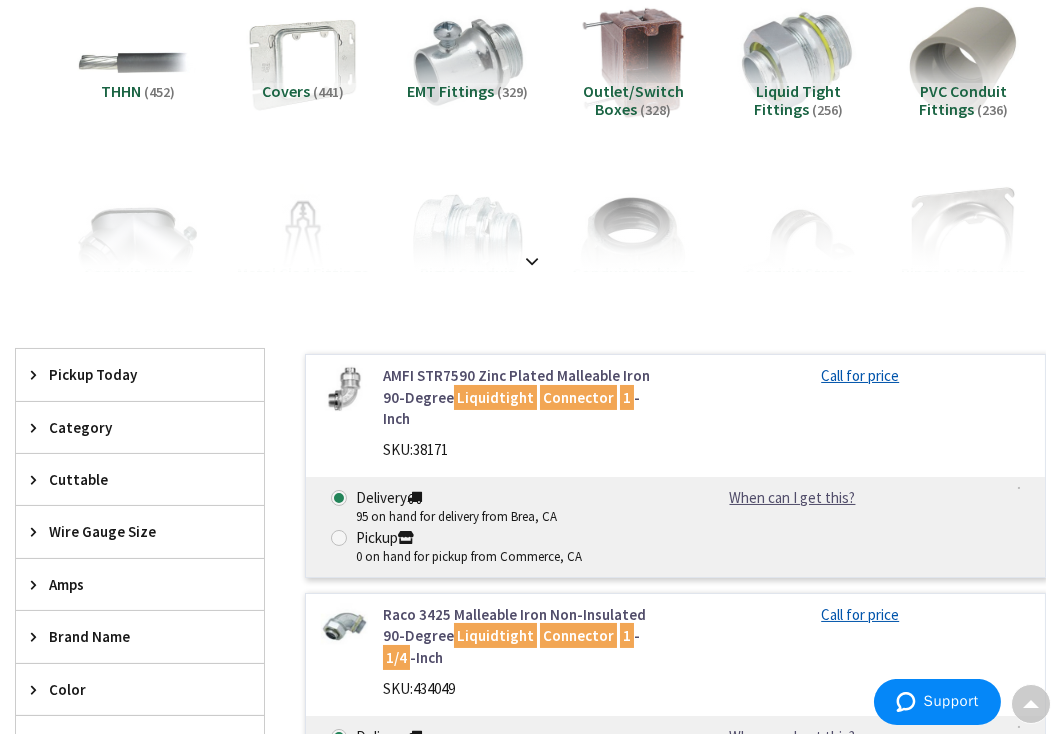 scroll, scrollTop: 46, scrollLeft: 0, axis: vertical 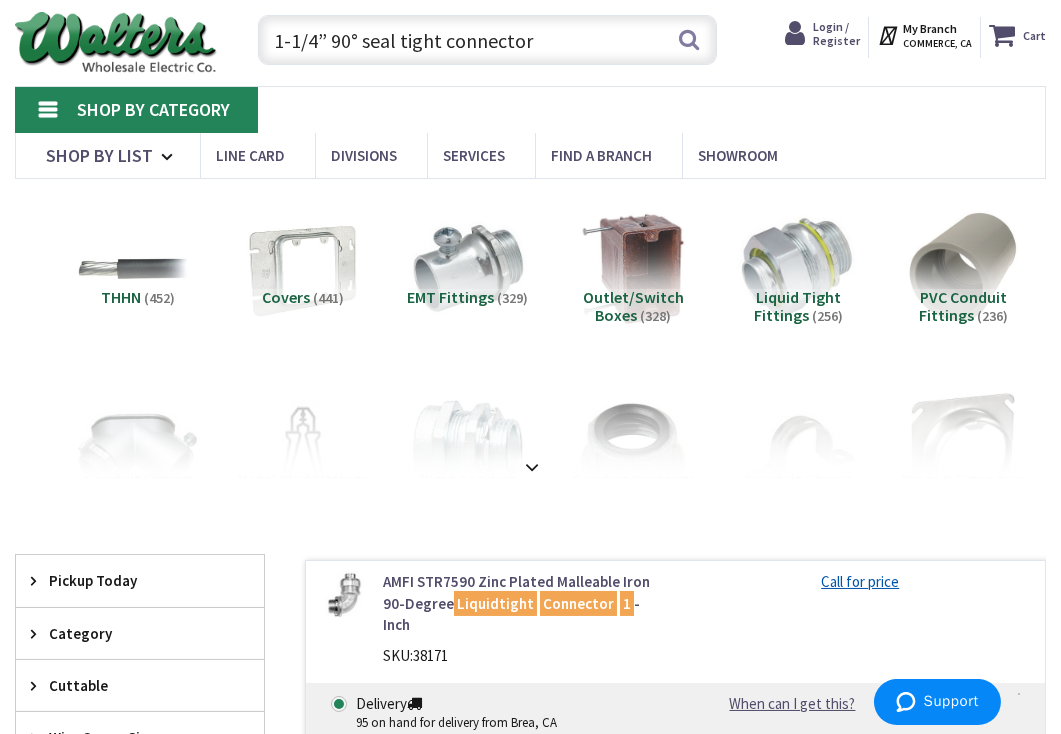 drag, startPoint x: 484, startPoint y: 40, endPoint x: 174, endPoint y: 39, distance: 310.00162 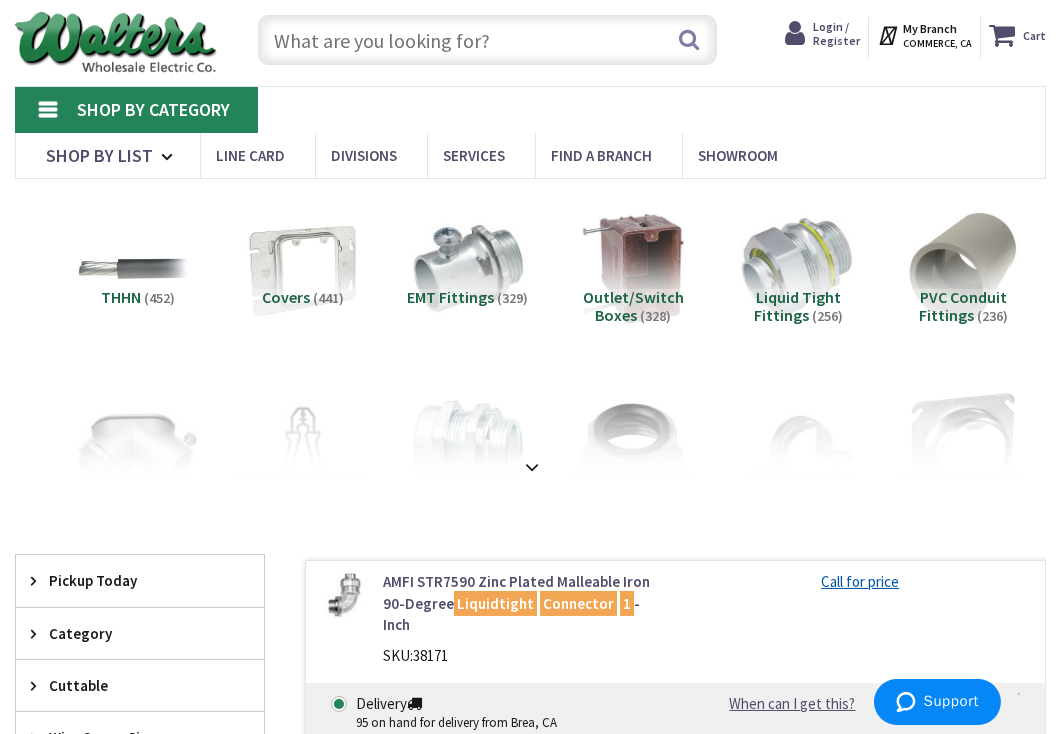 paste on "3/4” straight seal tight connector" 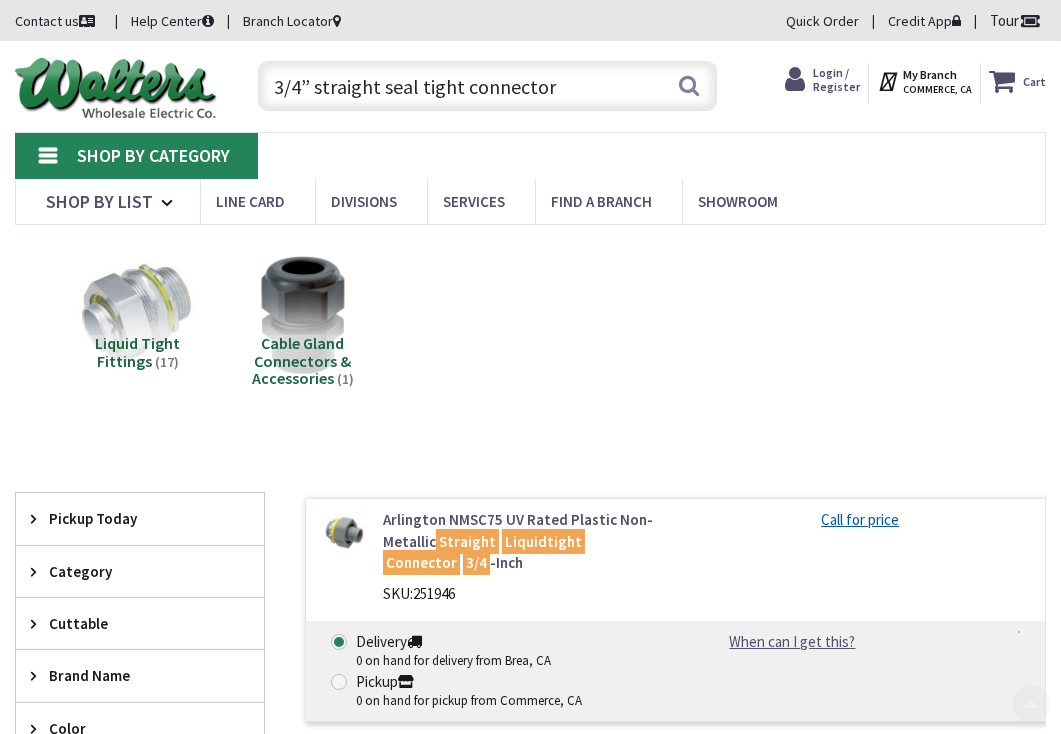 scroll, scrollTop: 200, scrollLeft: 0, axis: vertical 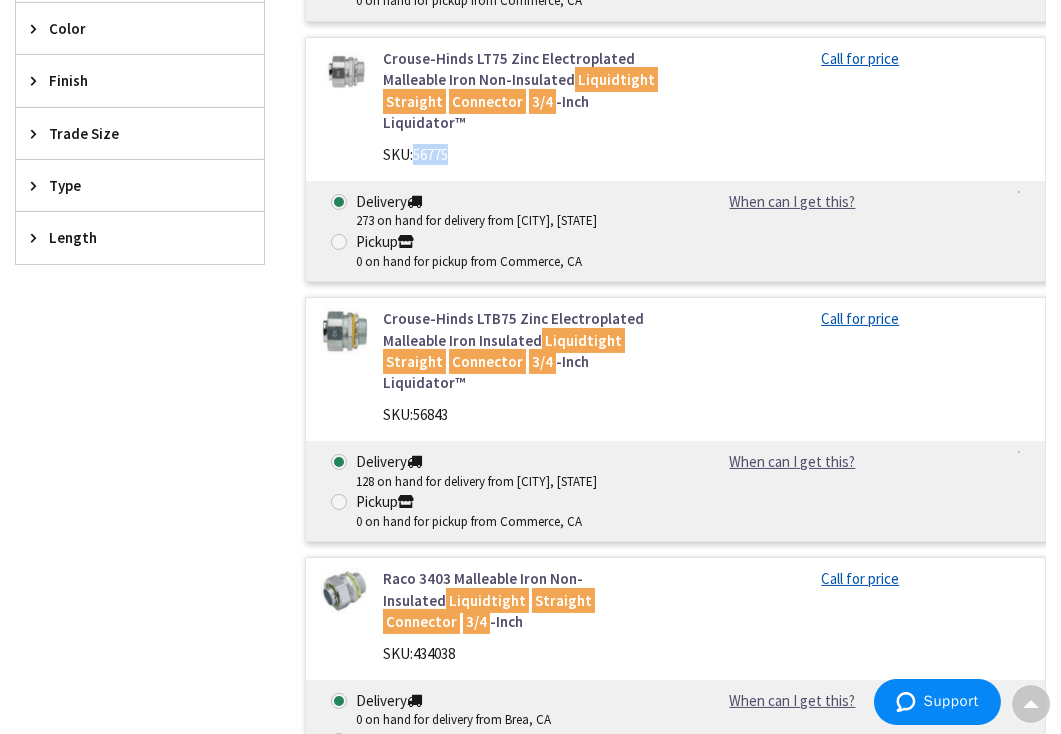 drag, startPoint x: 415, startPoint y: 129, endPoint x: 449, endPoint y: 127, distance: 34.058773 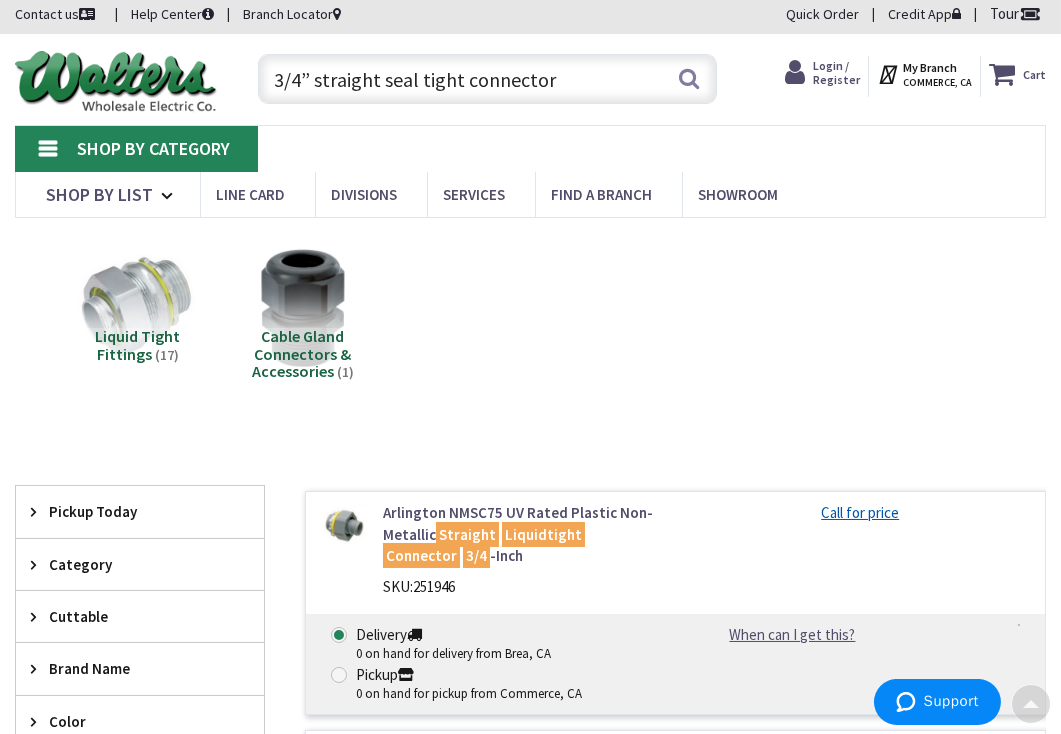 scroll, scrollTop: 0, scrollLeft: 0, axis: both 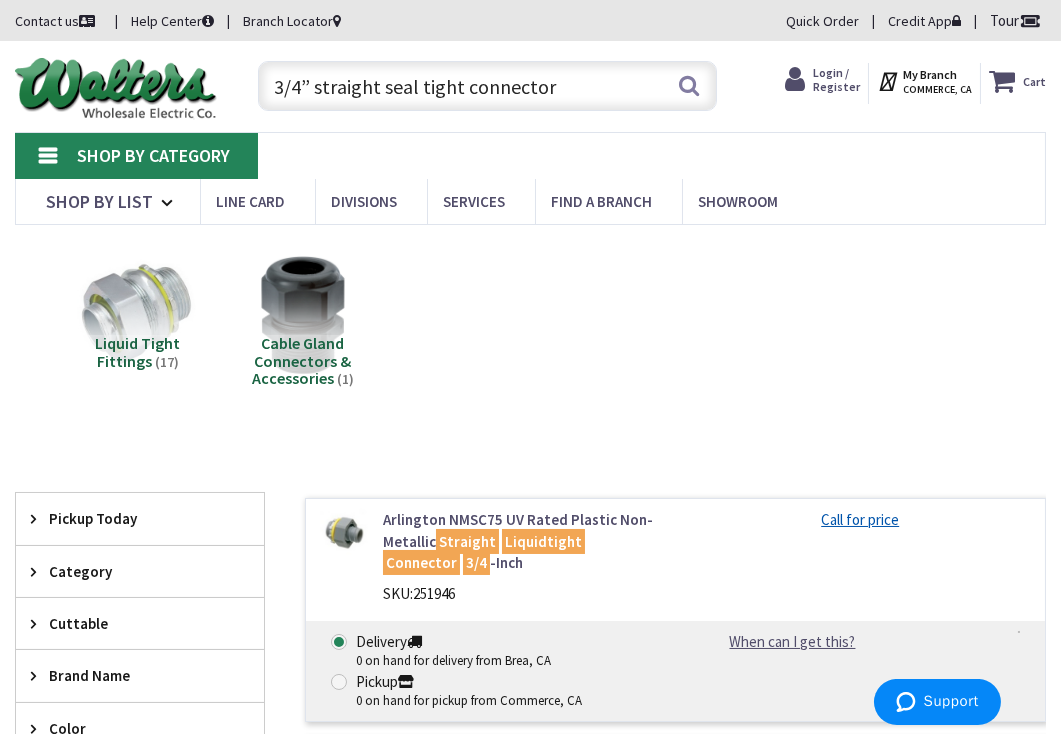 drag, startPoint x: 523, startPoint y: 92, endPoint x: 273, endPoint y: 100, distance: 250.12796 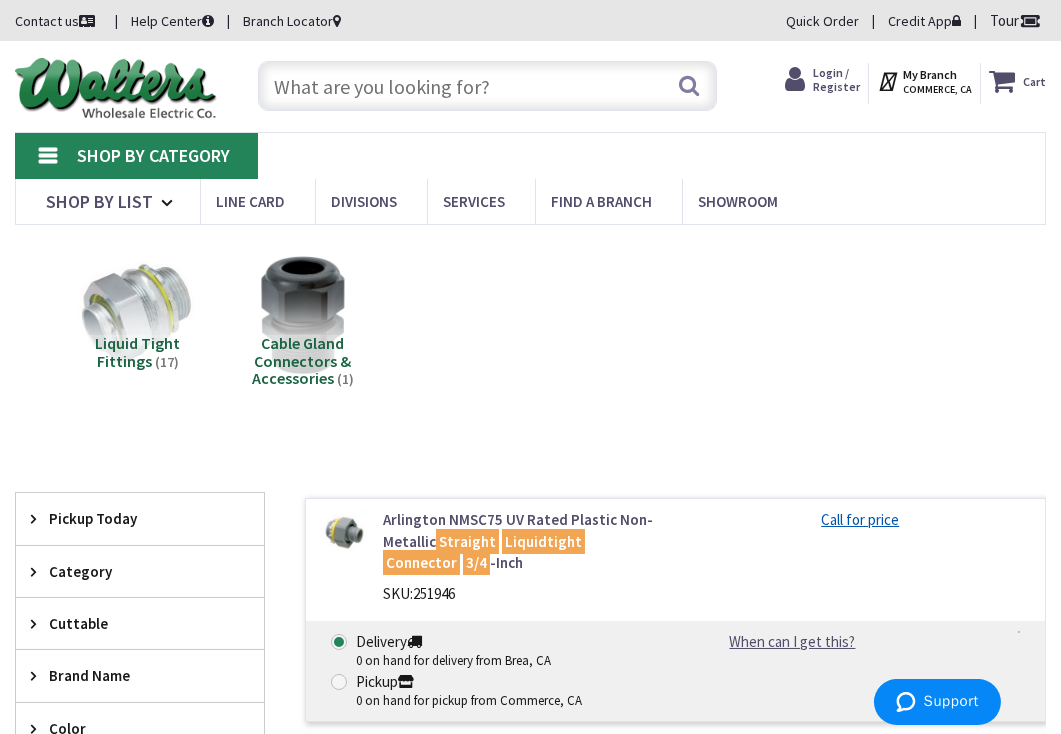 paste on "3/4” 90° seal tight connector" 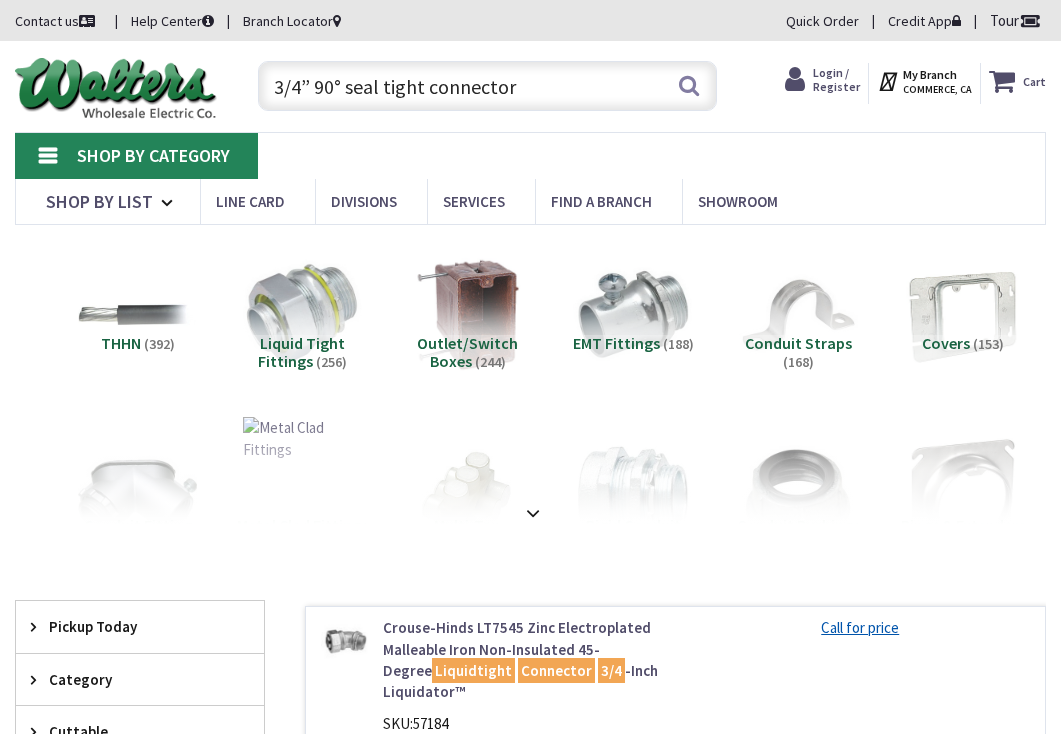 scroll, scrollTop: 0, scrollLeft: 0, axis: both 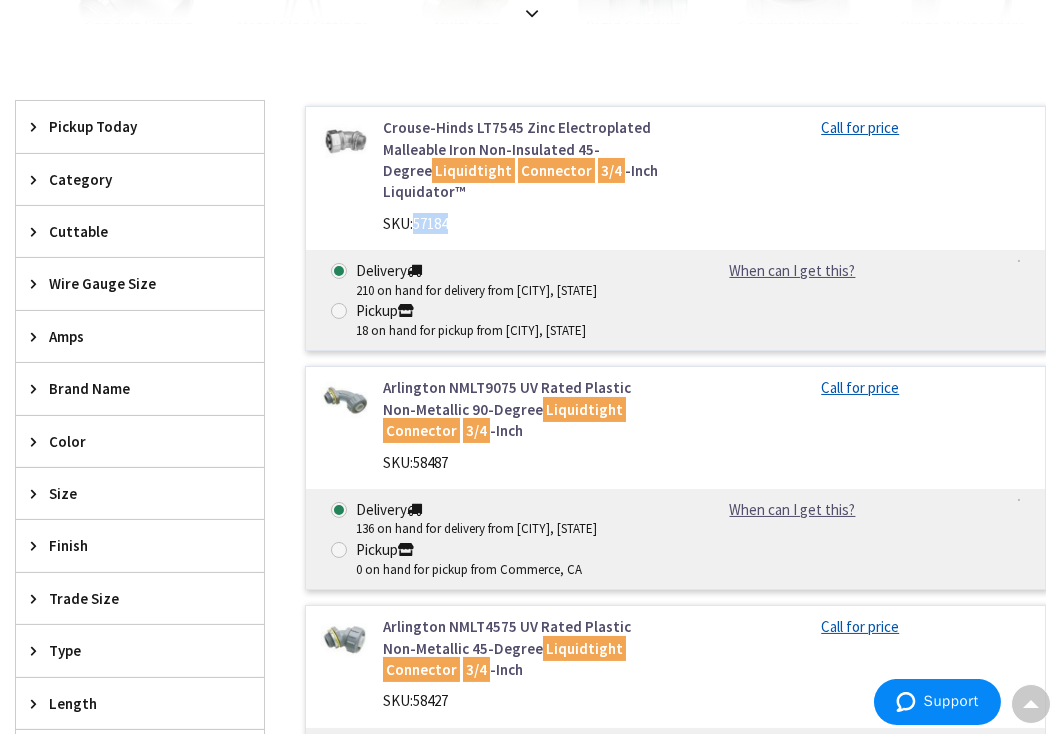 drag, startPoint x: 415, startPoint y: 226, endPoint x: 449, endPoint y: 221, distance: 34.36568 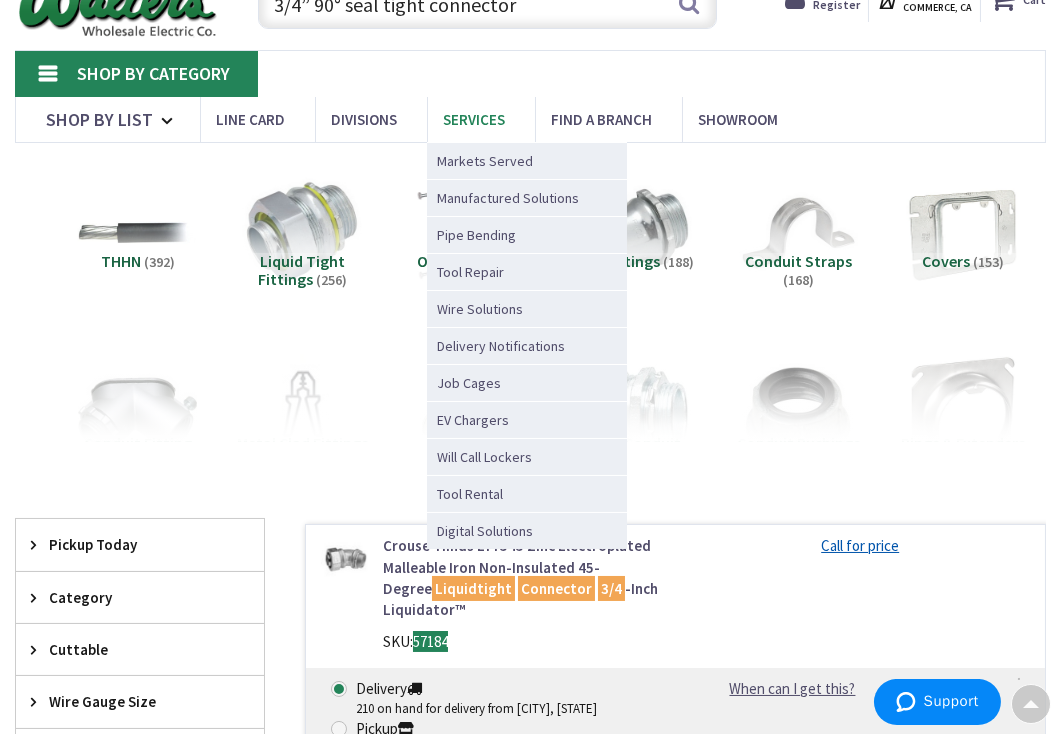 scroll, scrollTop: 0, scrollLeft: 0, axis: both 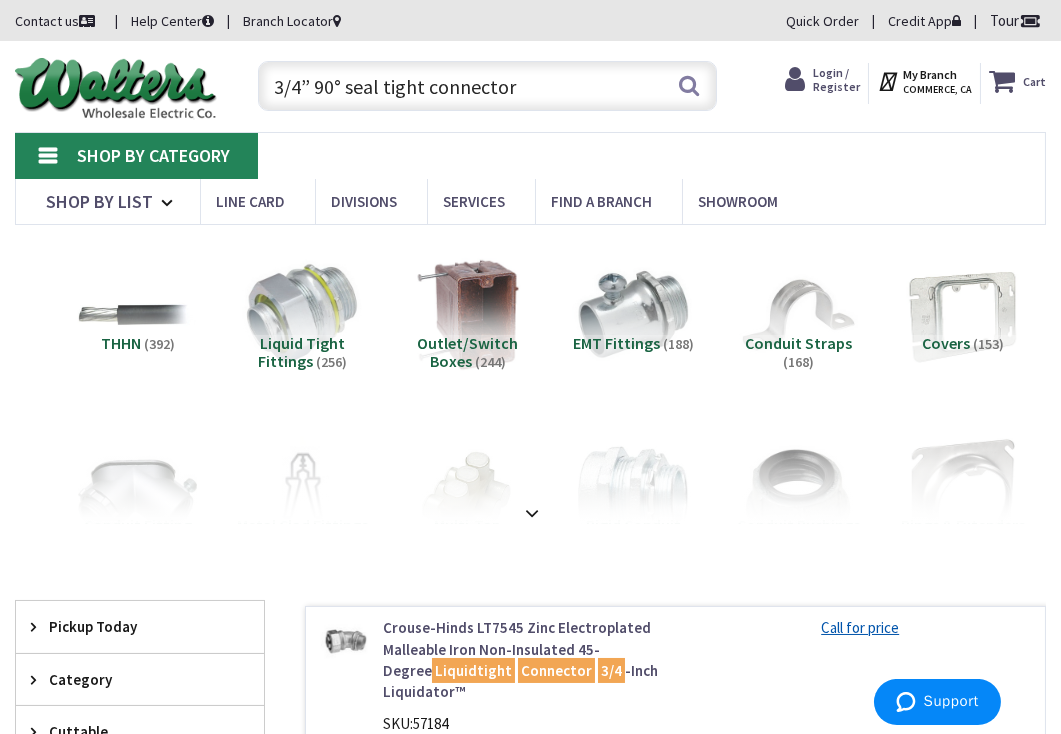 drag, startPoint x: 419, startPoint y: 95, endPoint x: 246, endPoint y: 102, distance: 173.14156 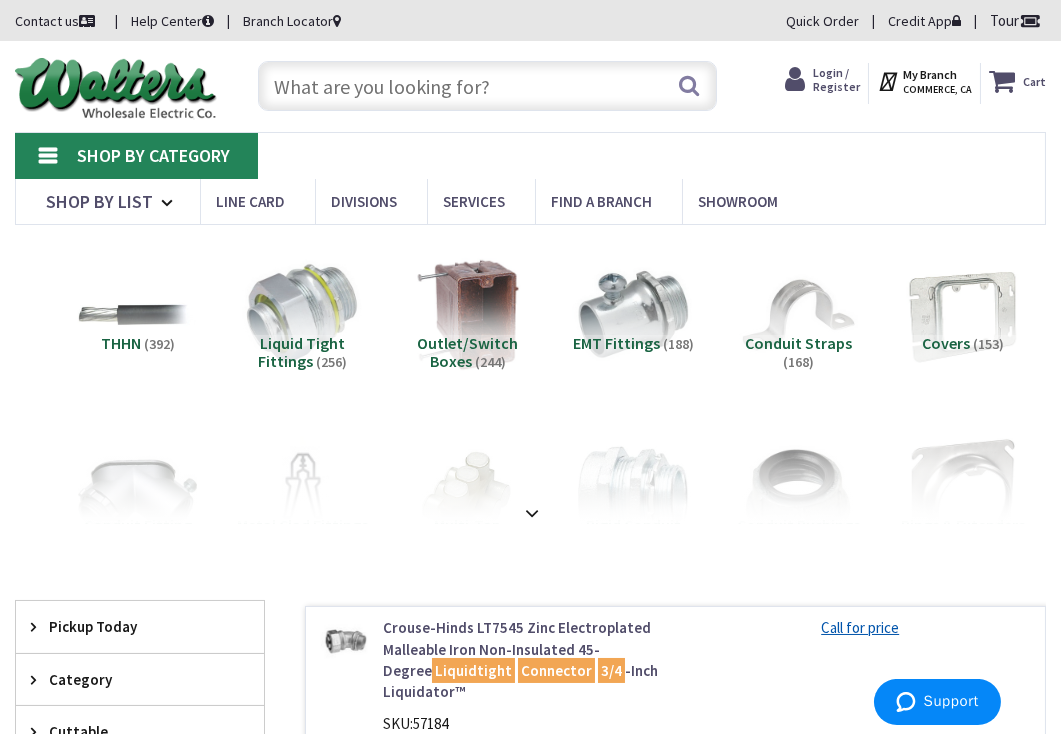 paste on "1-1/4” Minnie’s" 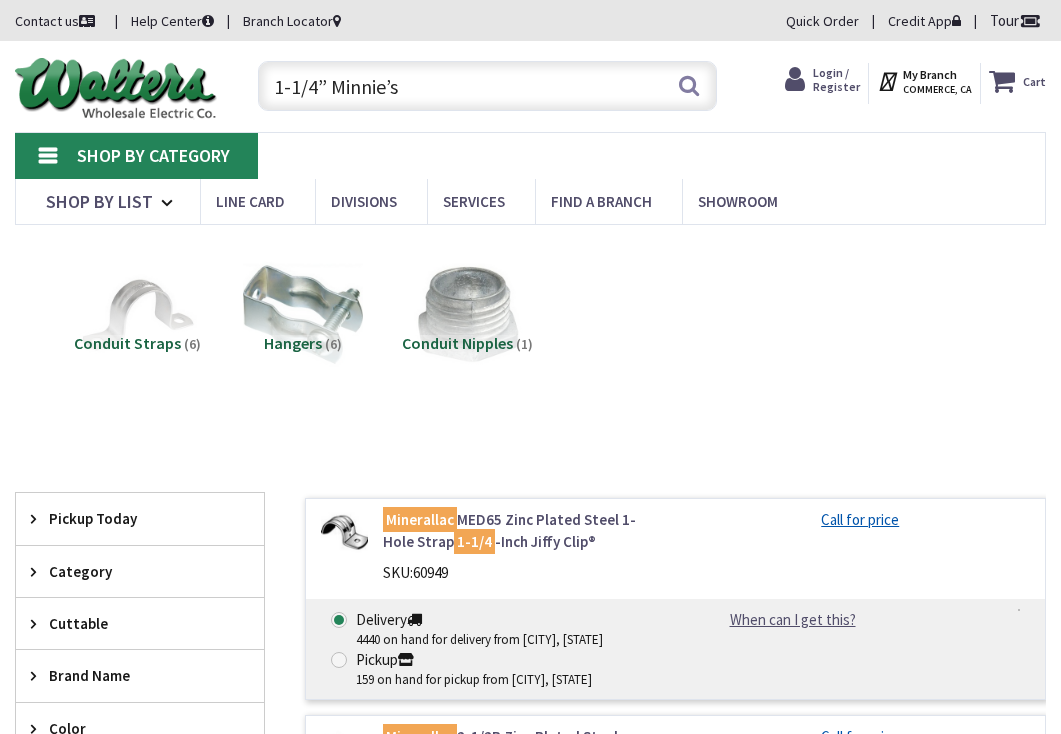 scroll, scrollTop: 0, scrollLeft: 0, axis: both 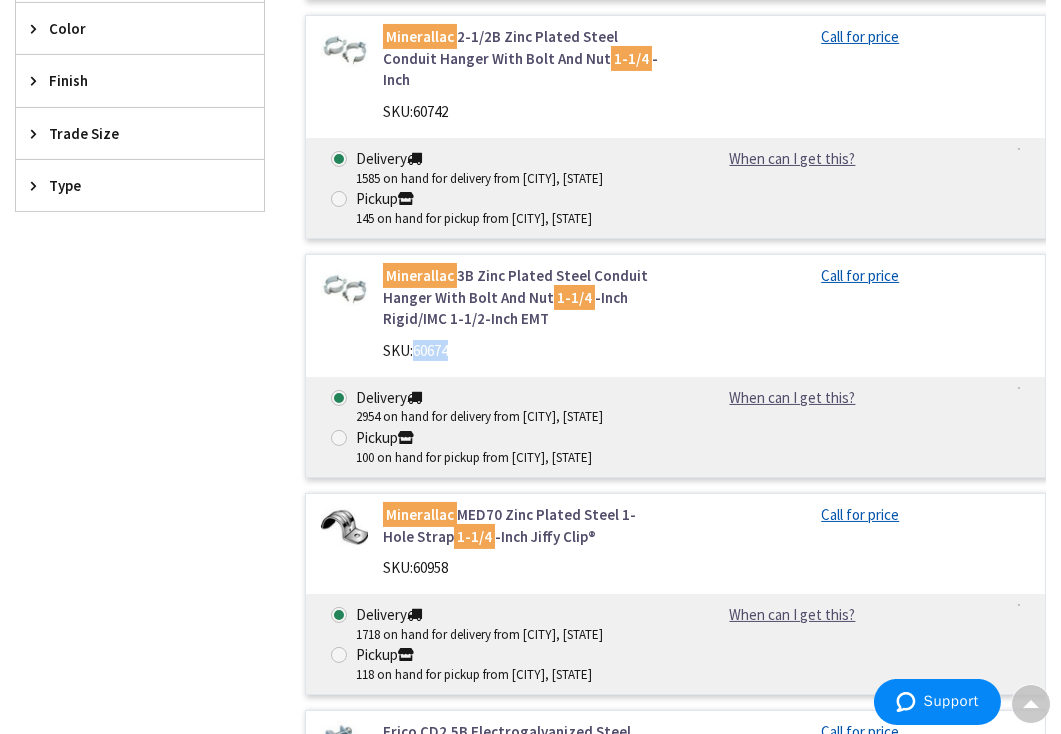 drag, startPoint x: 415, startPoint y: 349, endPoint x: 455, endPoint y: 350, distance: 40.012497 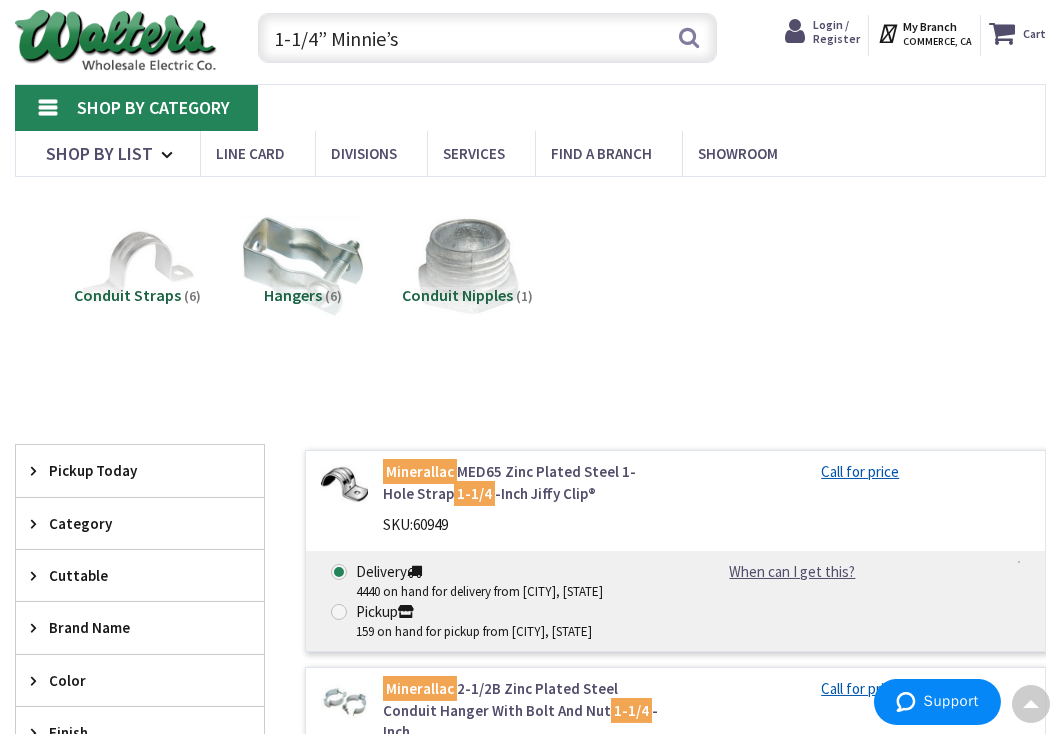 scroll, scrollTop: 0, scrollLeft: 0, axis: both 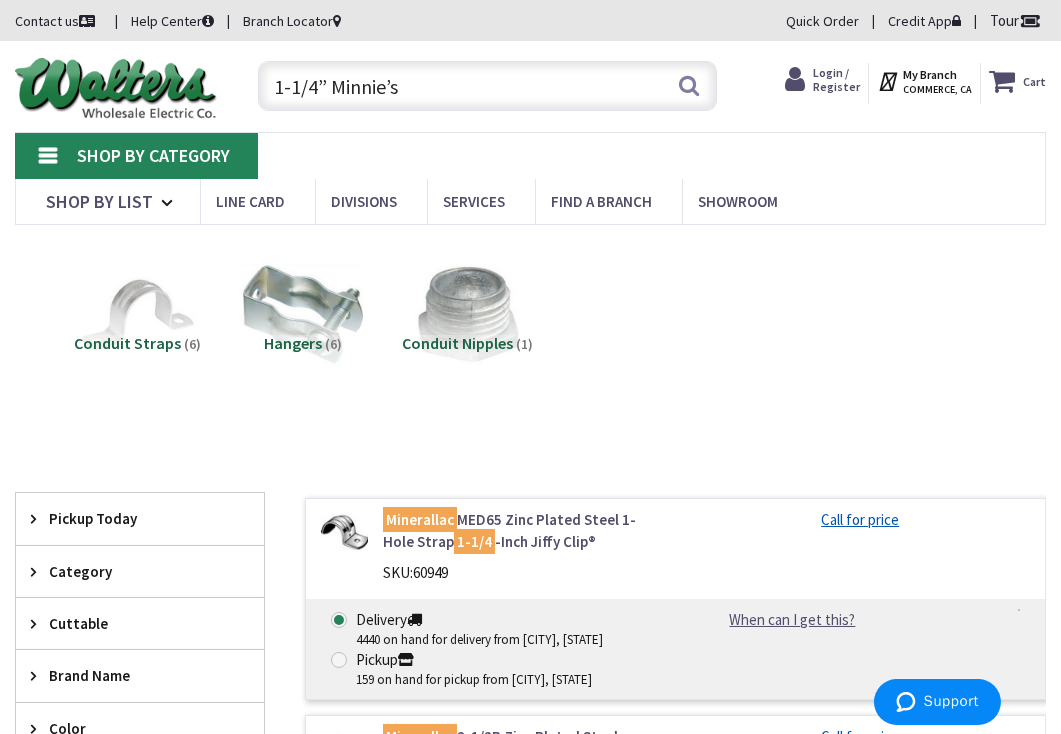 drag, startPoint x: 315, startPoint y: 96, endPoint x: 254, endPoint y: 99, distance: 61.073727 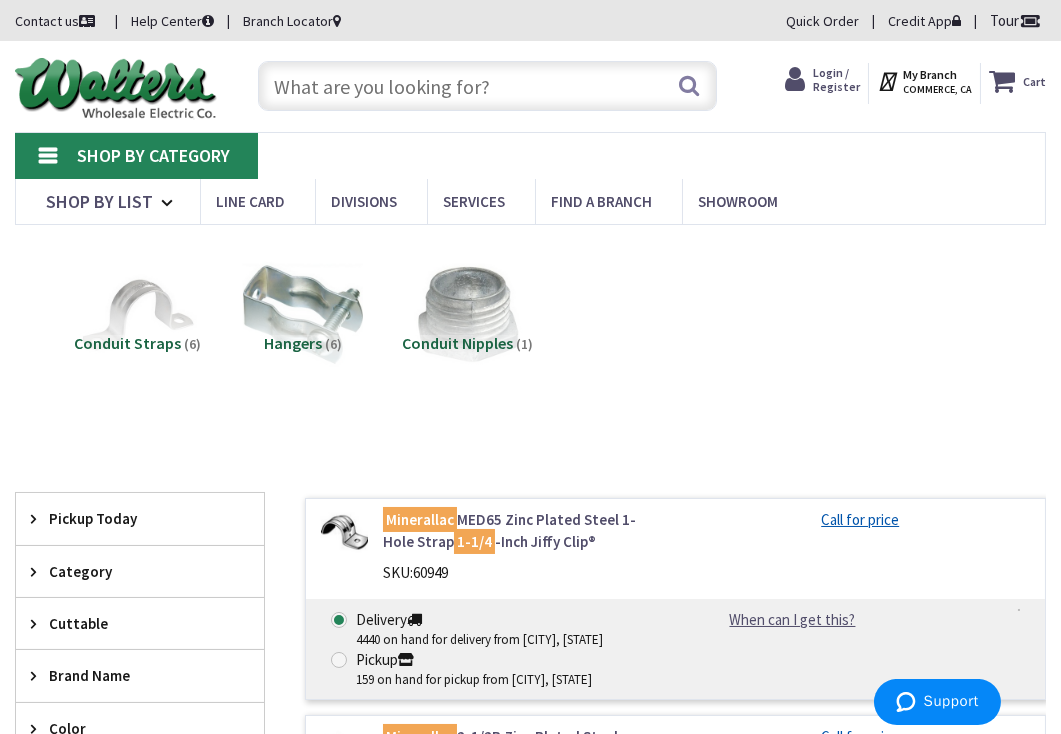 paste on "100amp 2 pole Eaton breaker" 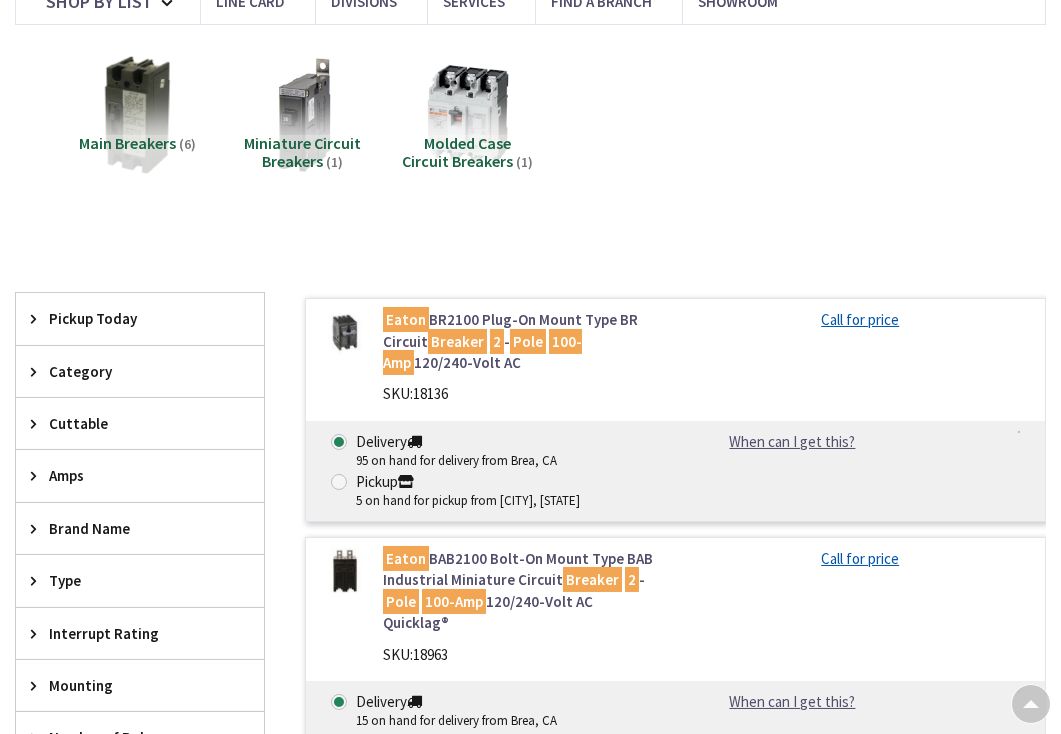 scroll, scrollTop: 246, scrollLeft: 0, axis: vertical 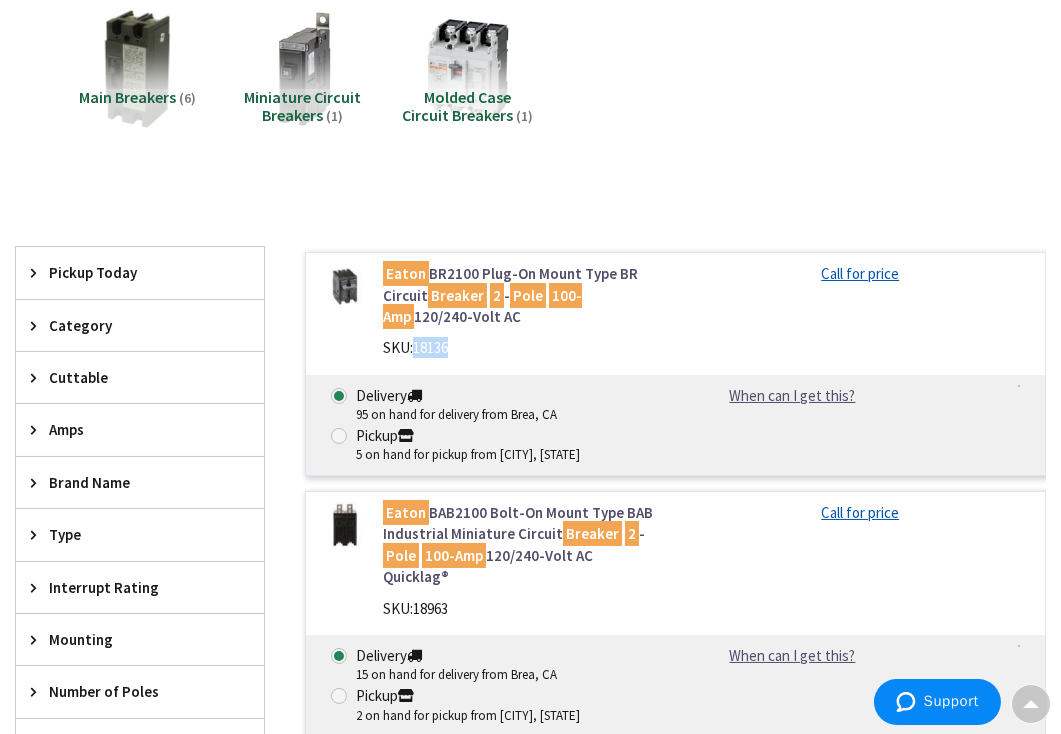 drag, startPoint x: 416, startPoint y: 346, endPoint x: 450, endPoint y: 345, distance: 34.0147 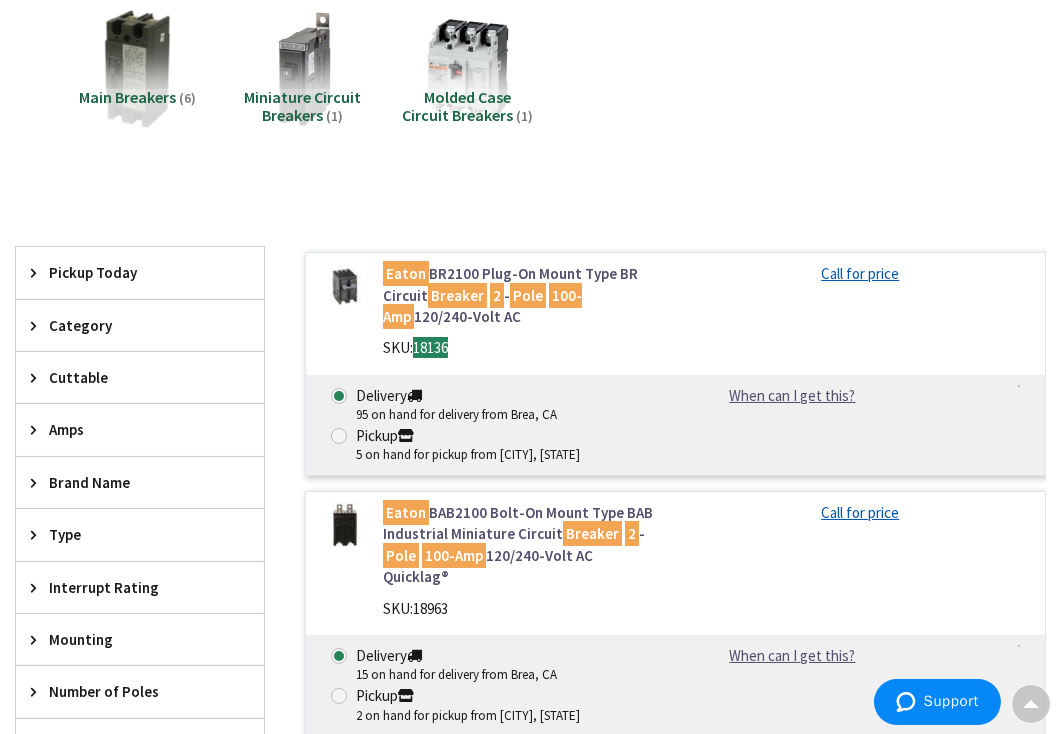 scroll, scrollTop: 0, scrollLeft: 0, axis: both 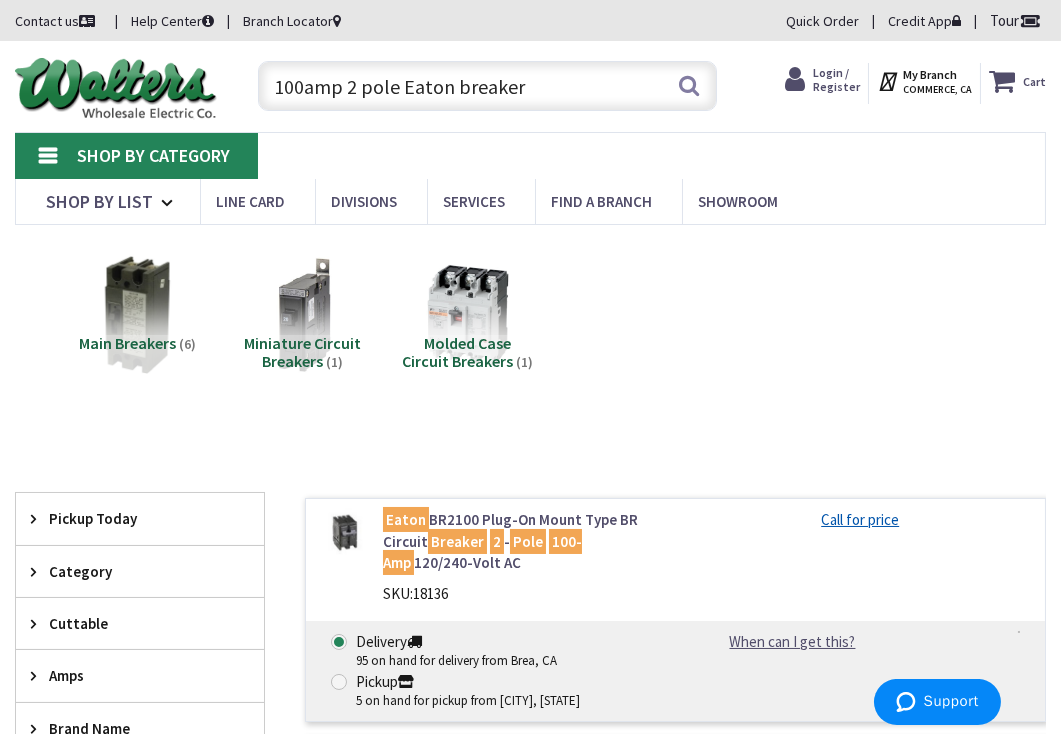 drag, startPoint x: 459, startPoint y: 93, endPoint x: 208, endPoint y: 93, distance: 251 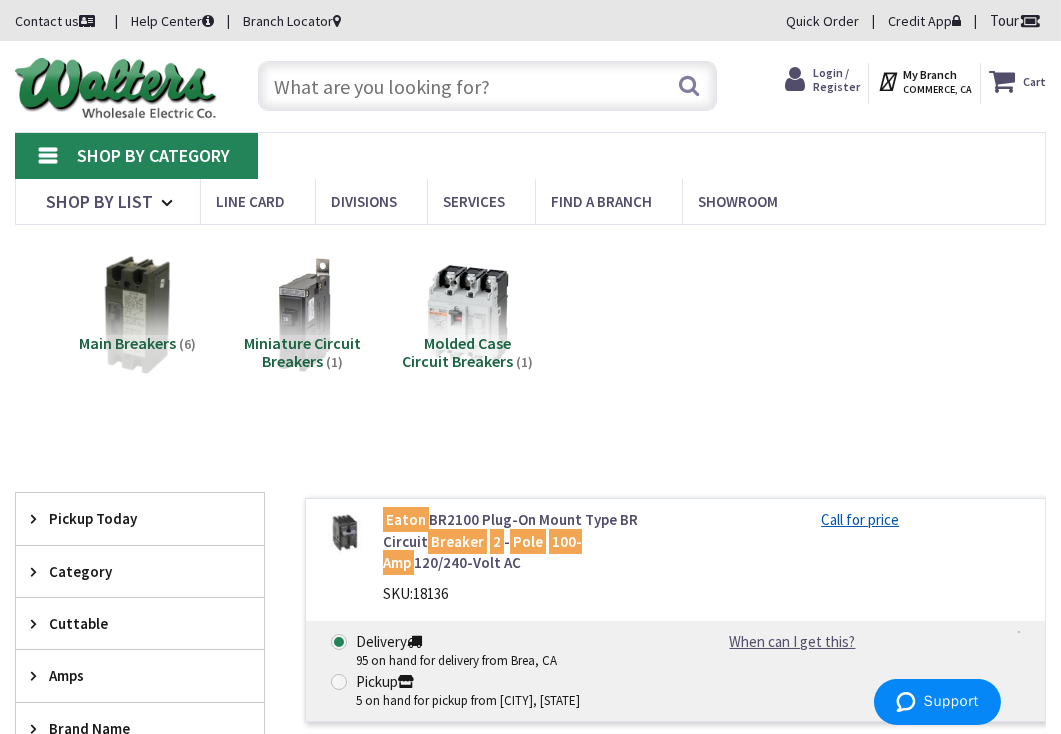 paste on "2” chase nipple" 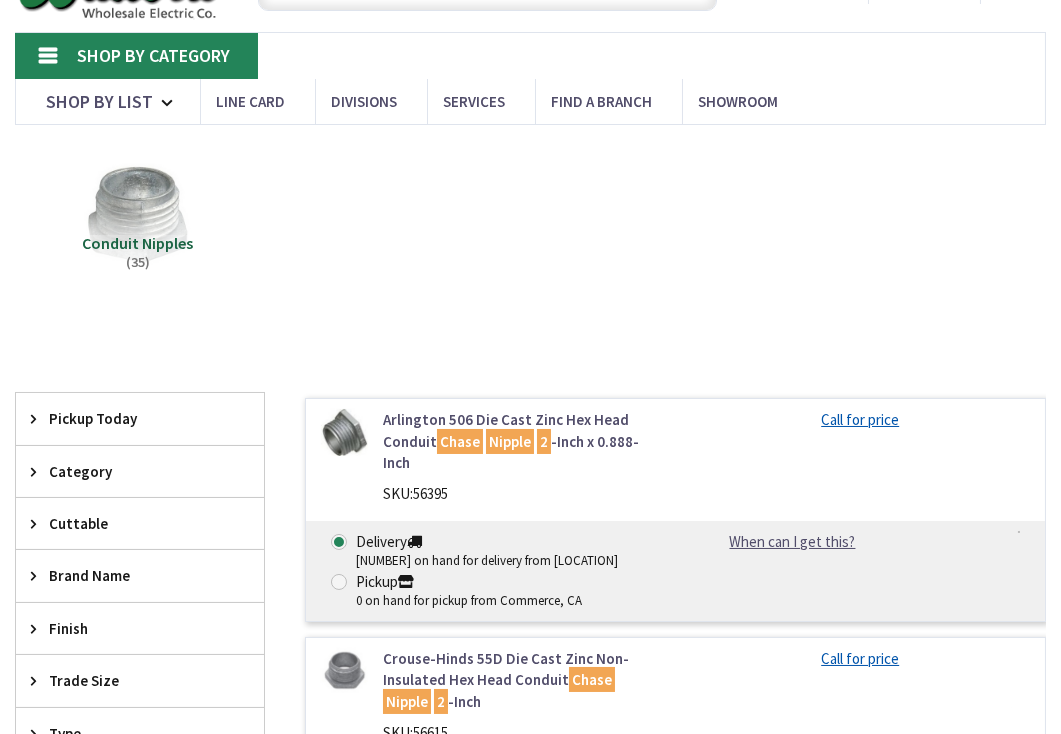 scroll, scrollTop: 180, scrollLeft: 0, axis: vertical 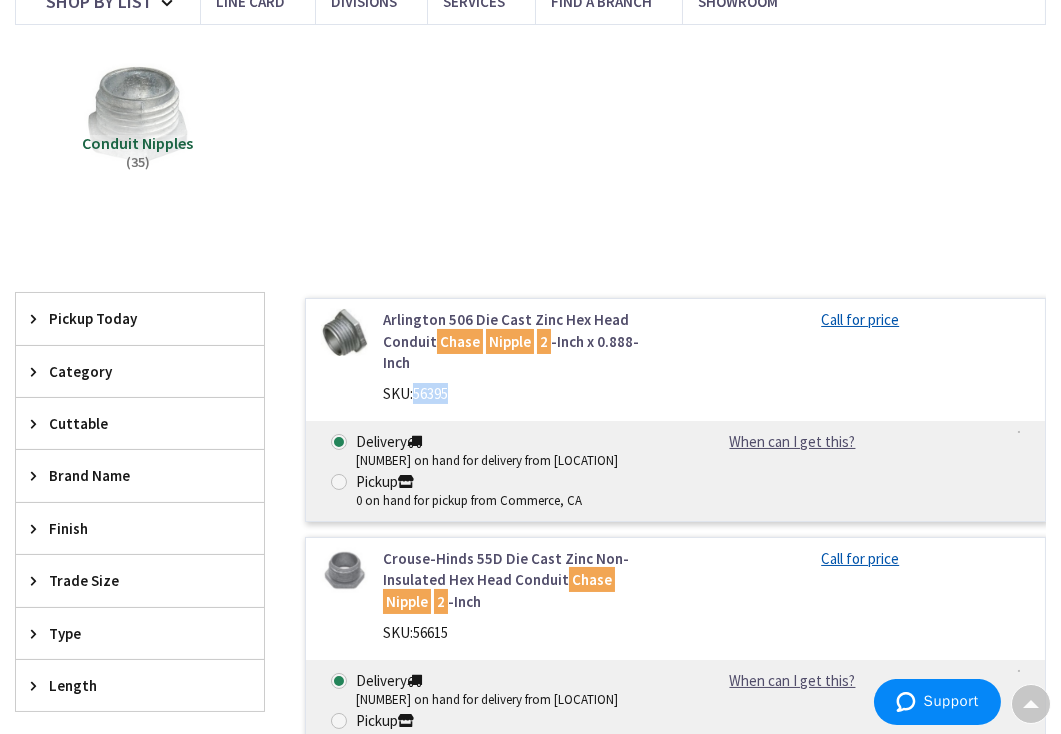 drag, startPoint x: 415, startPoint y: 392, endPoint x: 454, endPoint y: 389, distance: 39.115215 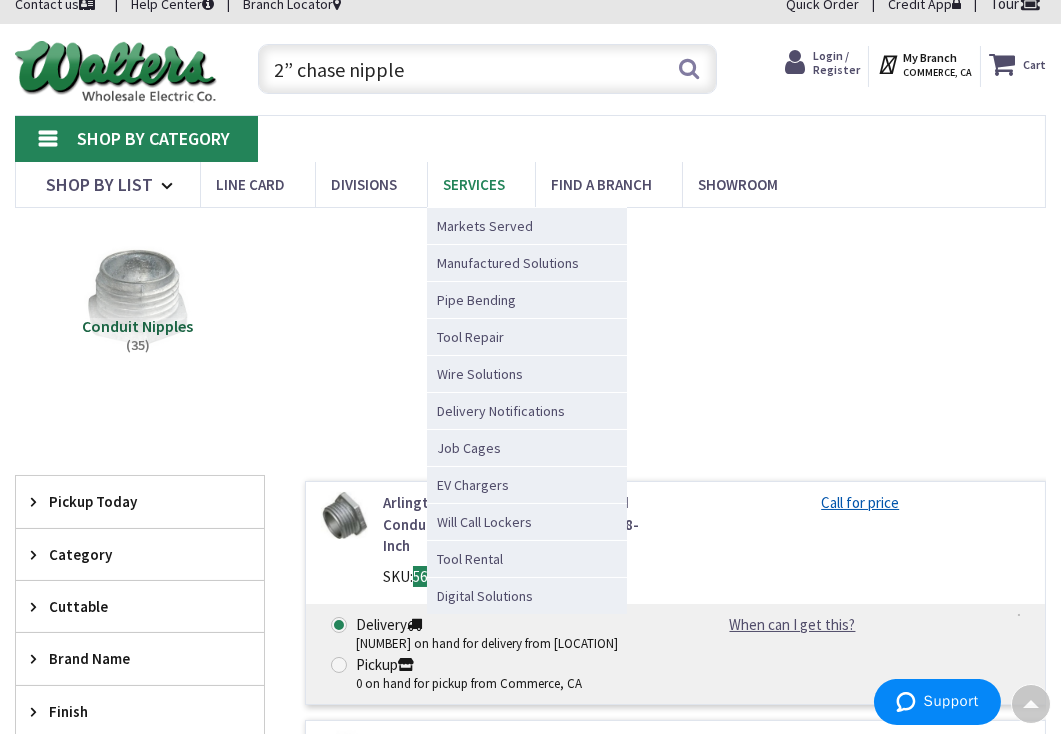 scroll, scrollTop: 0, scrollLeft: 0, axis: both 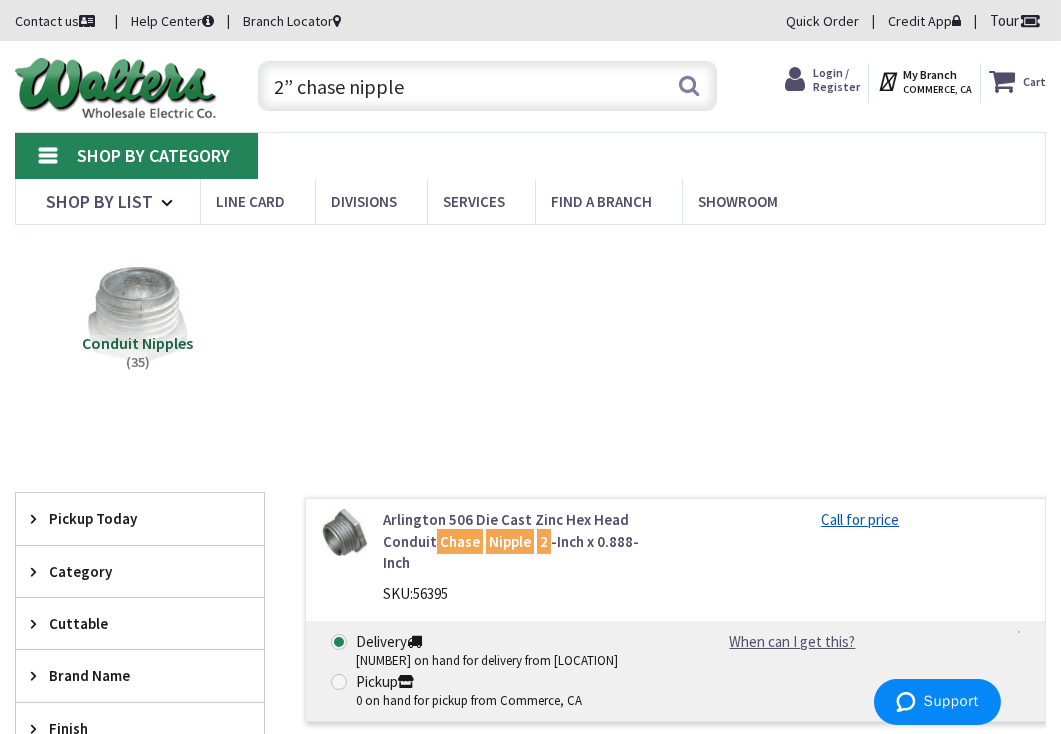drag, startPoint x: 376, startPoint y: 98, endPoint x: 246, endPoint y: 98, distance: 130 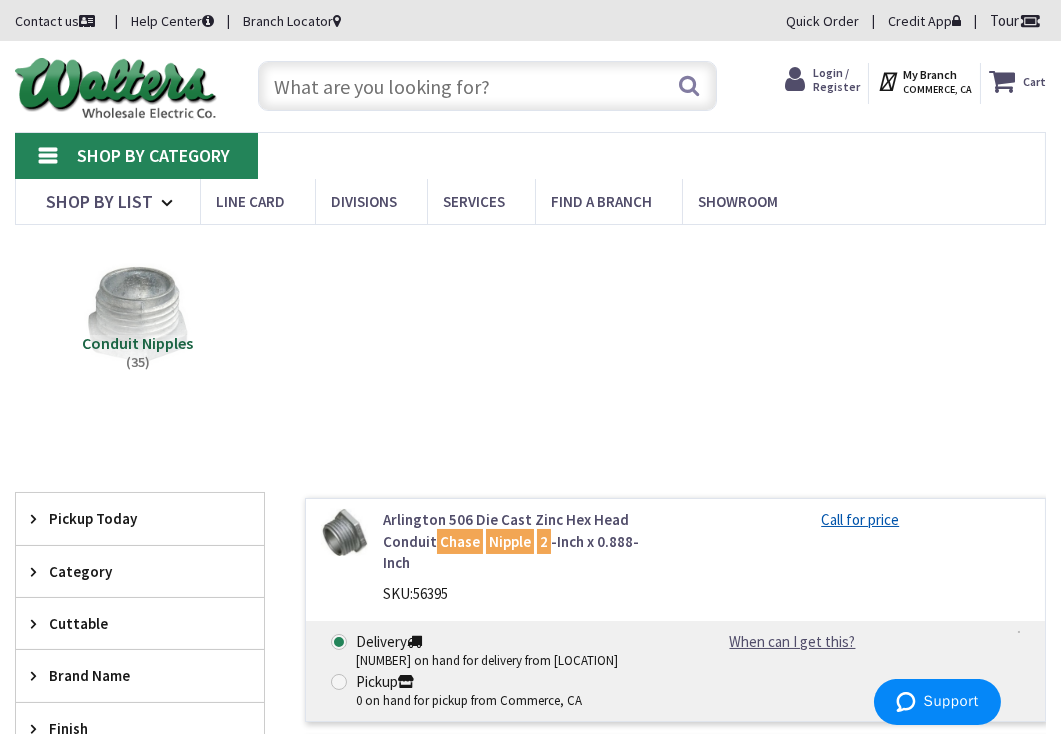 paste on "2” close nipple" 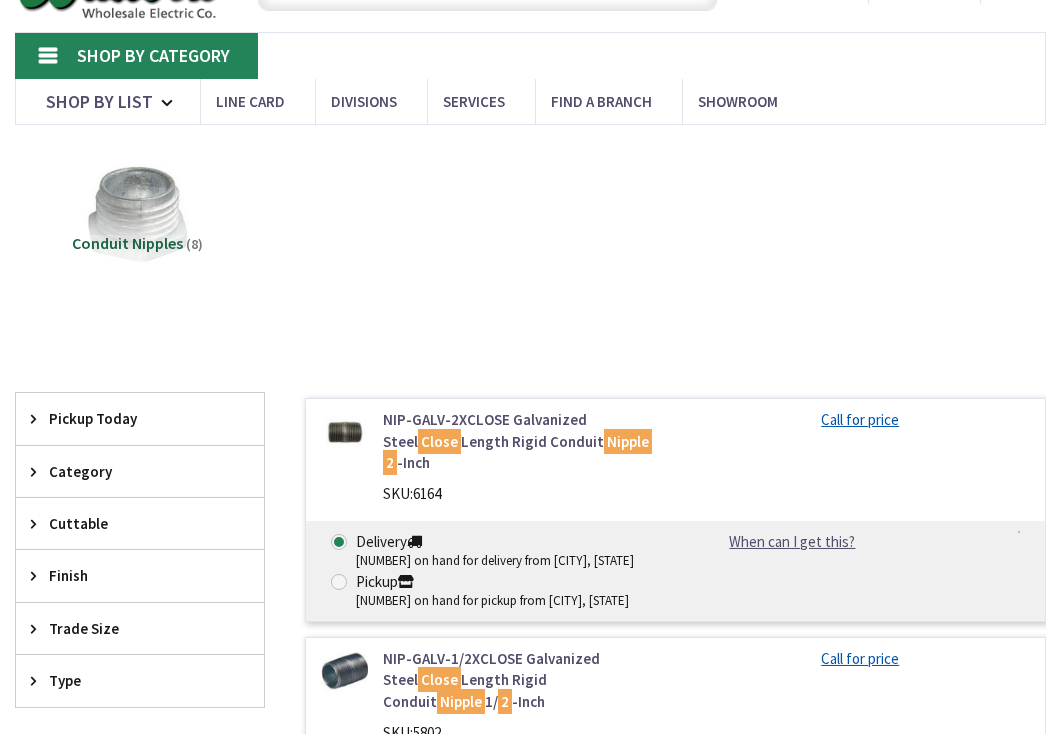 scroll, scrollTop: 100, scrollLeft: 0, axis: vertical 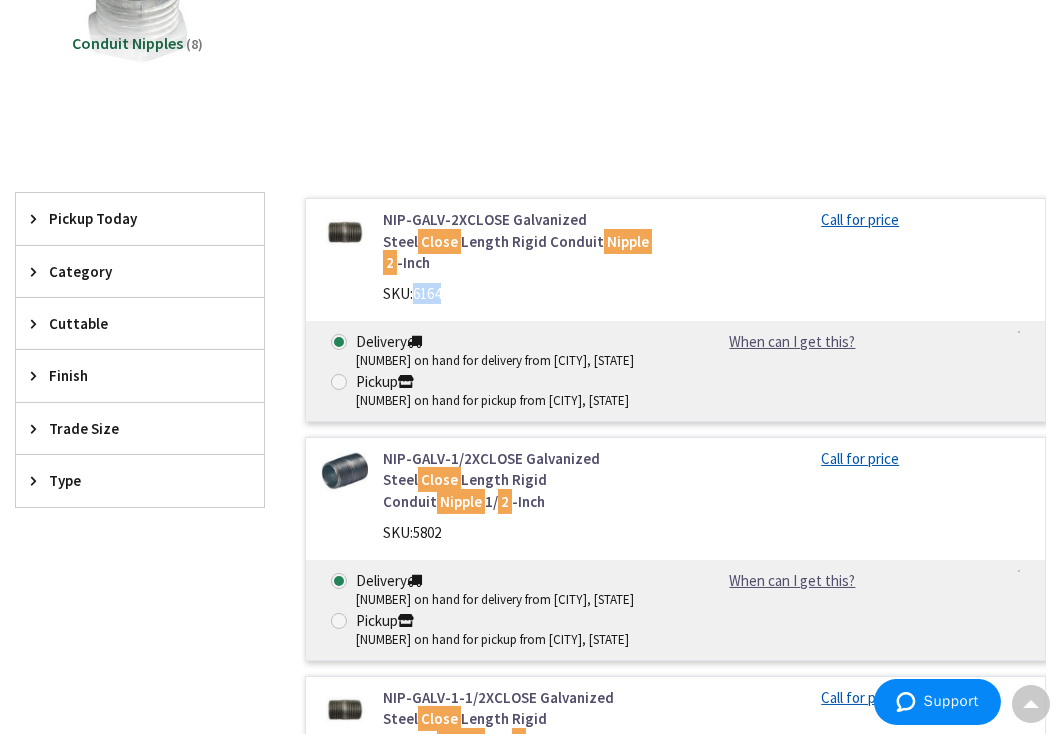 drag, startPoint x: 416, startPoint y: 266, endPoint x: 448, endPoint y: 271, distance: 32.38827 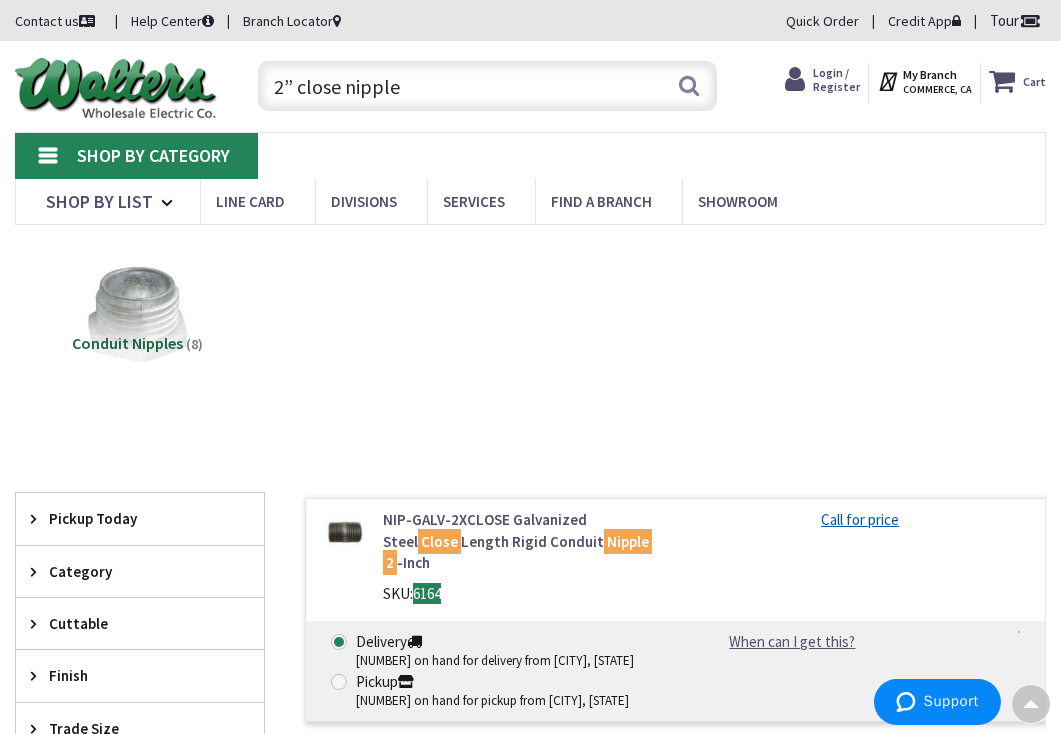scroll, scrollTop: 0, scrollLeft: 0, axis: both 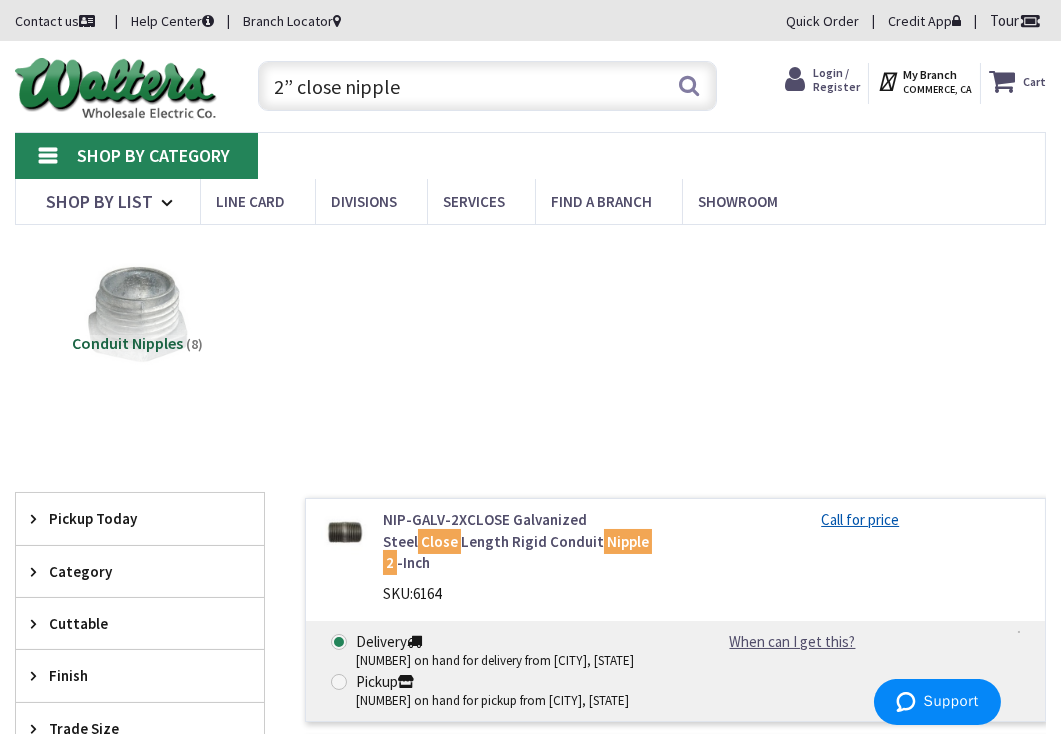 drag, startPoint x: 376, startPoint y: 81, endPoint x: 237, endPoint y: 78, distance: 139.03236 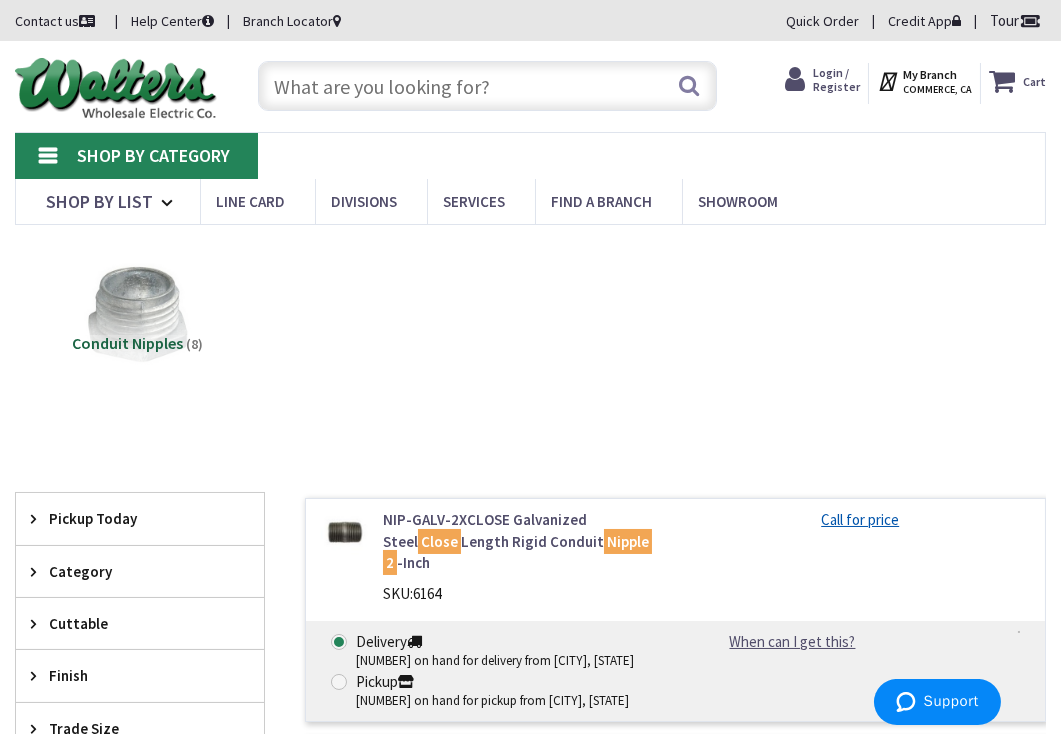 paste on "2” lock nuts" 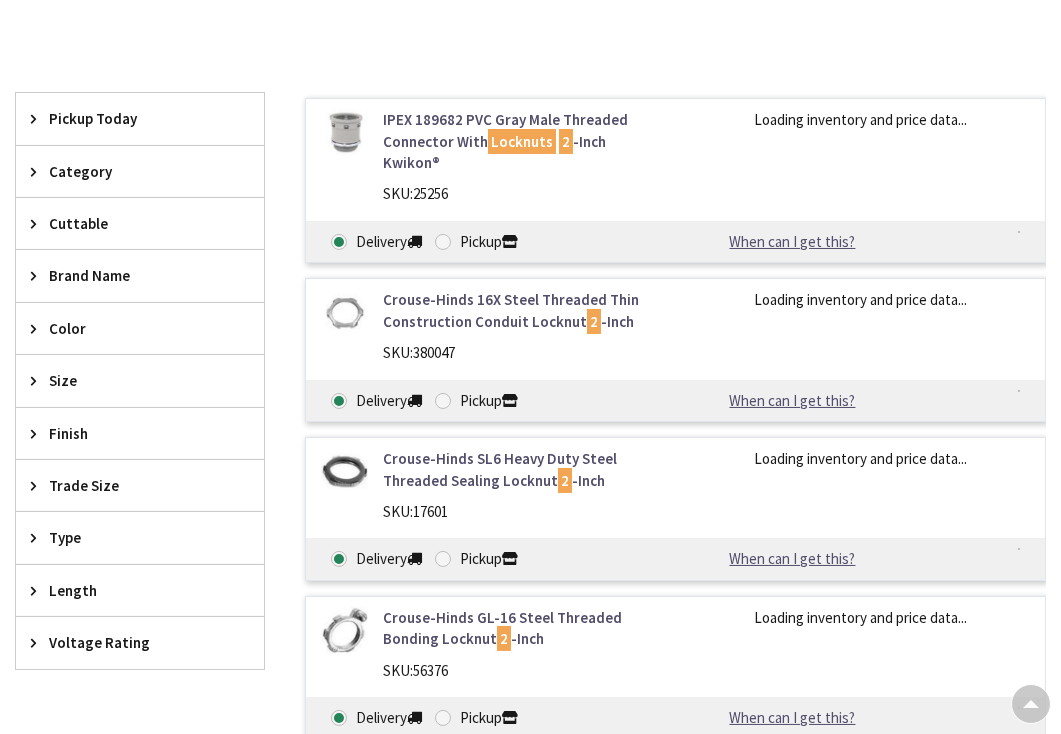 scroll, scrollTop: 400, scrollLeft: 0, axis: vertical 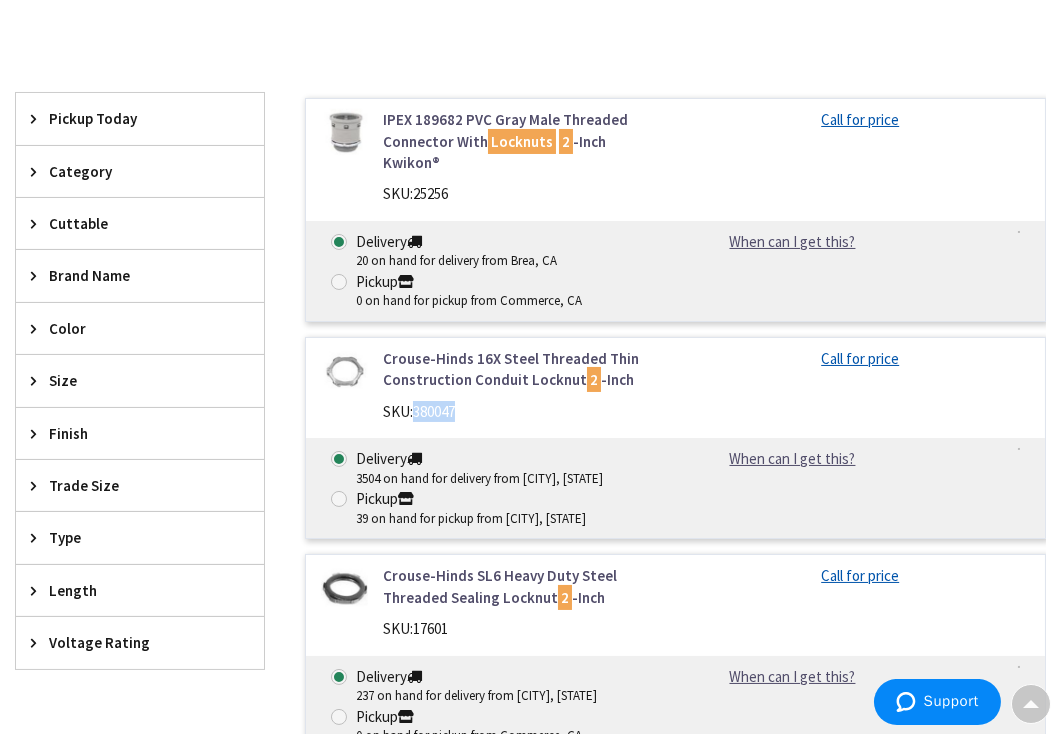 drag, startPoint x: 417, startPoint y: 390, endPoint x: 460, endPoint y: 384, distance: 43.416588 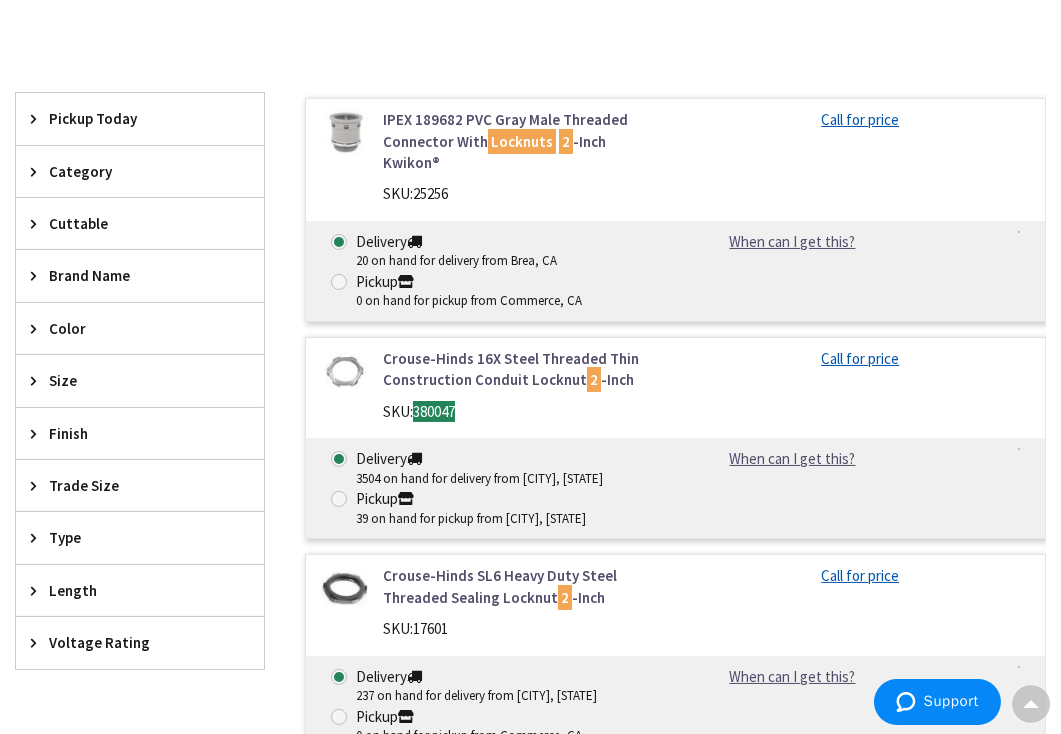 scroll, scrollTop: 0, scrollLeft: 0, axis: both 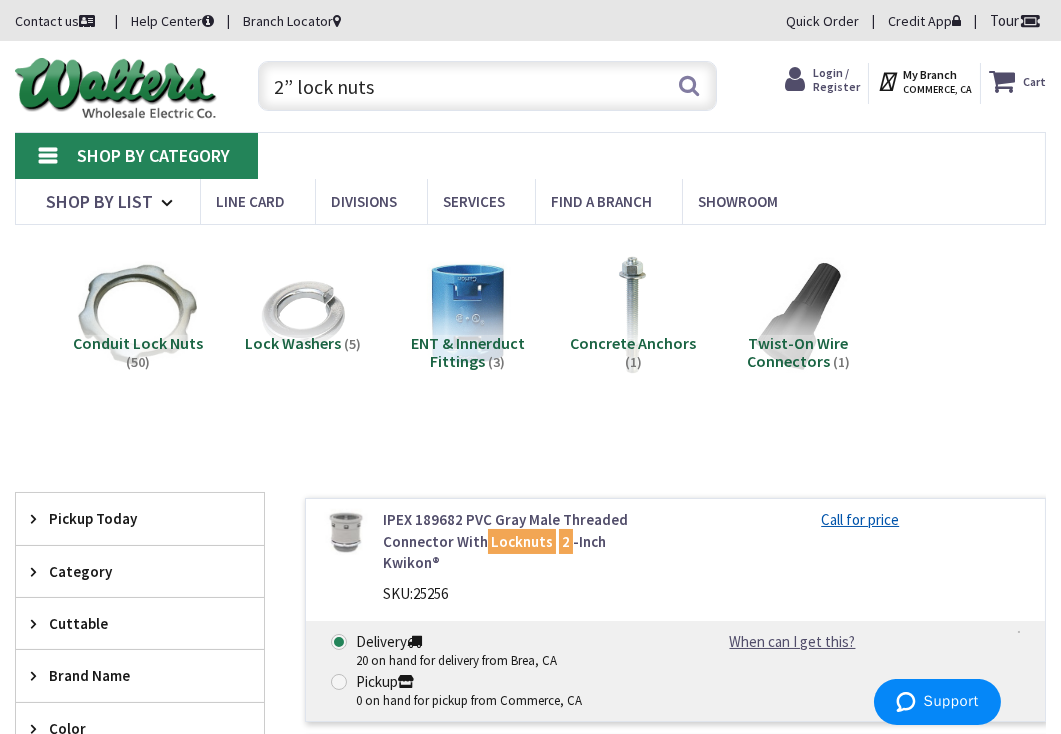 drag, startPoint x: 309, startPoint y: 103, endPoint x: 245, endPoint y: 105, distance: 64.03124 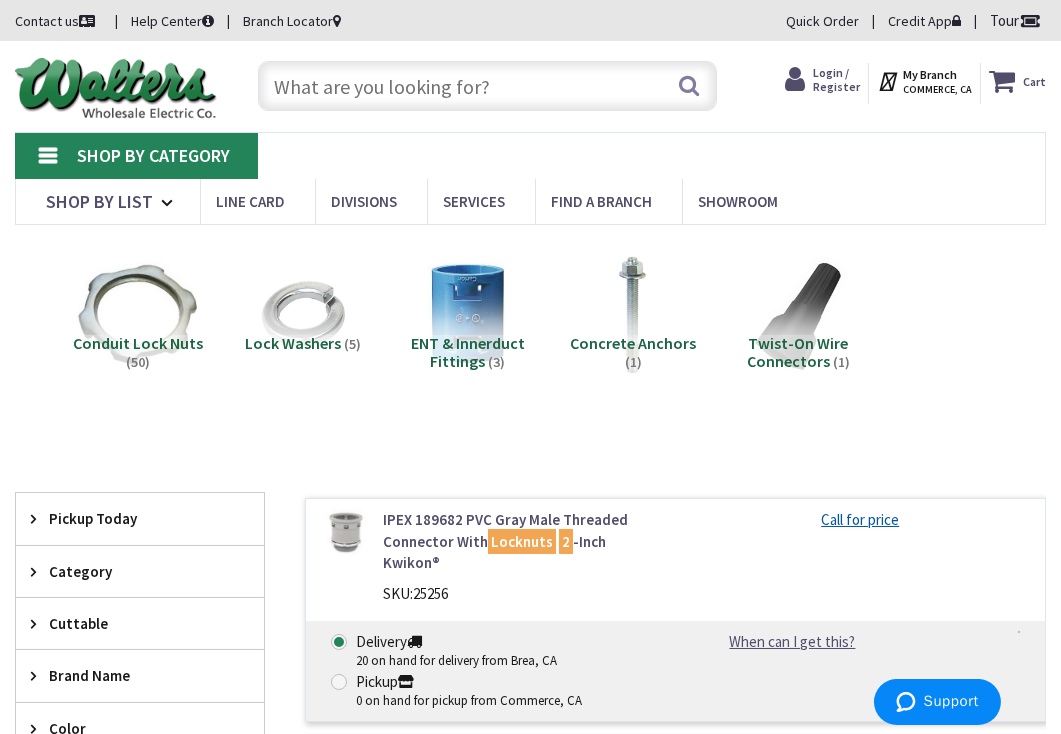 paste on "2” plastic insulating bushing" 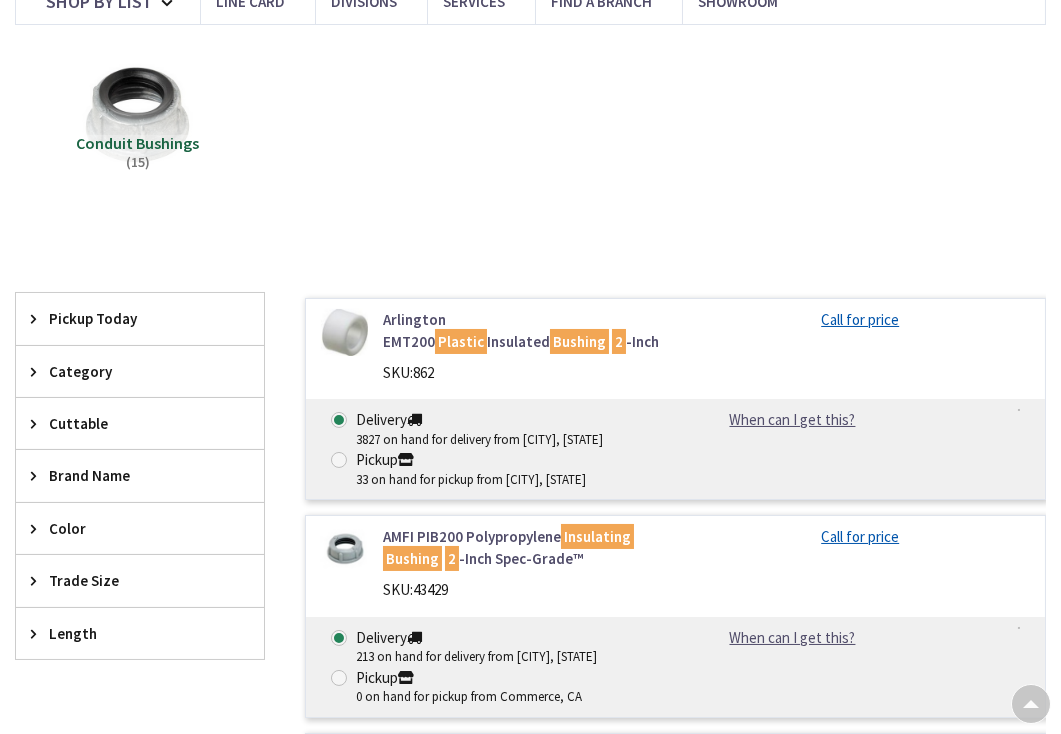 scroll, scrollTop: 246, scrollLeft: 0, axis: vertical 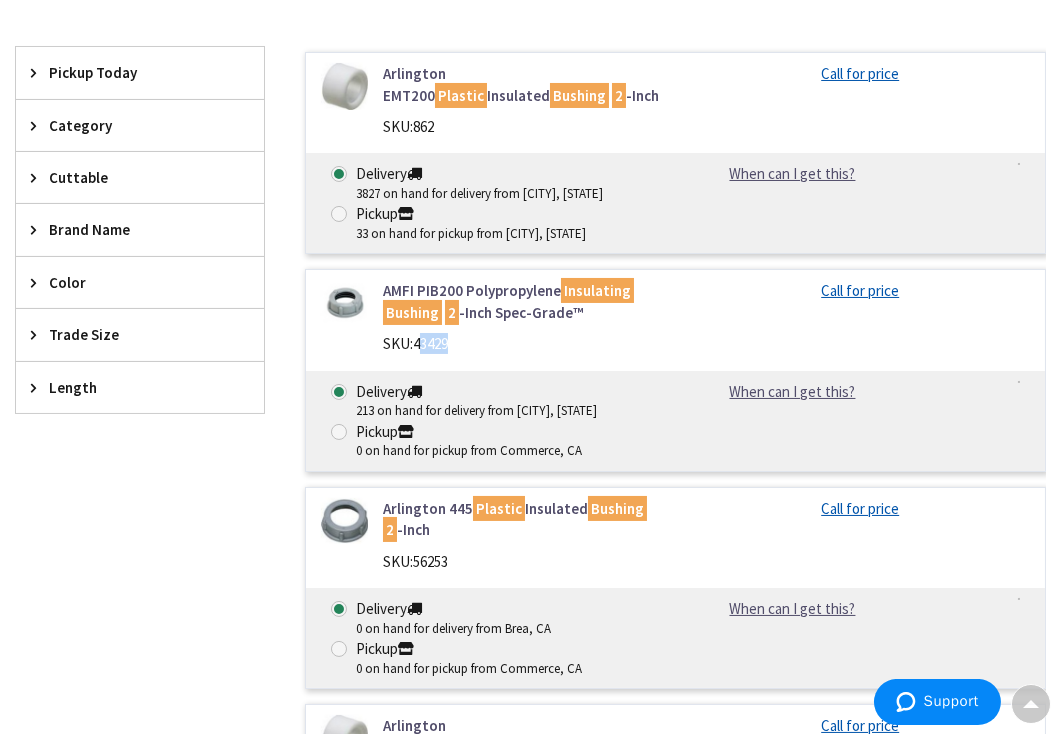drag, startPoint x: 419, startPoint y: 341, endPoint x: 454, endPoint y: 341, distance: 35 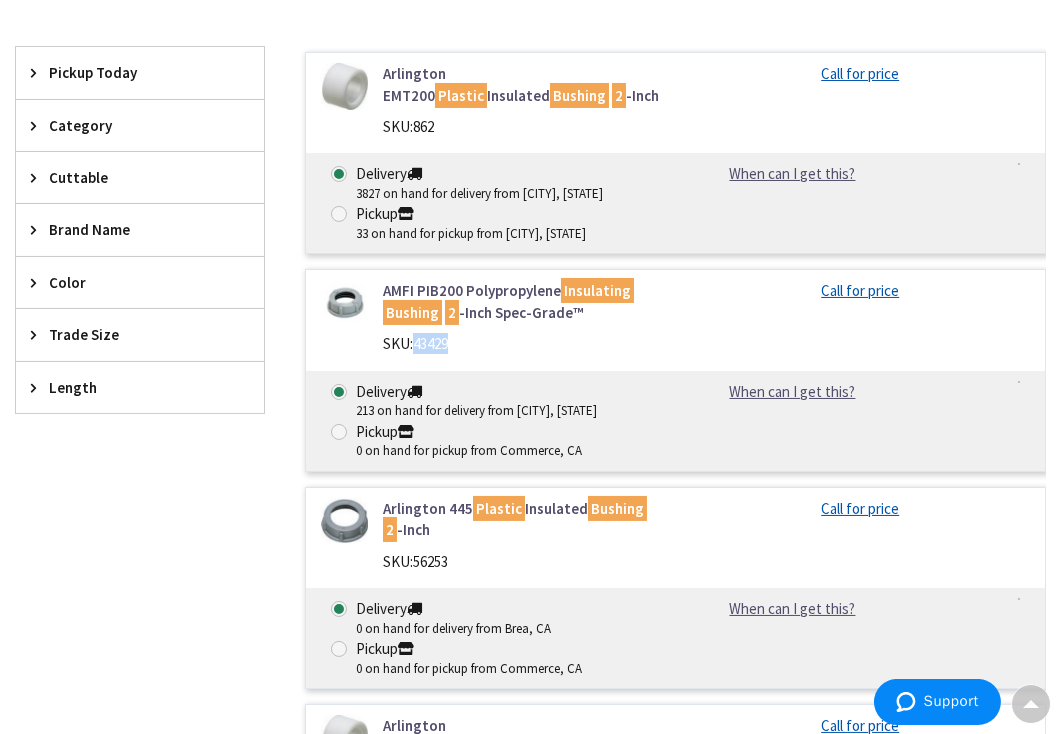 drag, startPoint x: 416, startPoint y: 343, endPoint x: 453, endPoint y: 342, distance: 37.01351 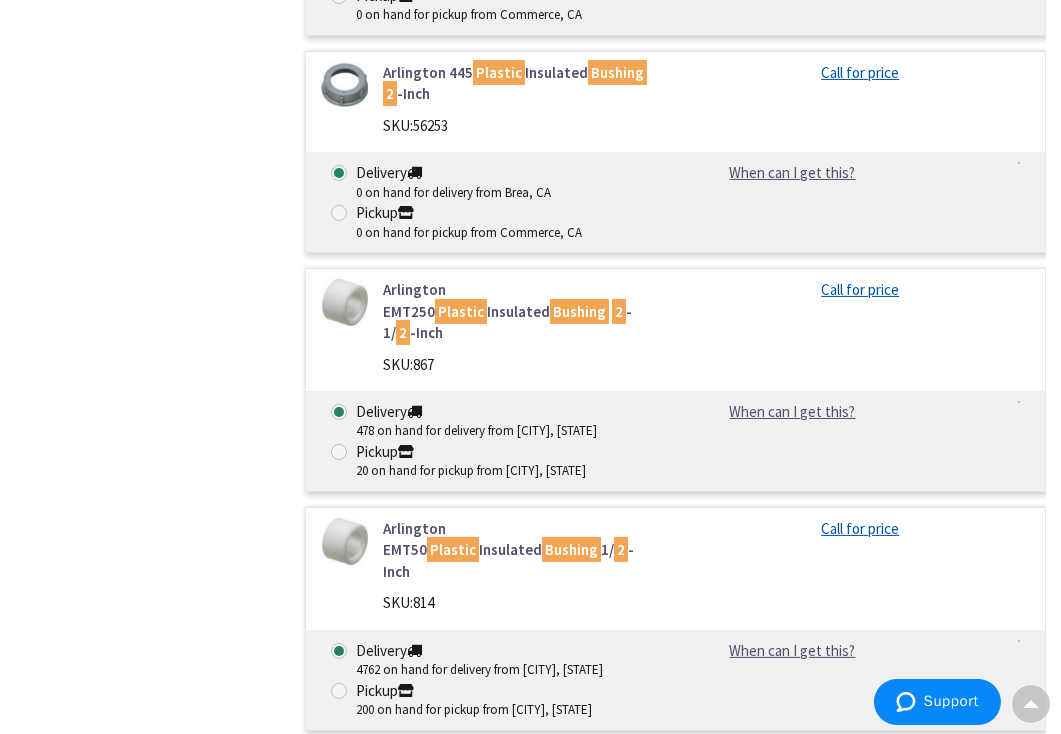 scroll, scrollTop: 846, scrollLeft: 0, axis: vertical 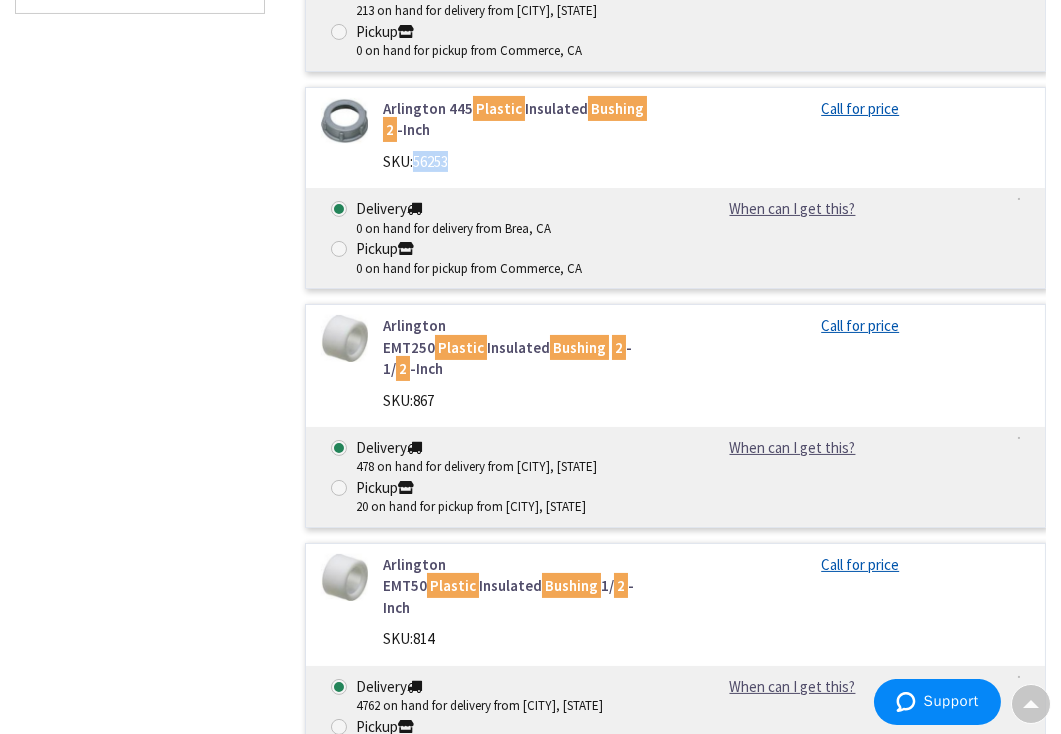 drag, startPoint x: 415, startPoint y: 157, endPoint x: 453, endPoint y: 160, distance: 38.118237 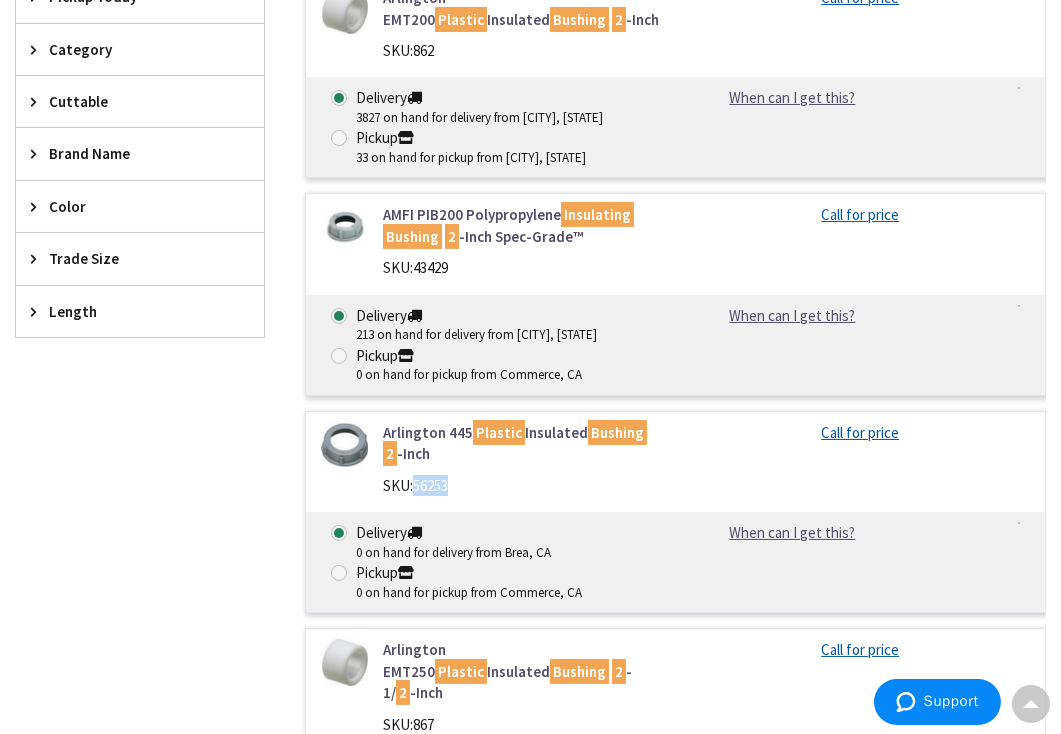 scroll, scrollTop: 446, scrollLeft: 0, axis: vertical 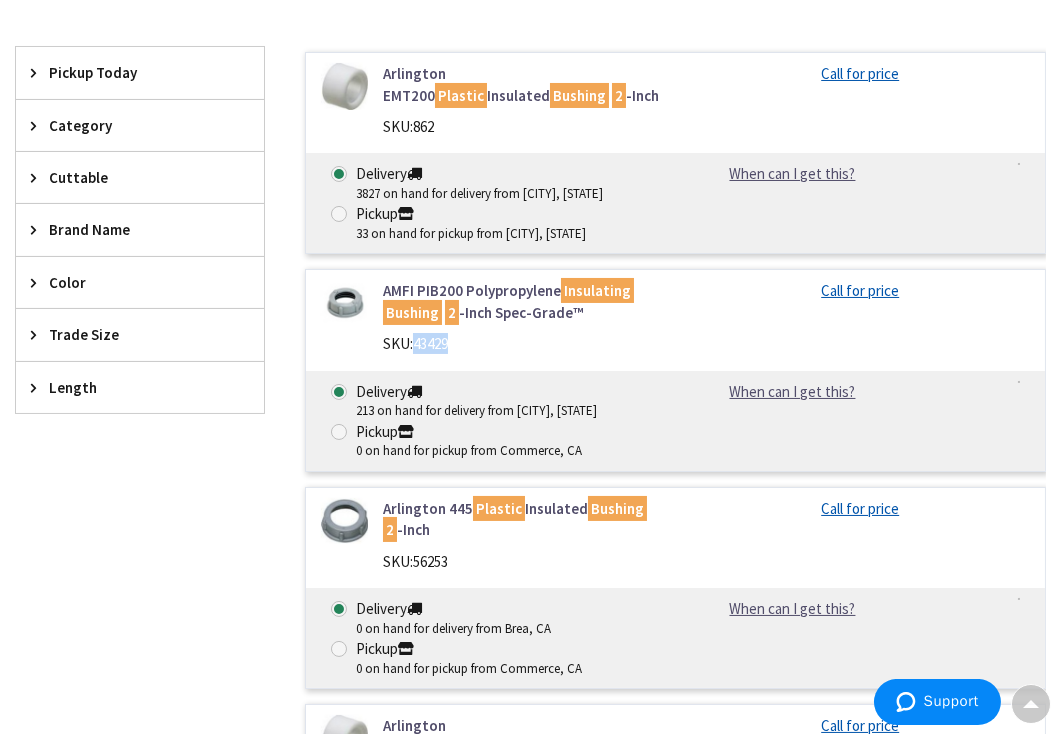 drag, startPoint x: 417, startPoint y: 343, endPoint x: 449, endPoint y: 342, distance: 32.01562 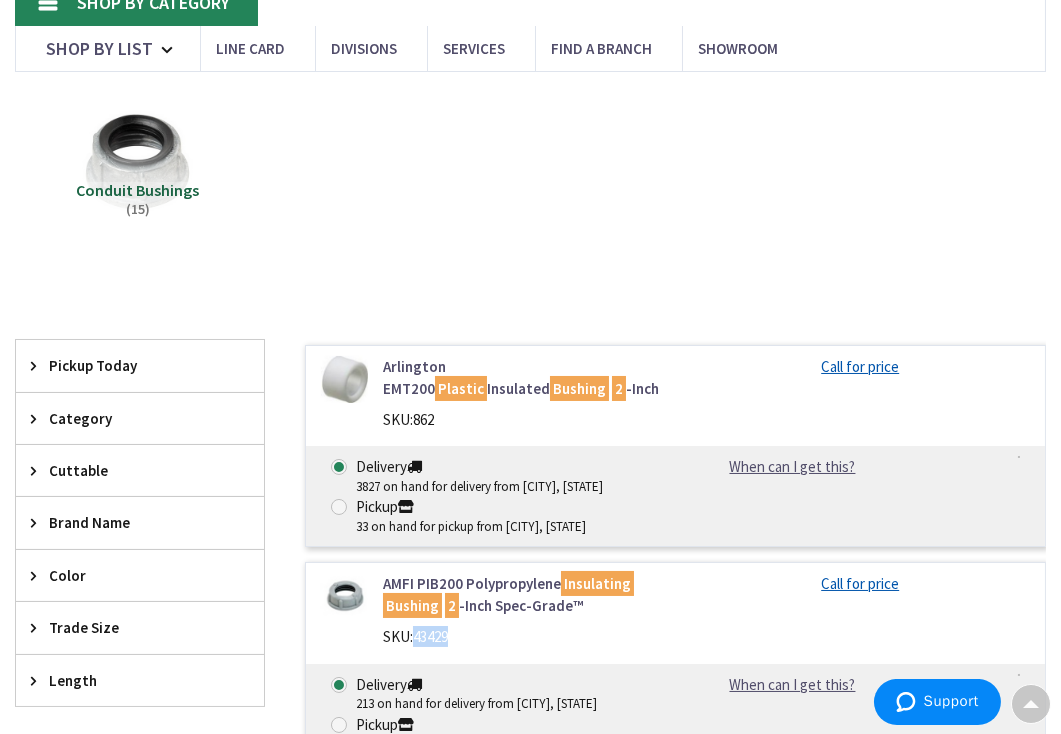 scroll, scrollTop: 0, scrollLeft: 0, axis: both 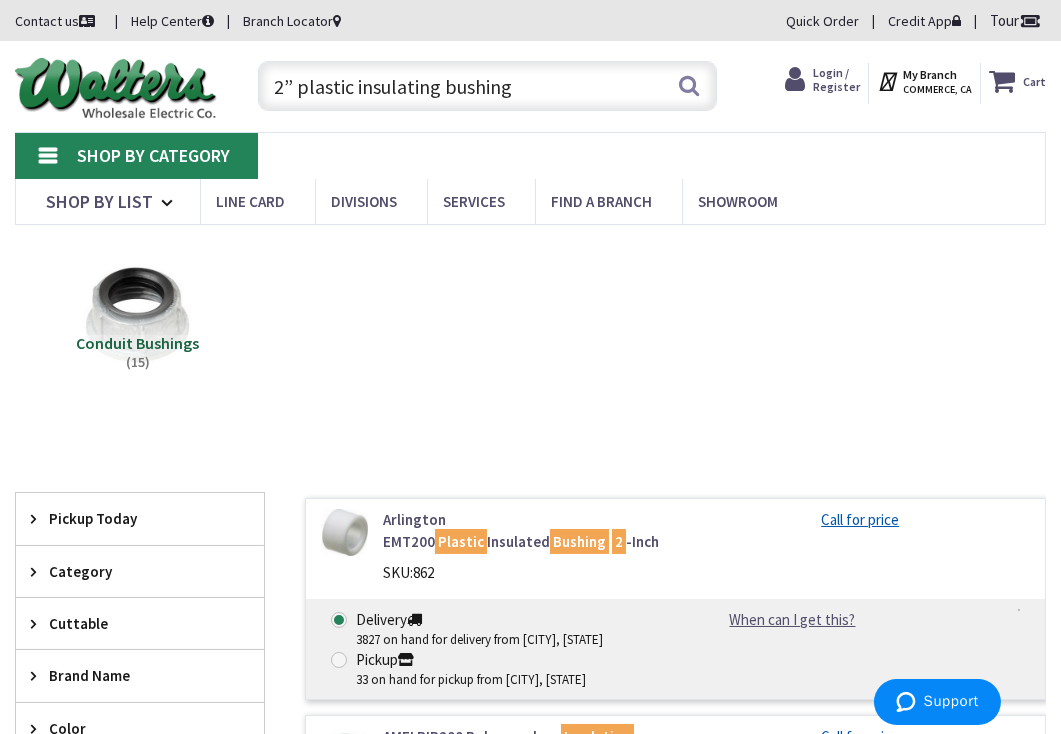 drag, startPoint x: 572, startPoint y: 88, endPoint x: 223, endPoint y: 92, distance: 349.02292 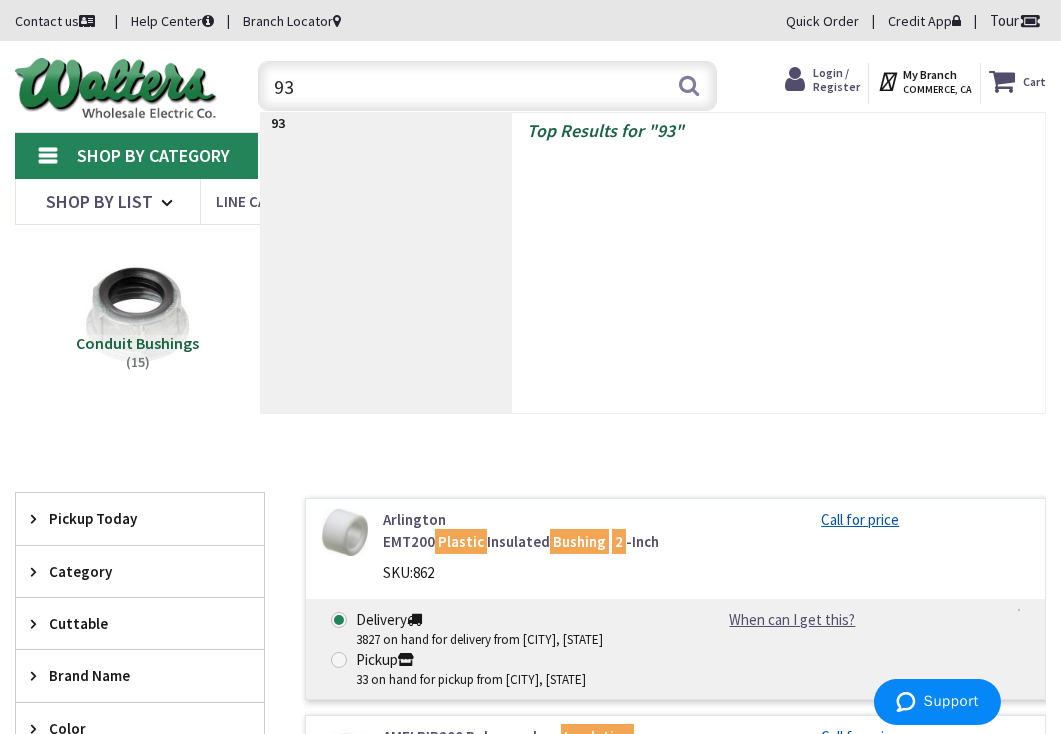type on "936" 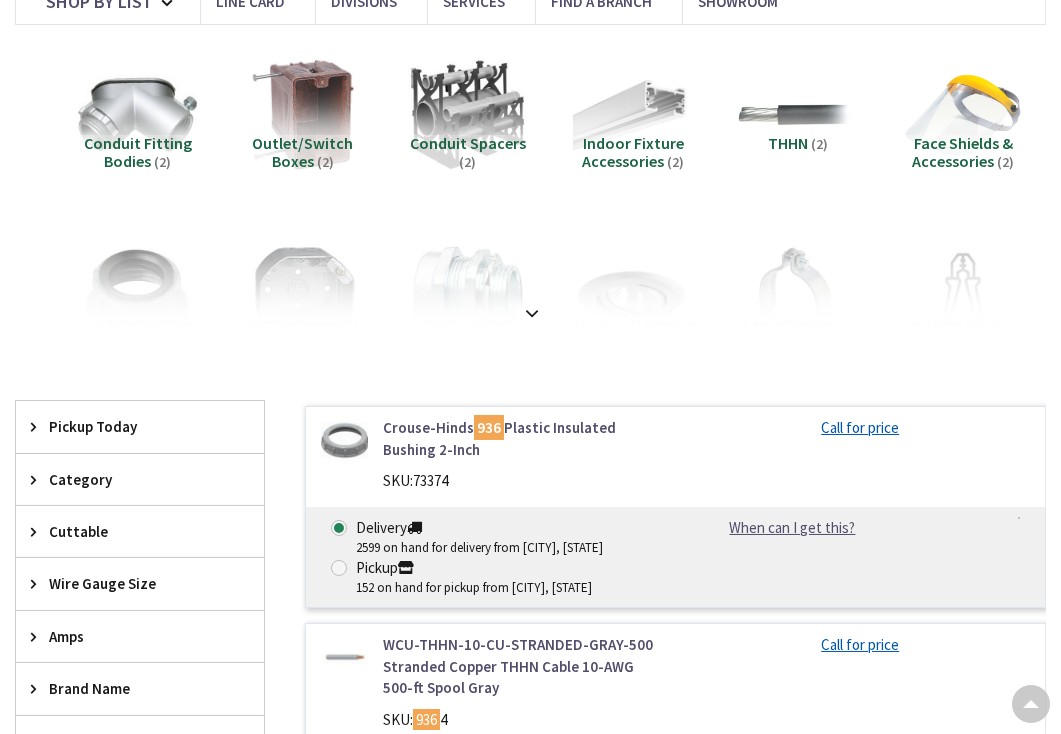 scroll, scrollTop: 291, scrollLeft: 0, axis: vertical 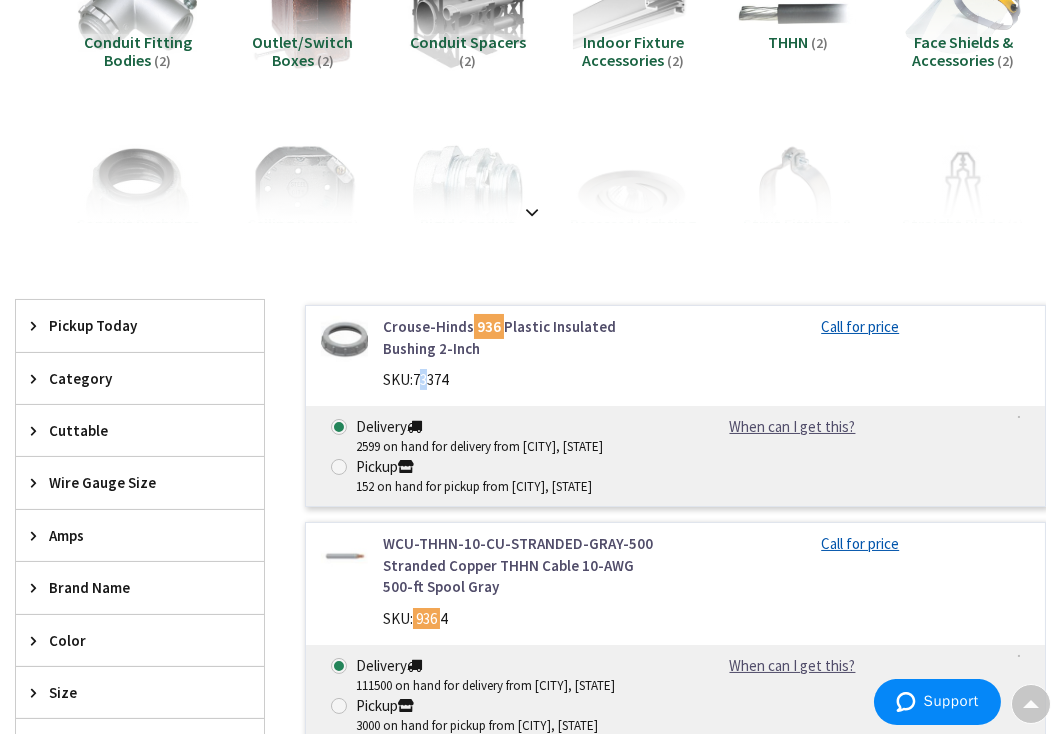 drag, startPoint x: 419, startPoint y: 375, endPoint x: 430, endPoint y: 377, distance: 11.18034 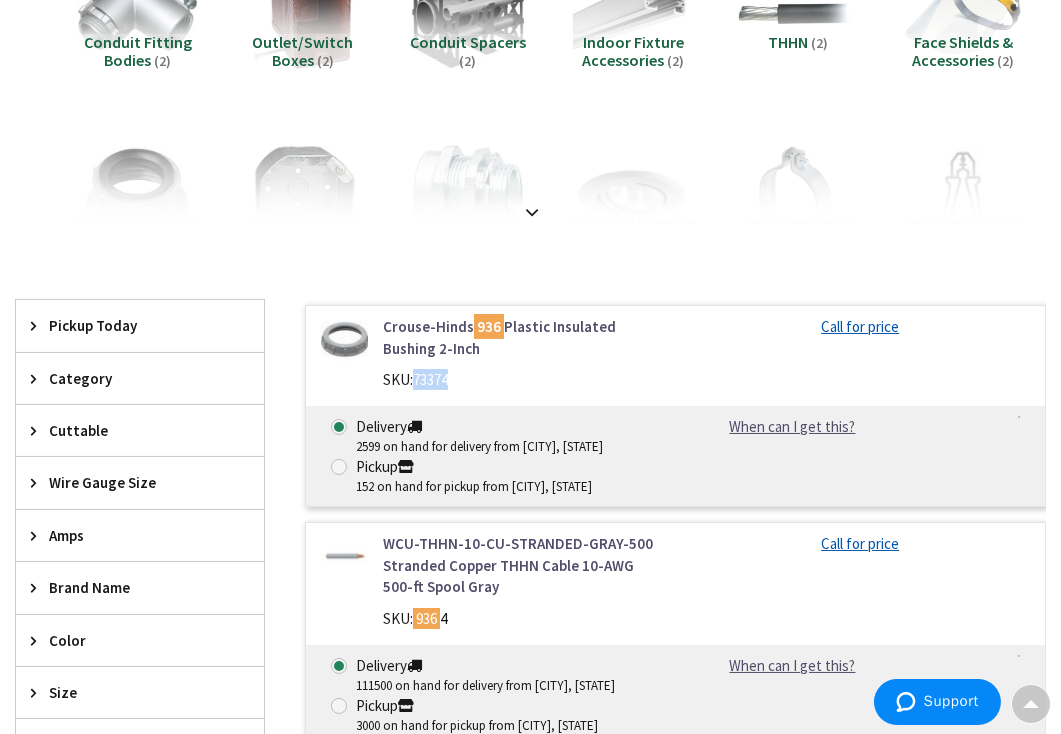drag, startPoint x: 416, startPoint y: 375, endPoint x: 451, endPoint y: 375, distance: 35 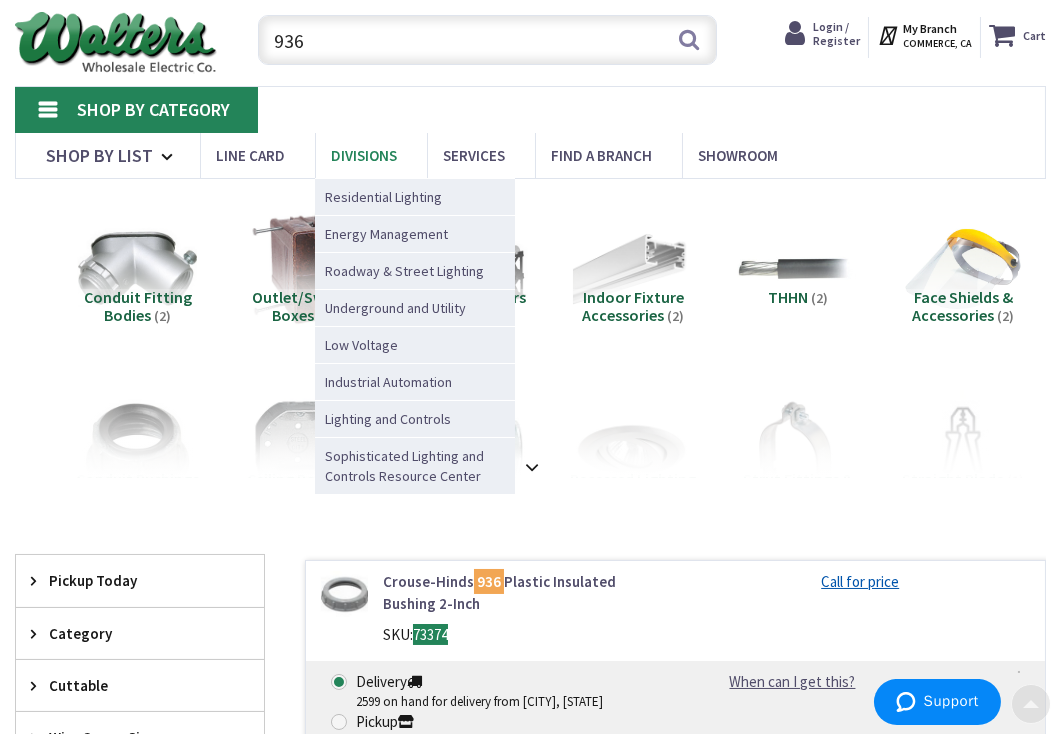 scroll, scrollTop: 0, scrollLeft: 0, axis: both 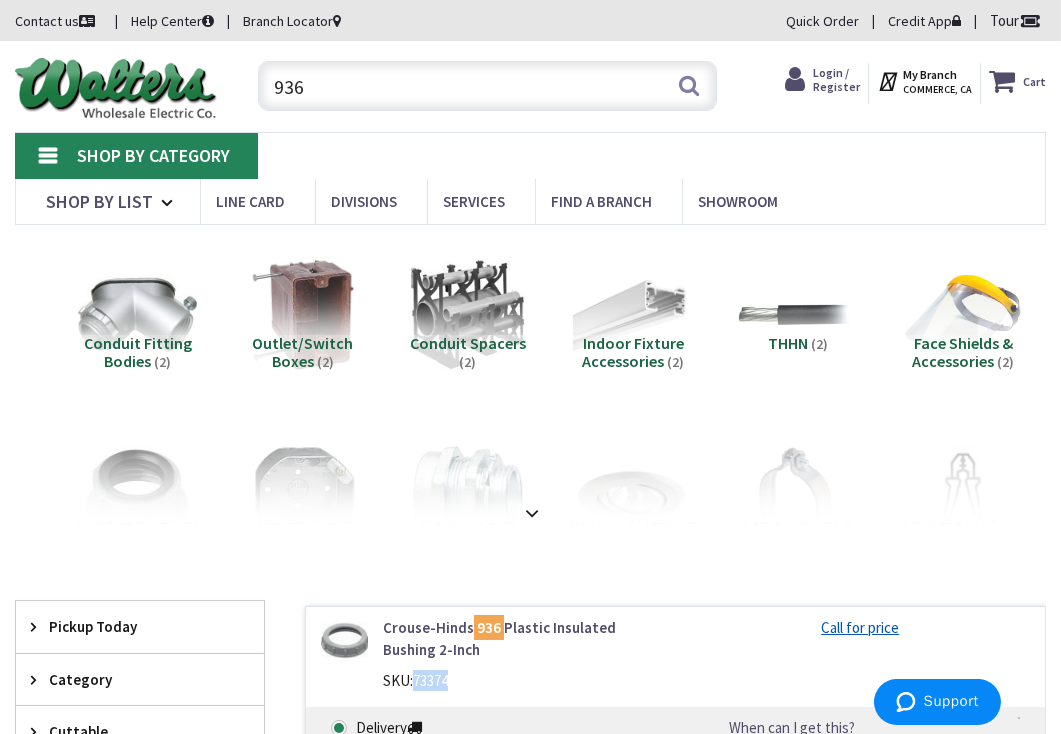 click on "936" at bounding box center [487, 86] 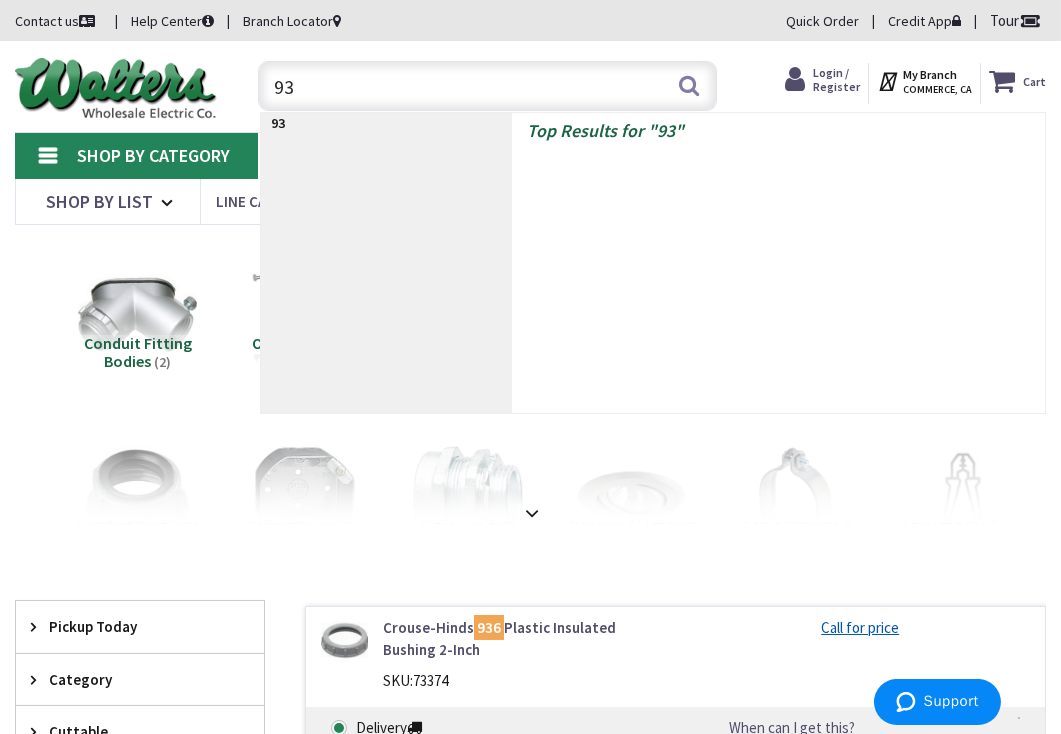 type on "935" 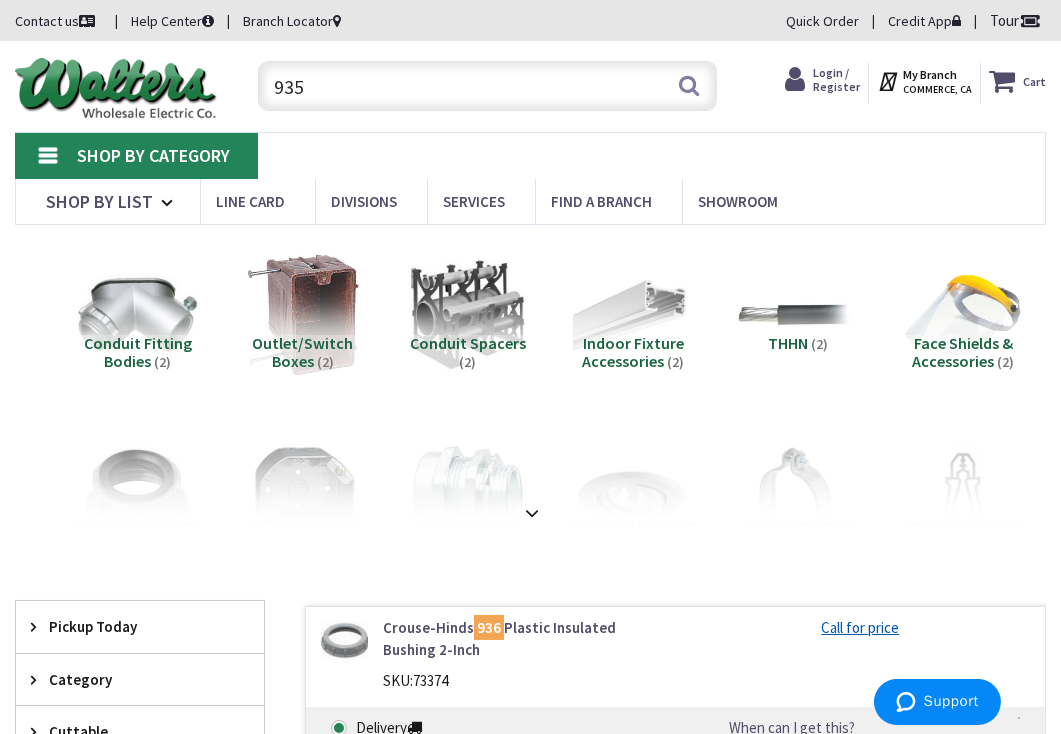 scroll, scrollTop: 78, scrollLeft: 0, axis: vertical 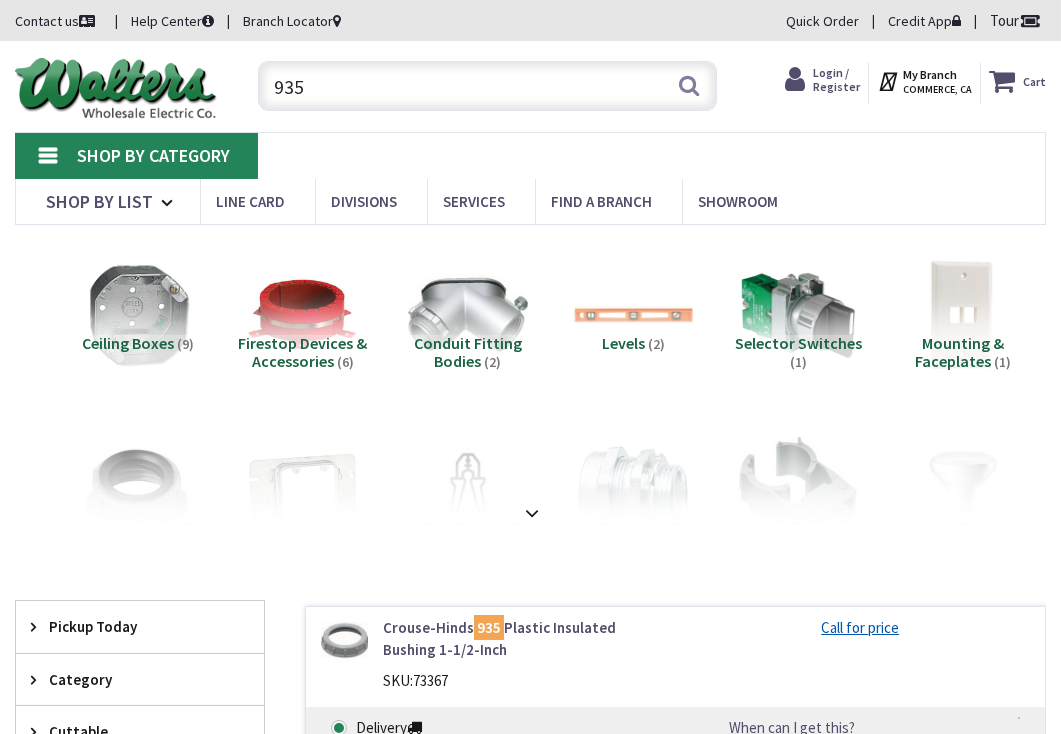 click on "935" at bounding box center [487, 86] 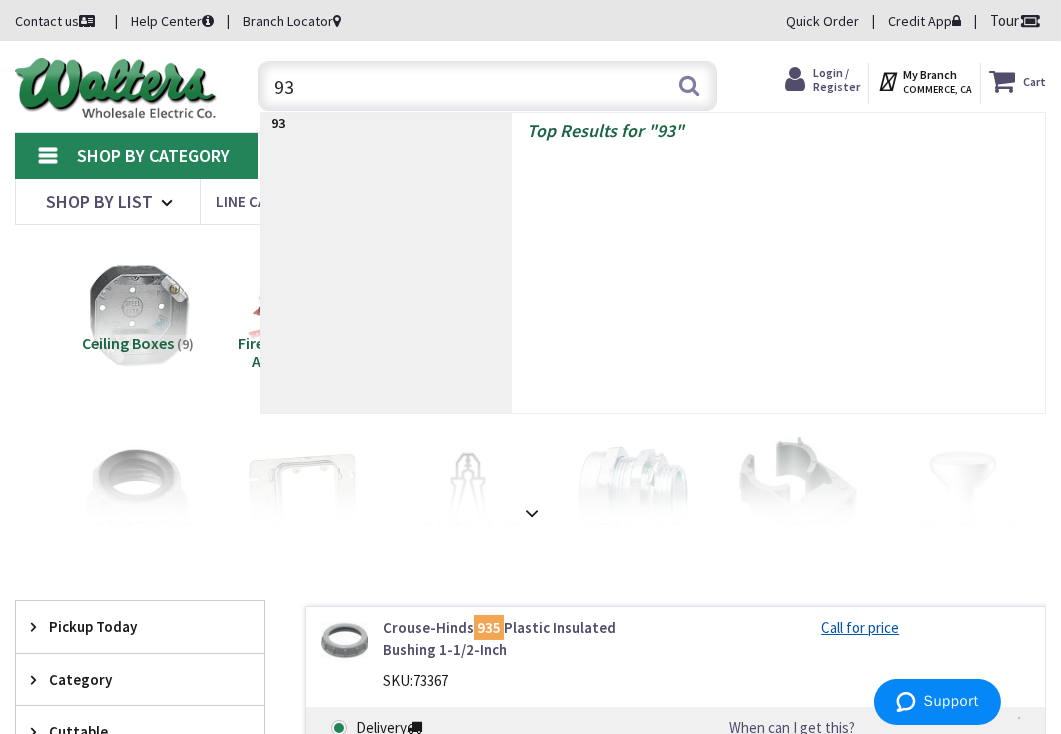 type on "934" 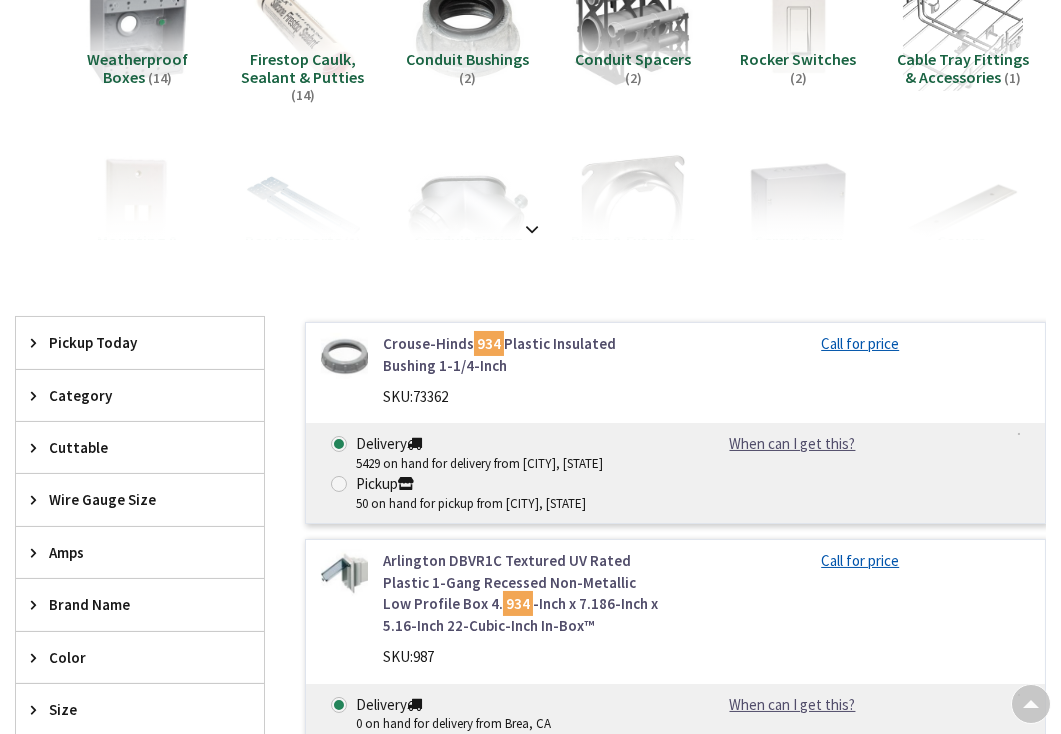 scroll, scrollTop: 331, scrollLeft: 0, axis: vertical 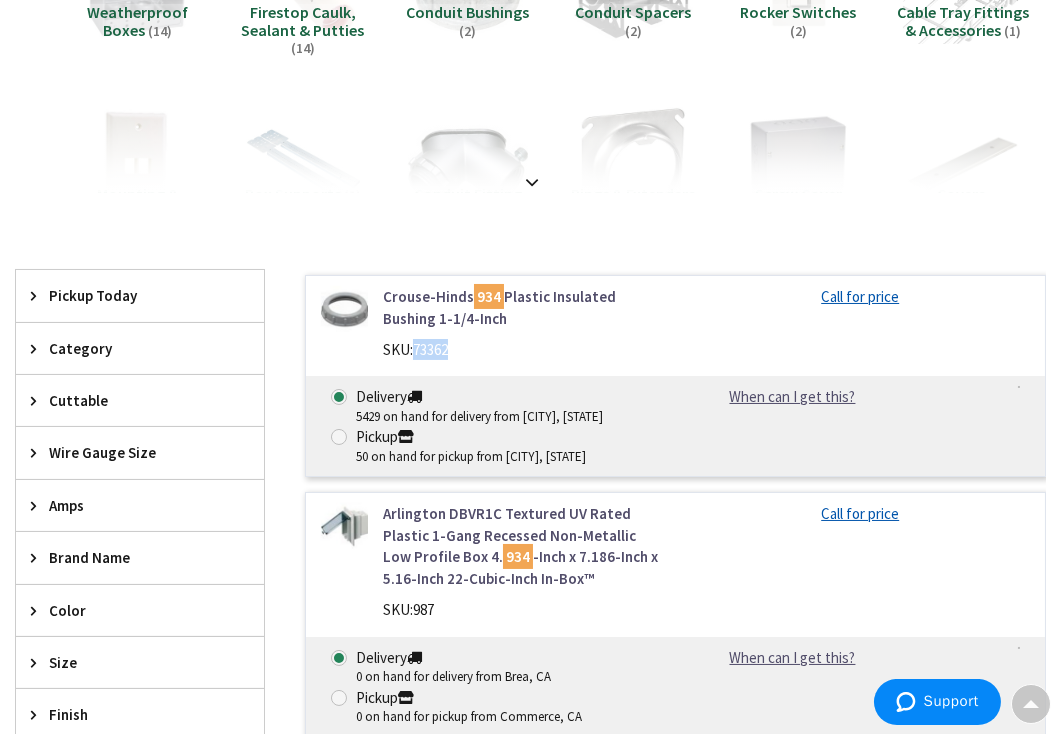 drag, startPoint x: 416, startPoint y: 347, endPoint x: 452, endPoint y: 342, distance: 36.345562 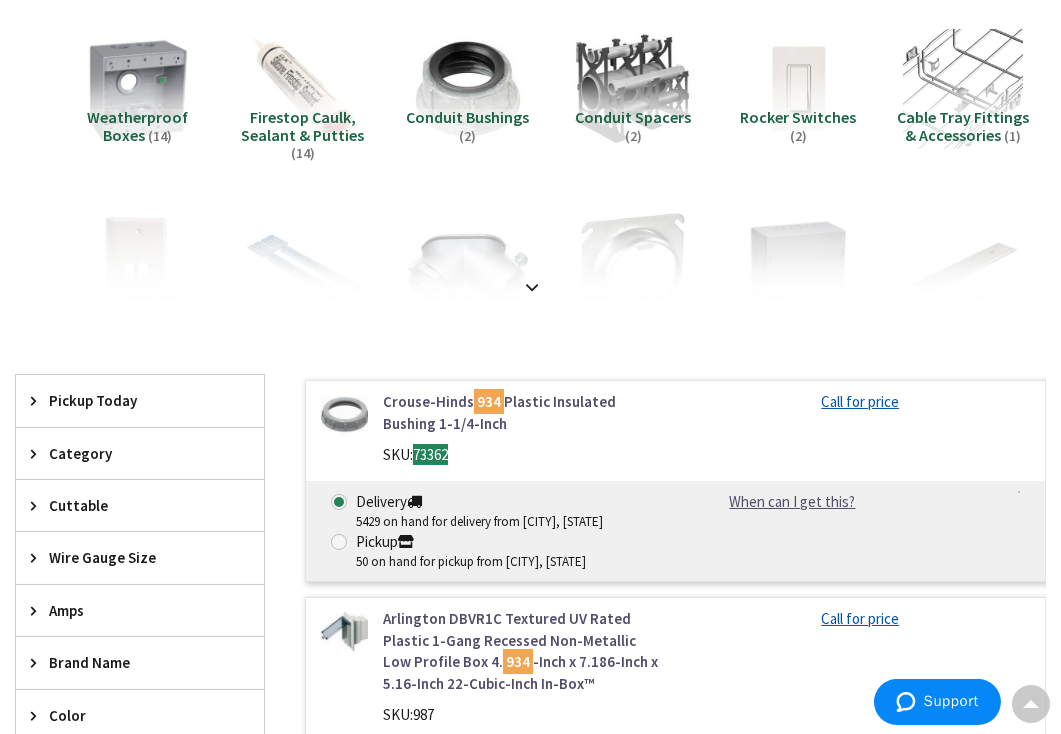 scroll, scrollTop: 31, scrollLeft: 0, axis: vertical 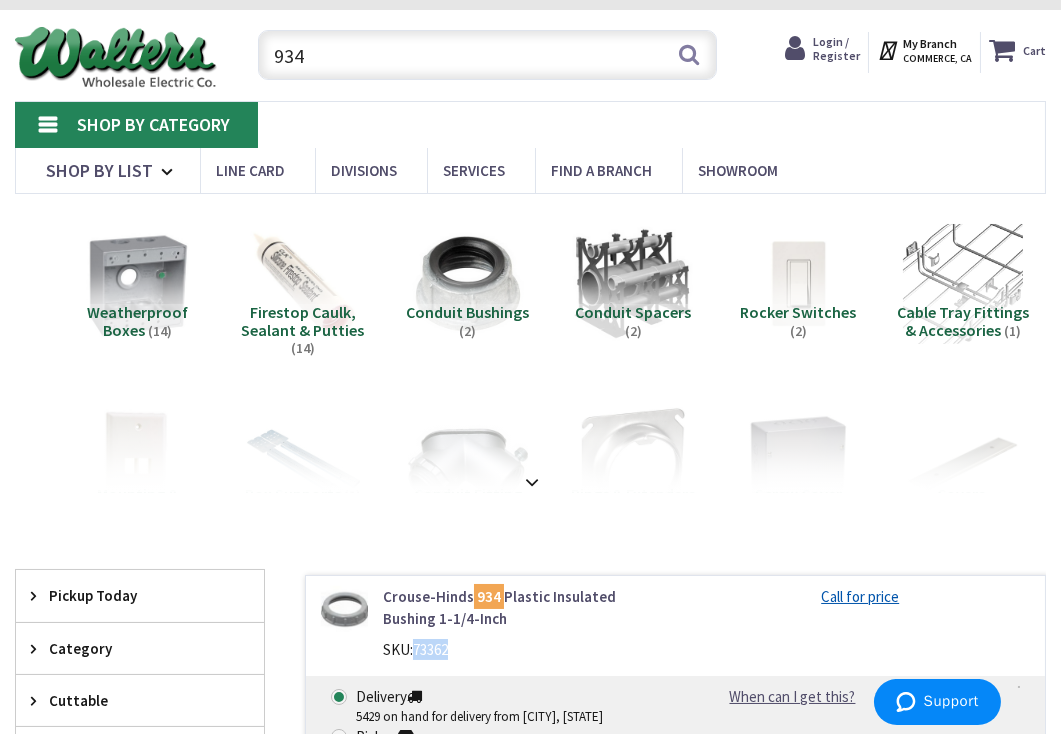 drag, startPoint x: 369, startPoint y: 57, endPoint x: 398, endPoint y: 65, distance: 30.083218 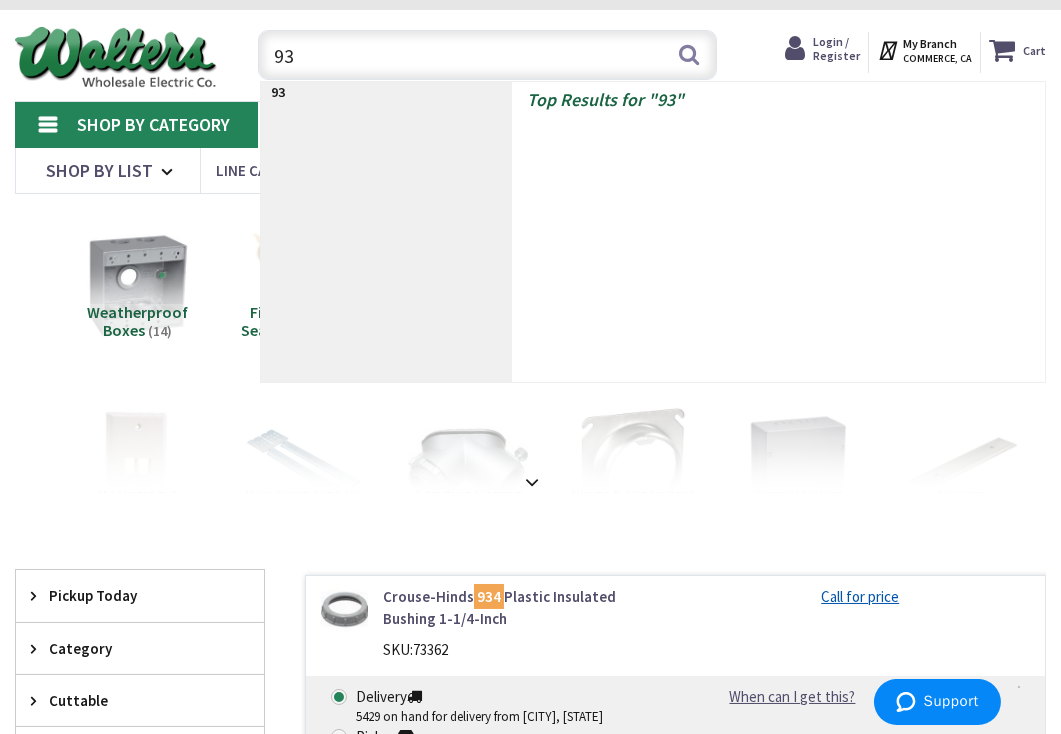 type on "932" 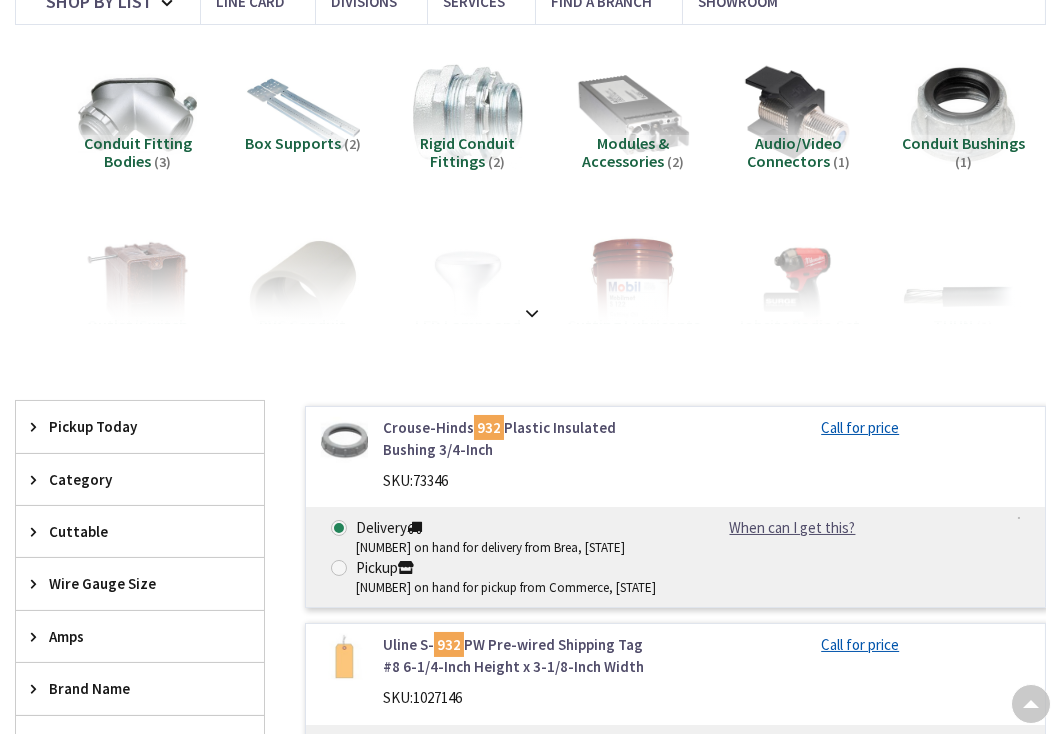 scroll, scrollTop: 246, scrollLeft: 0, axis: vertical 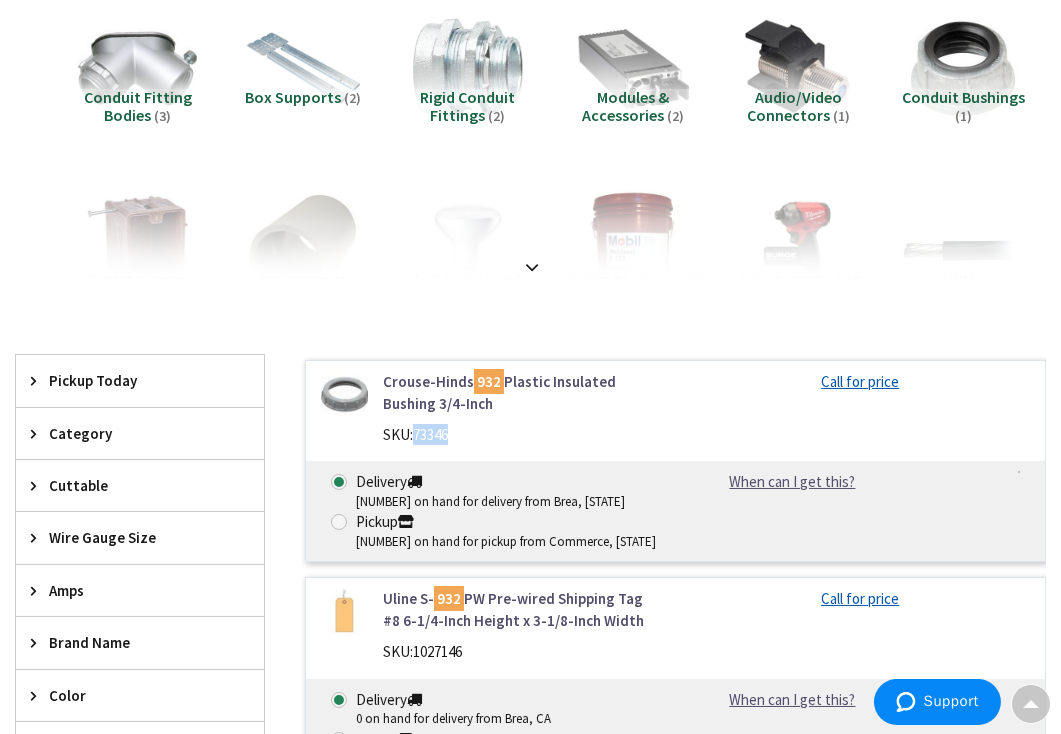 drag, startPoint x: 416, startPoint y: 433, endPoint x: 451, endPoint y: 434, distance: 35.014282 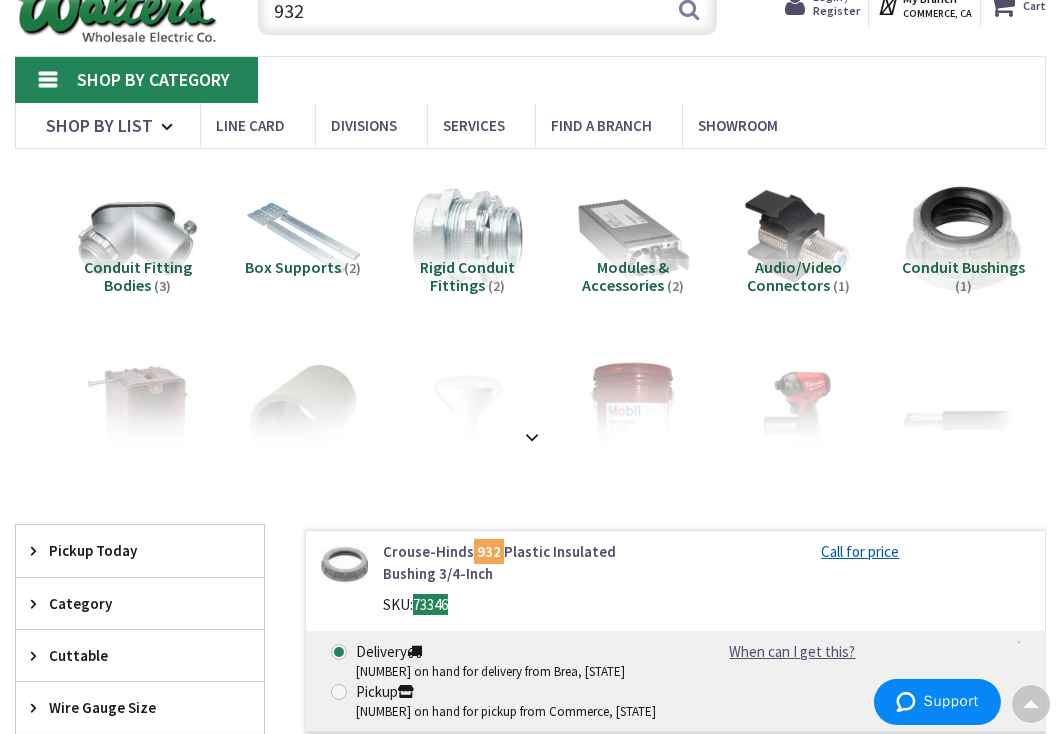 scroll, scrollTop: 0, scrollLeft: 0, axis: both 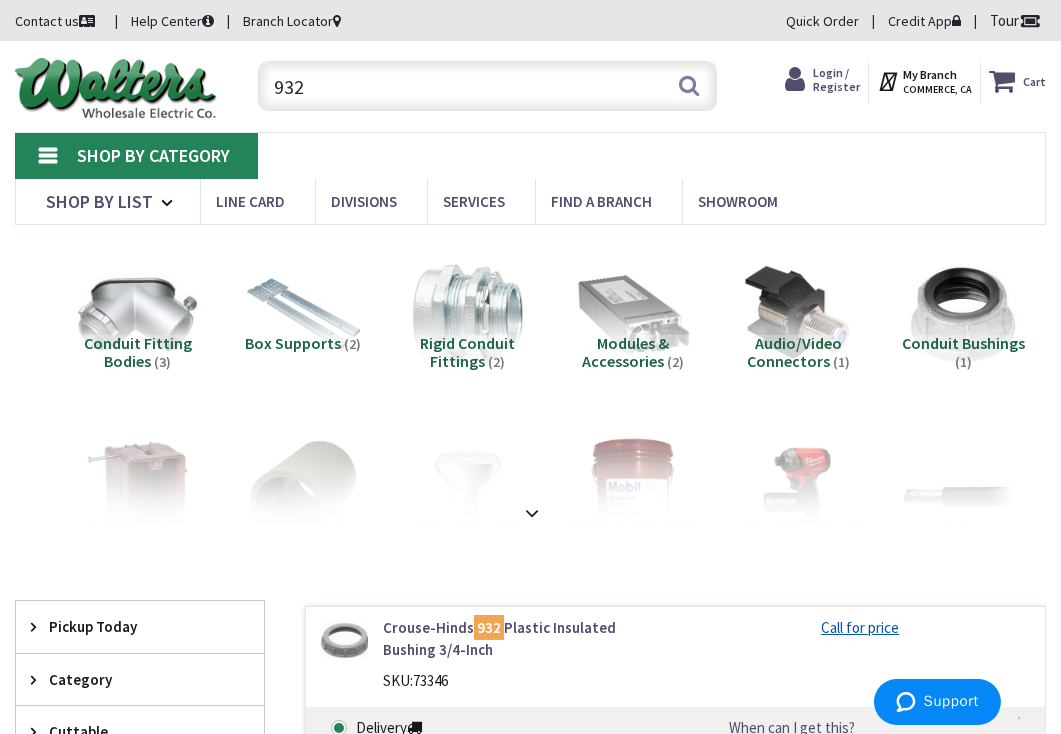 drag, startPoint x: 363, startPoint y: 75, endPoint x: 229, endPoint y: 84, distance: 134.3019 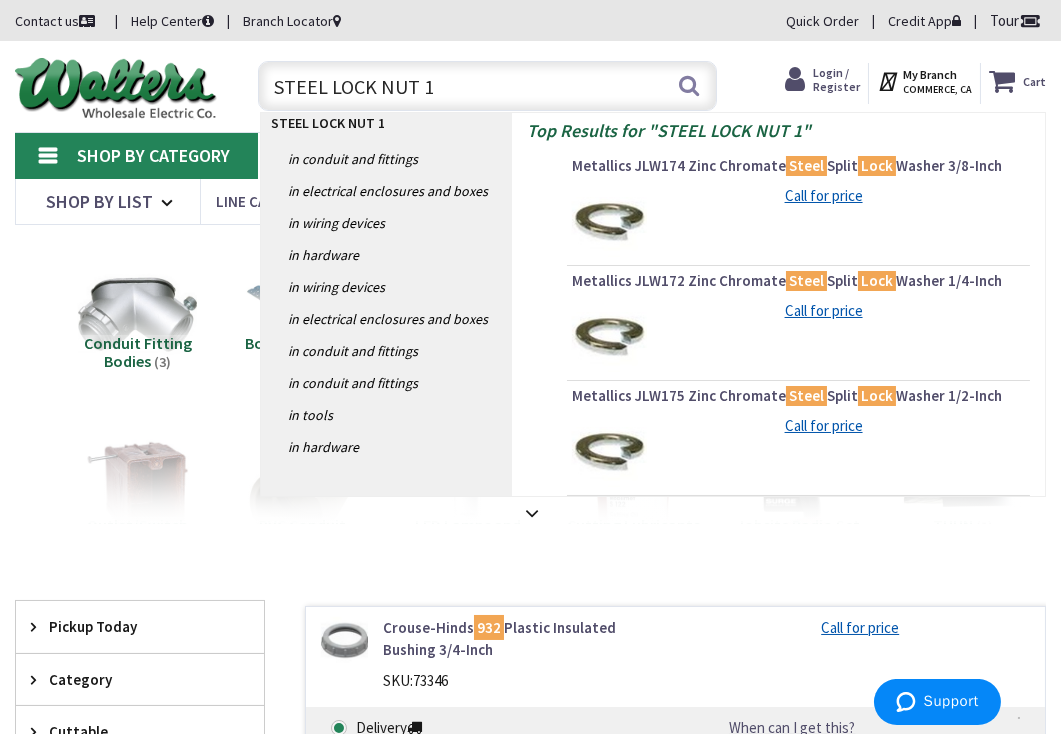 type on "STEEL LOCK NUT 1"" 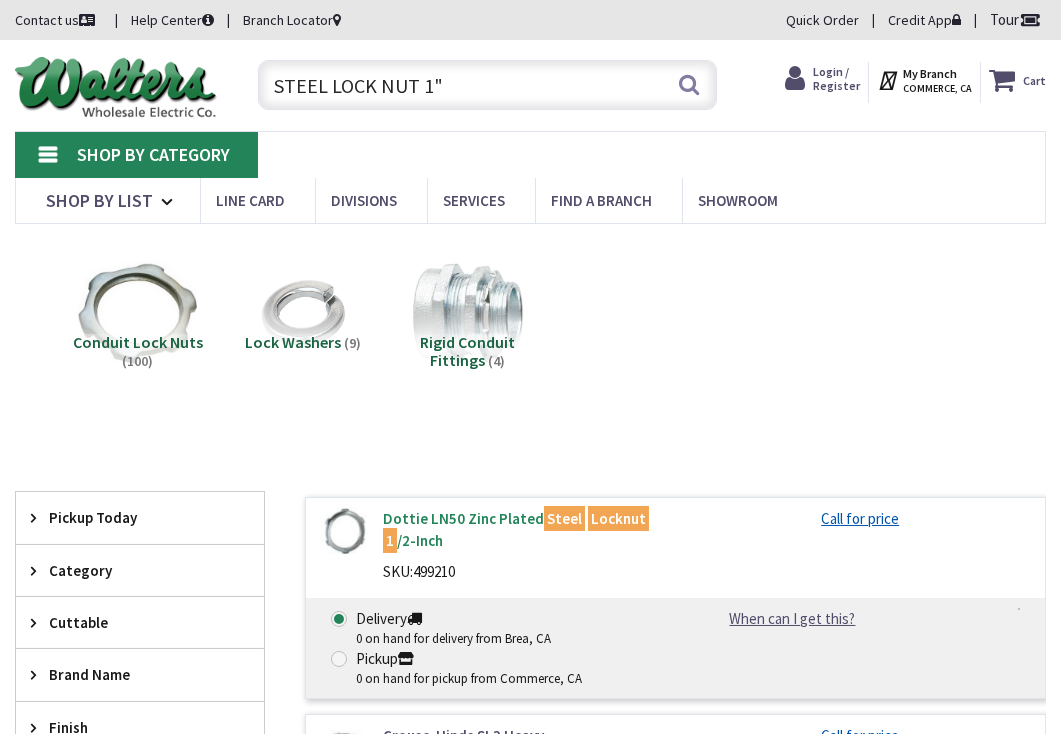 scroll, scrollTop: 200, scrollLeft: 0, axis: vertical 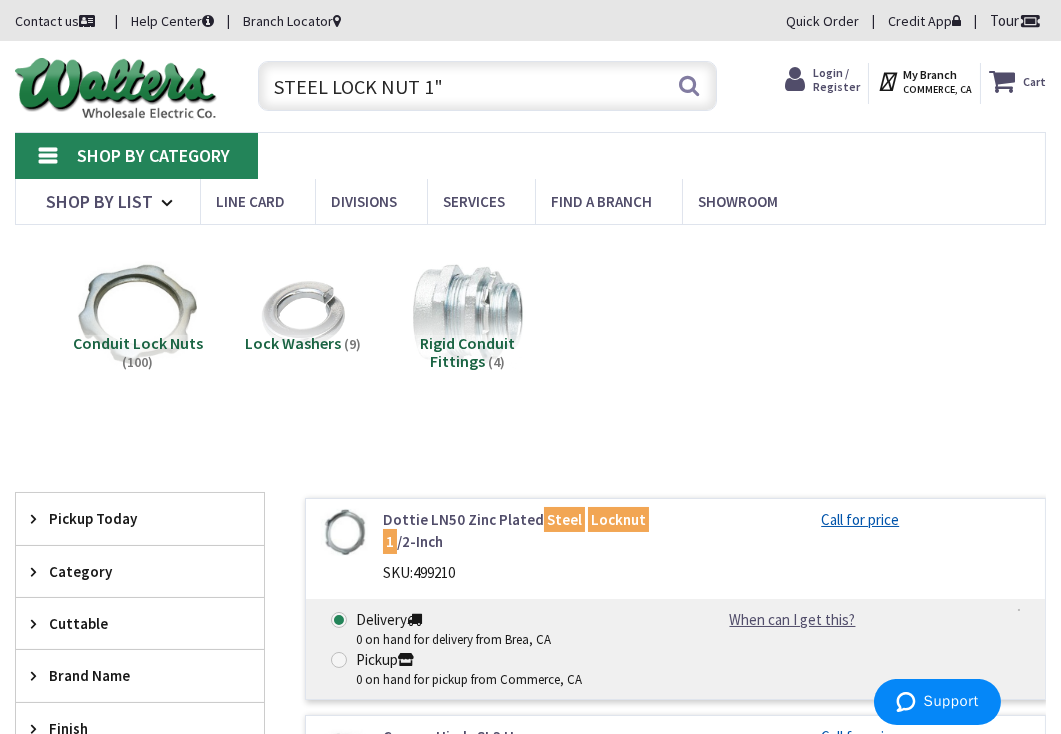 drag, startPoint x: 472, startPoint y: 90, endPoint x: 246, endPoint y: 96, distance: 226.07964 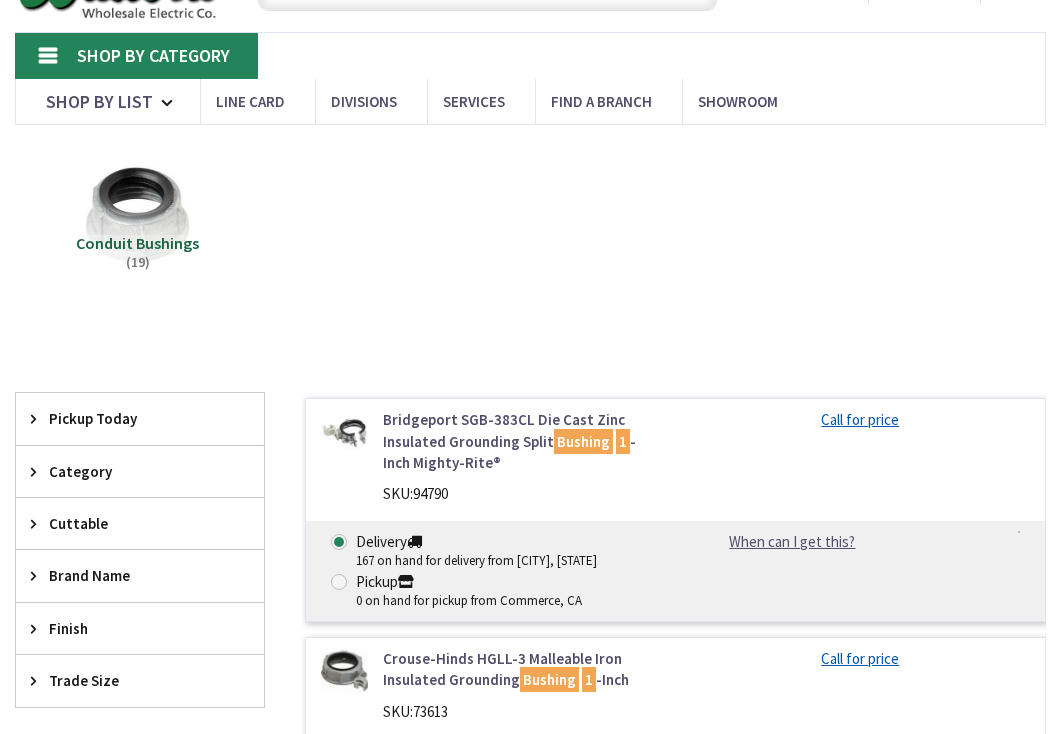 scroll, scrollTop: 100, scrollLeft: 0, axis: vertical 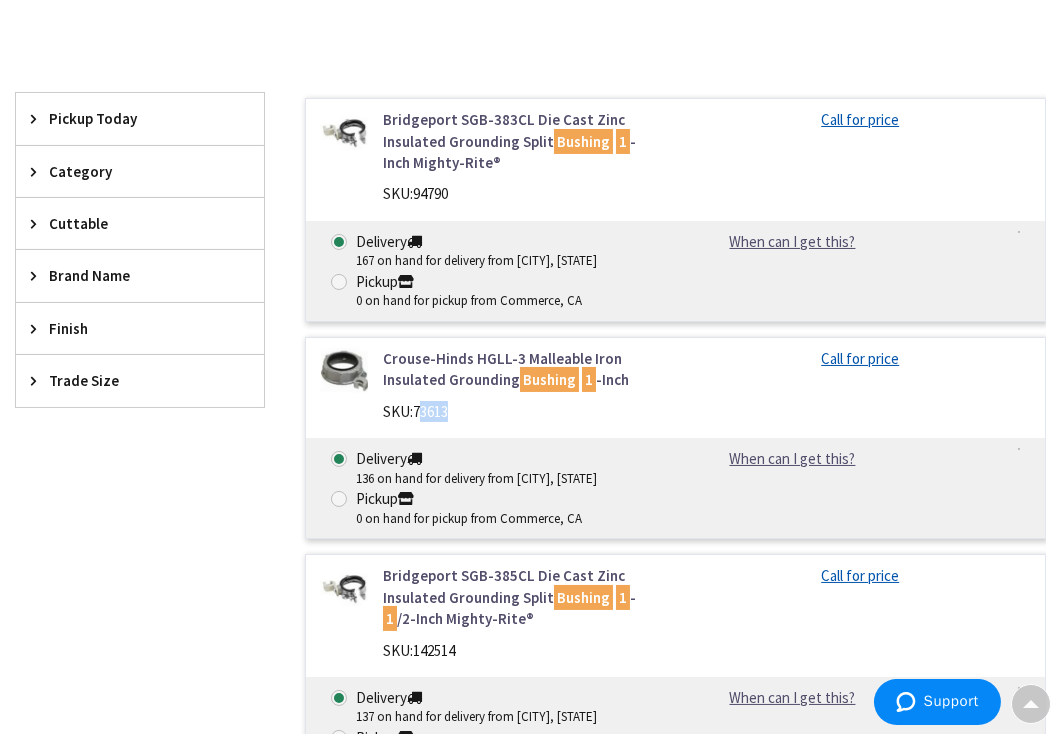 drag, startPoint x: 419, startPoint y: 411, endPoint x: 460, endPoint y: 405, distance: 41.4367 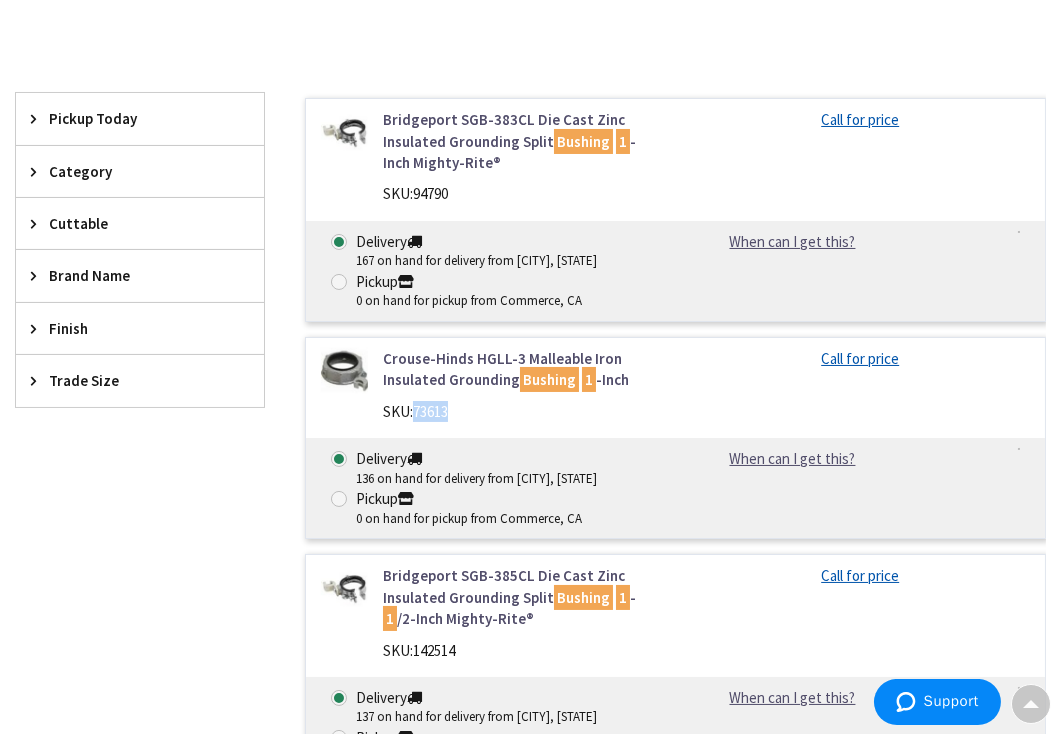 drag, startPoint x: 416, startPoint y: 410, endPoint x: 449, endPoint y: 410, distance: 33 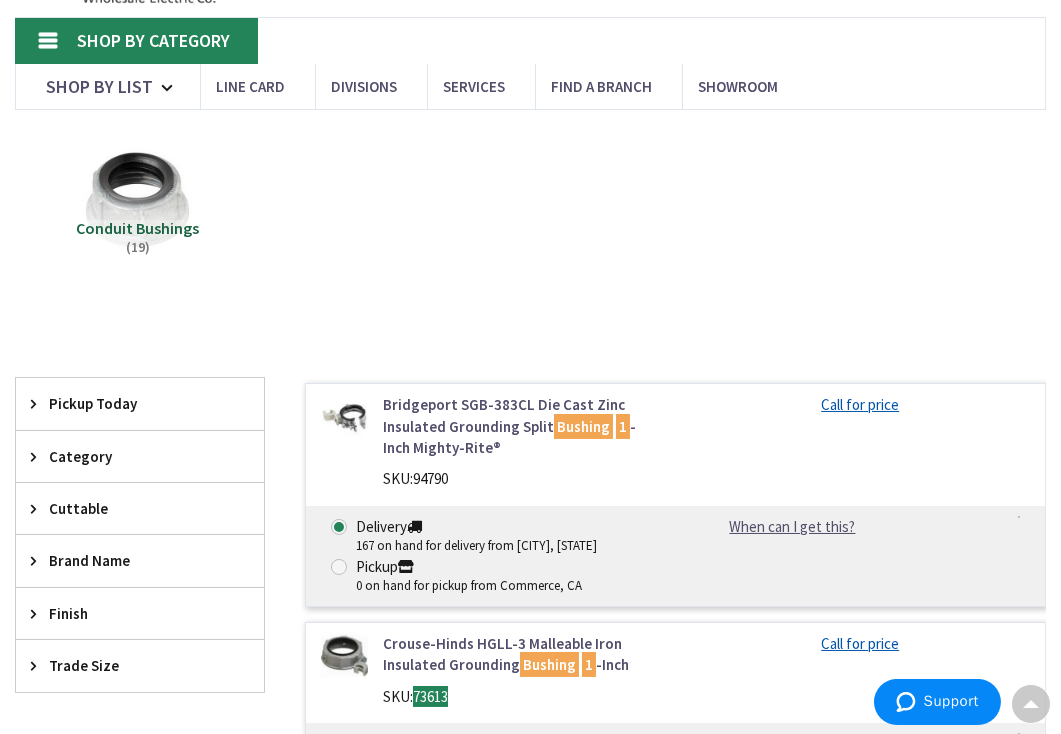 scroll, scrollTop: 0, scrollLeft: 0, axis: both 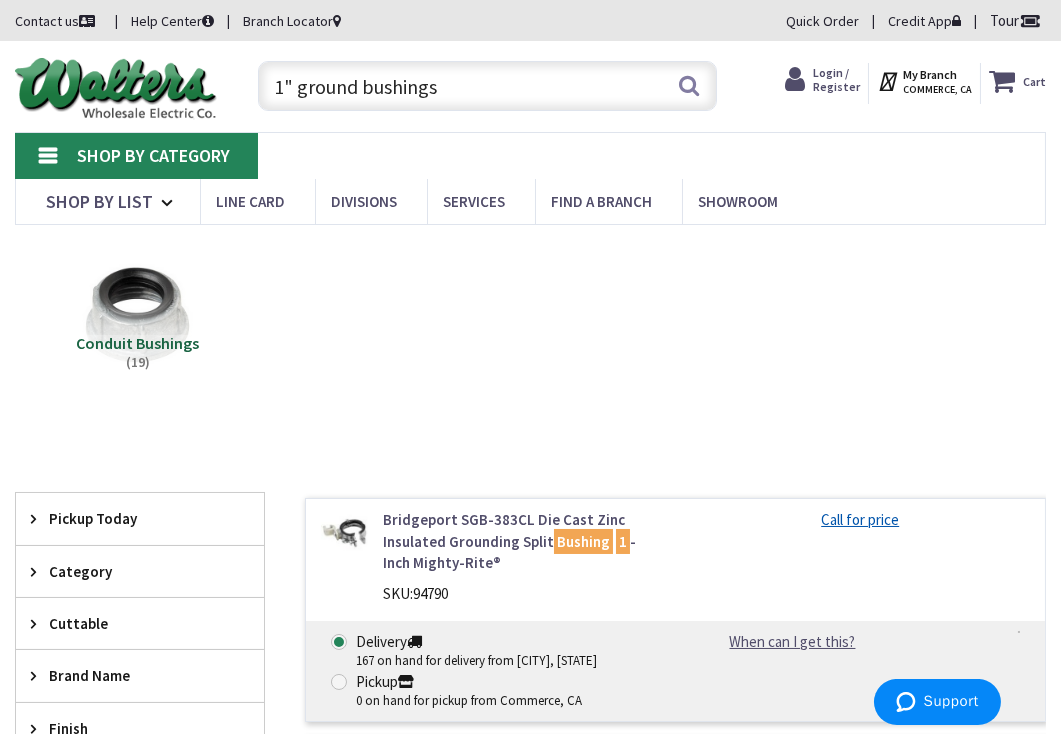 drag, startPoint x: 461, startPoint y: 94, endPoint x: 232, endPoint y: 101, distance: 229.10696 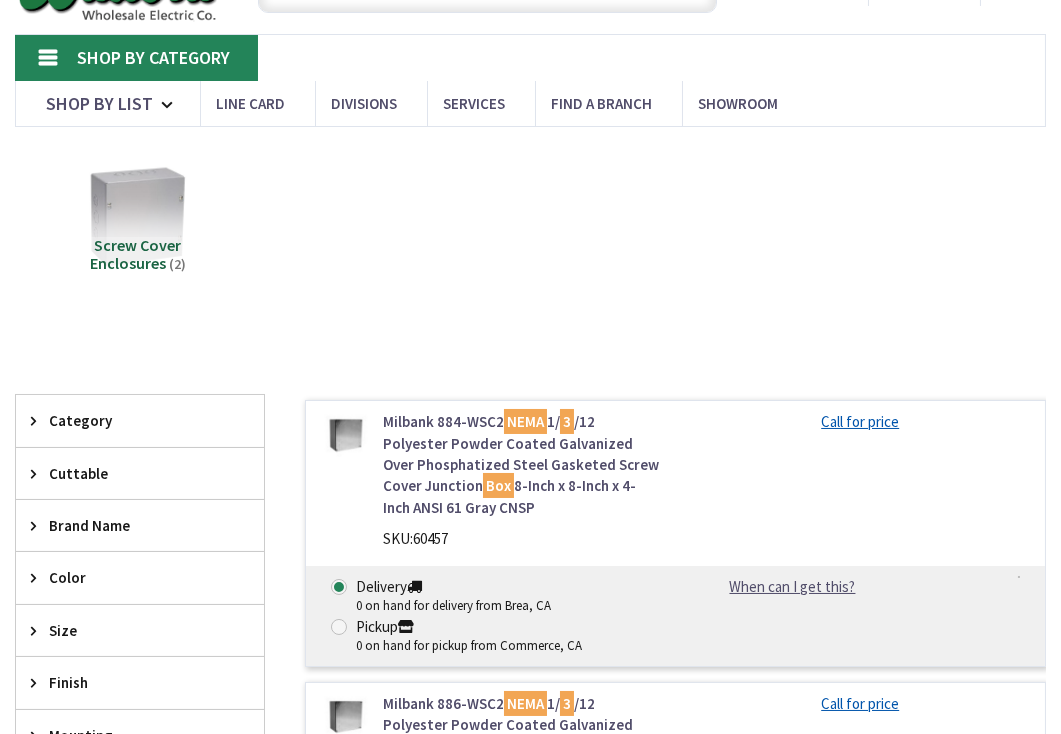 scroll, scrollTop: 200, scrollLeft: 0, axis: vertical 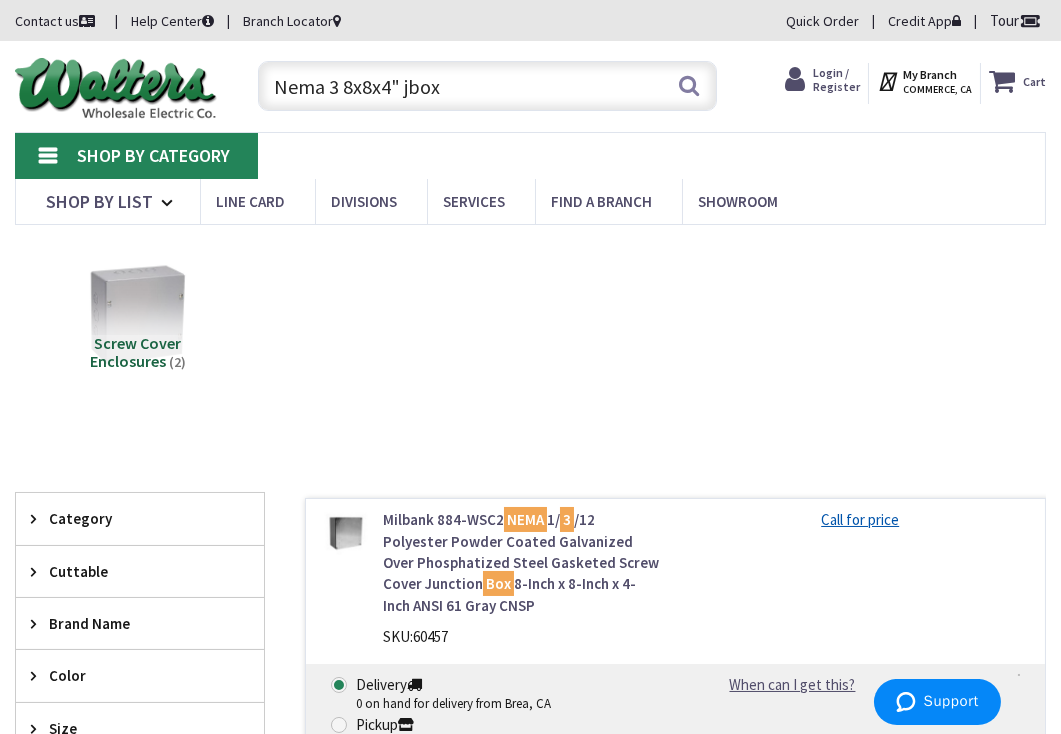 click on "Nema 3 8x8x4" jbox" at bounding box center (487, 86) 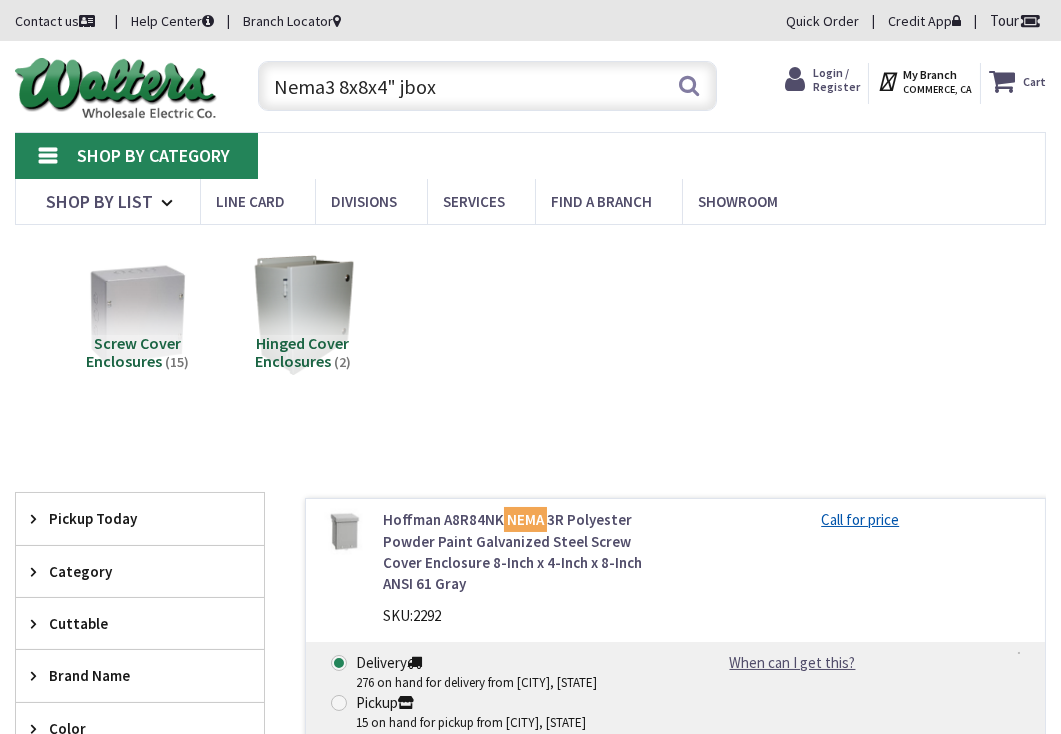 scroll, scrollTop: 100, scrollLeft: 0, axis: vertical 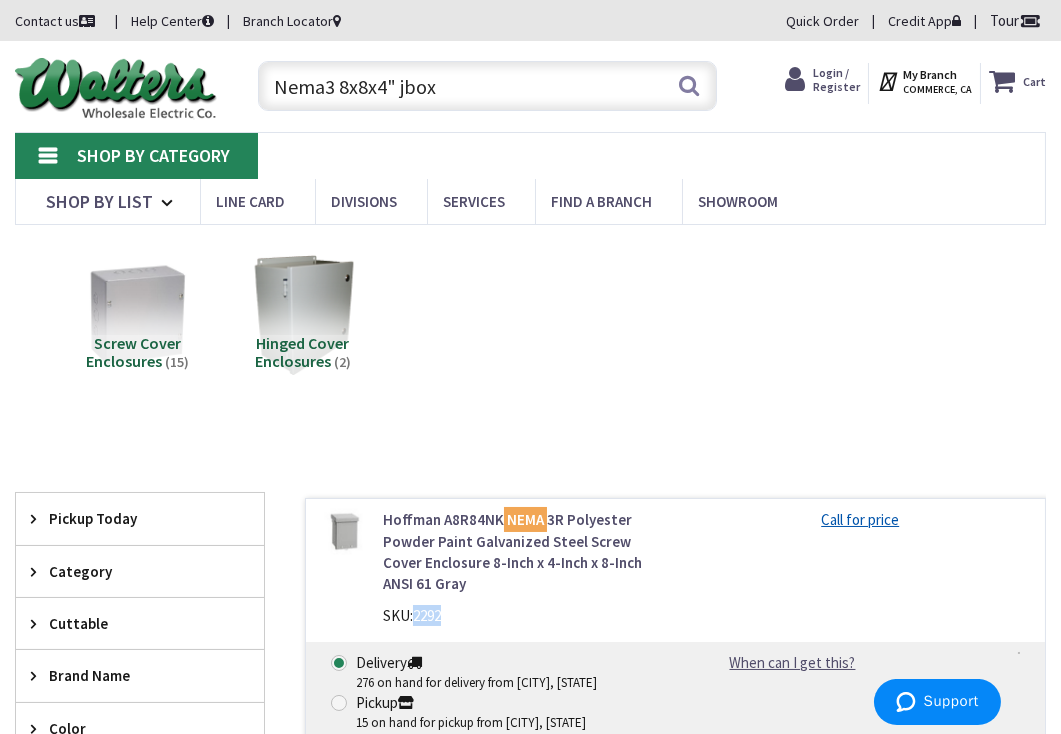 drag, startPoint x: 415, startPoint y: 611, endPoint x: 446, endPoint y: 611, distance: 31 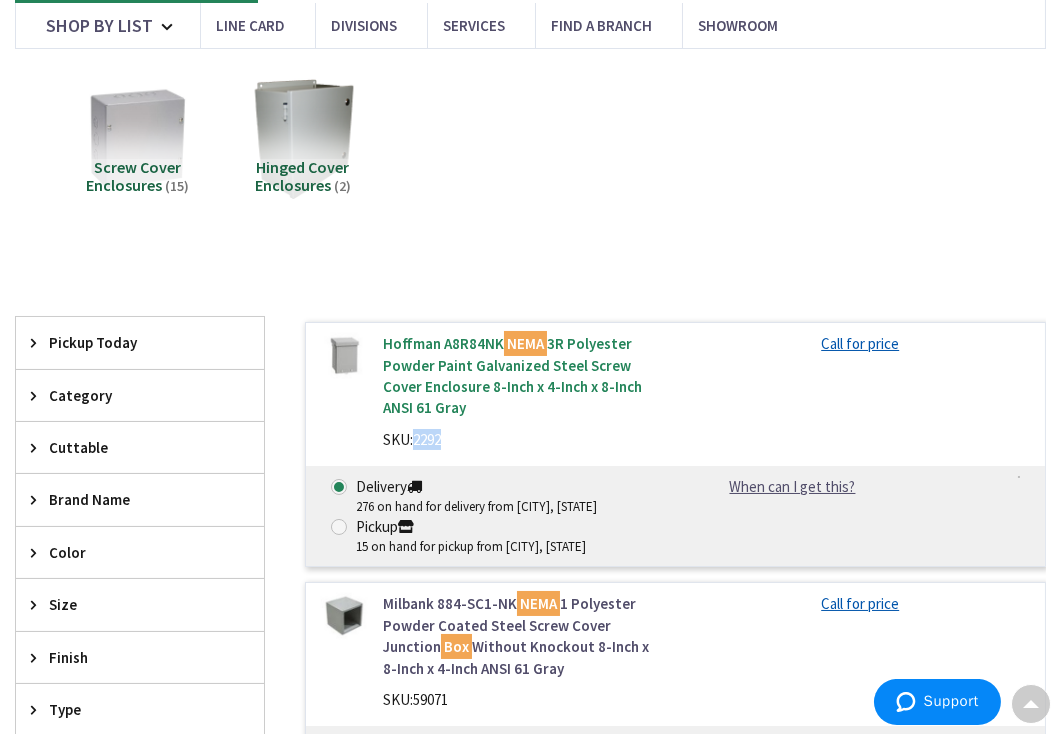 scroll, scrollTop: 0, scrollLeft: 0, axis: both 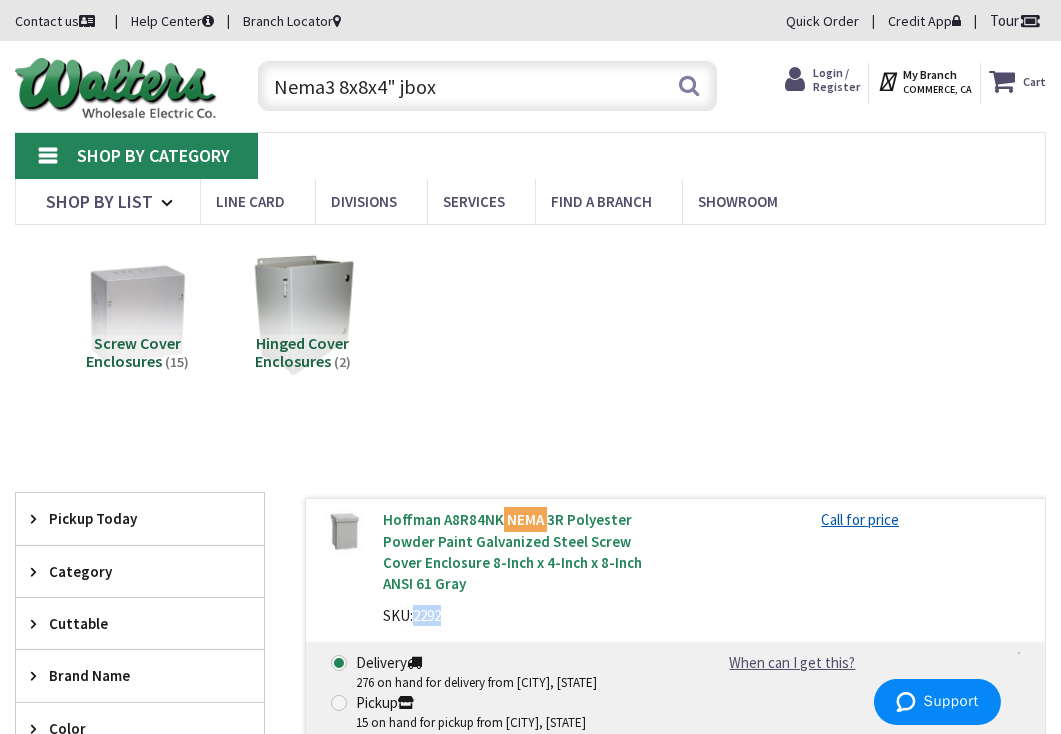 copy on "2292" 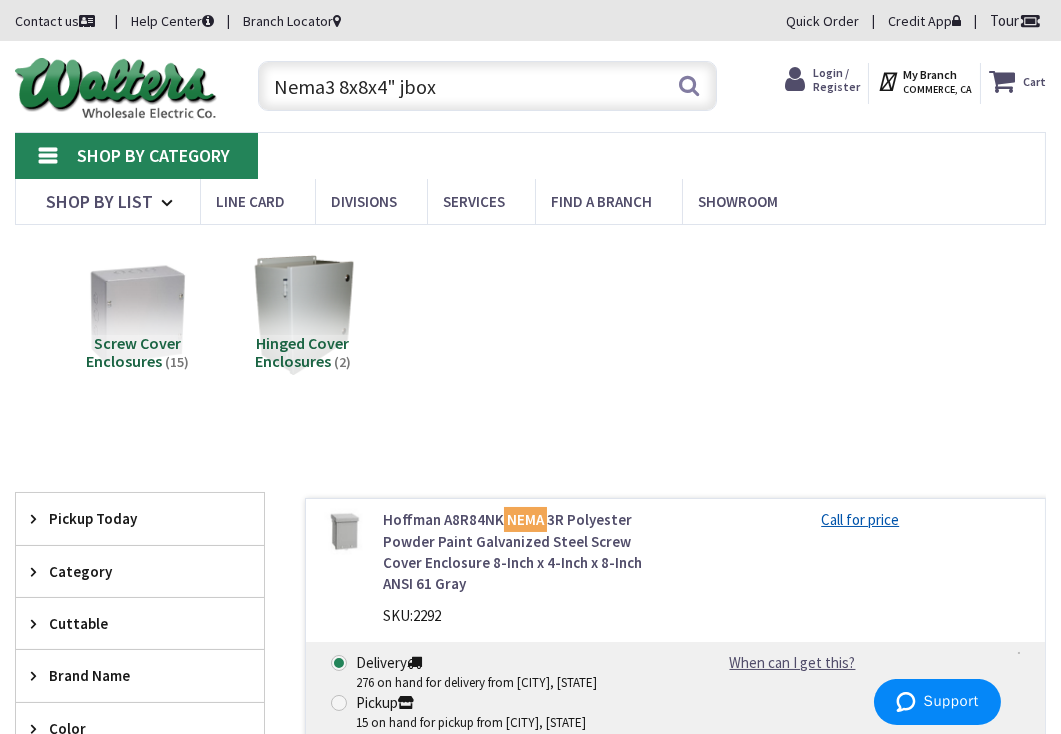 drag, startPoint x: 385, startPoint y: 94, endPoint x: 247, endPoint y: 95, distance: 138.00362 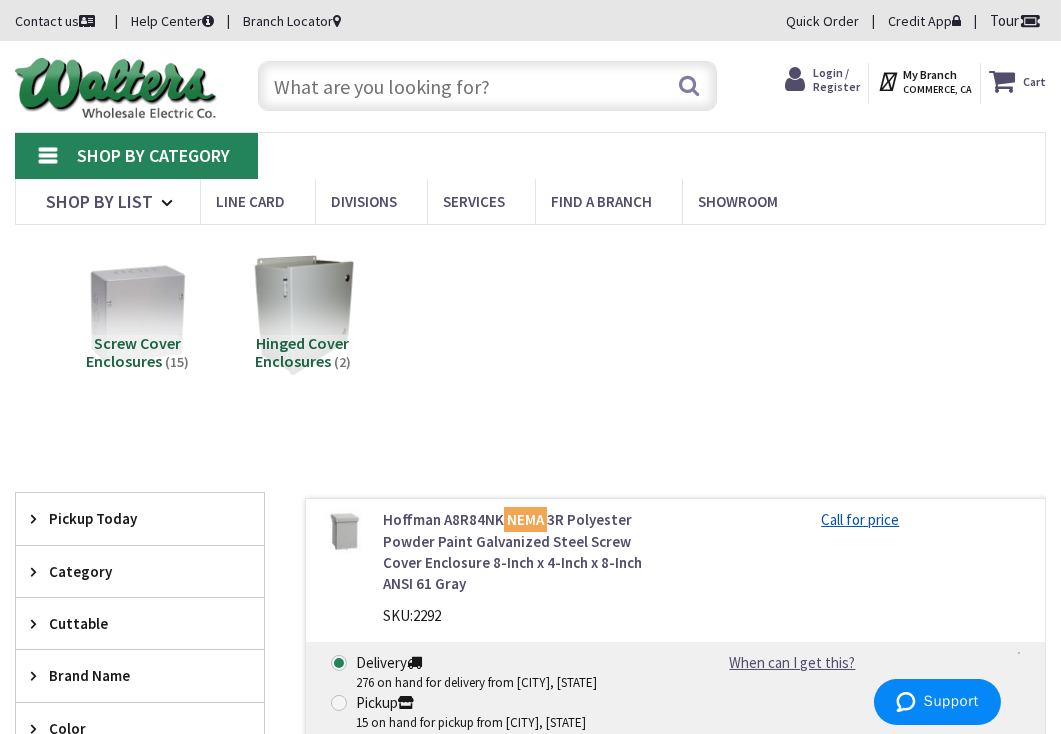 paste on "2" pvc couplers" 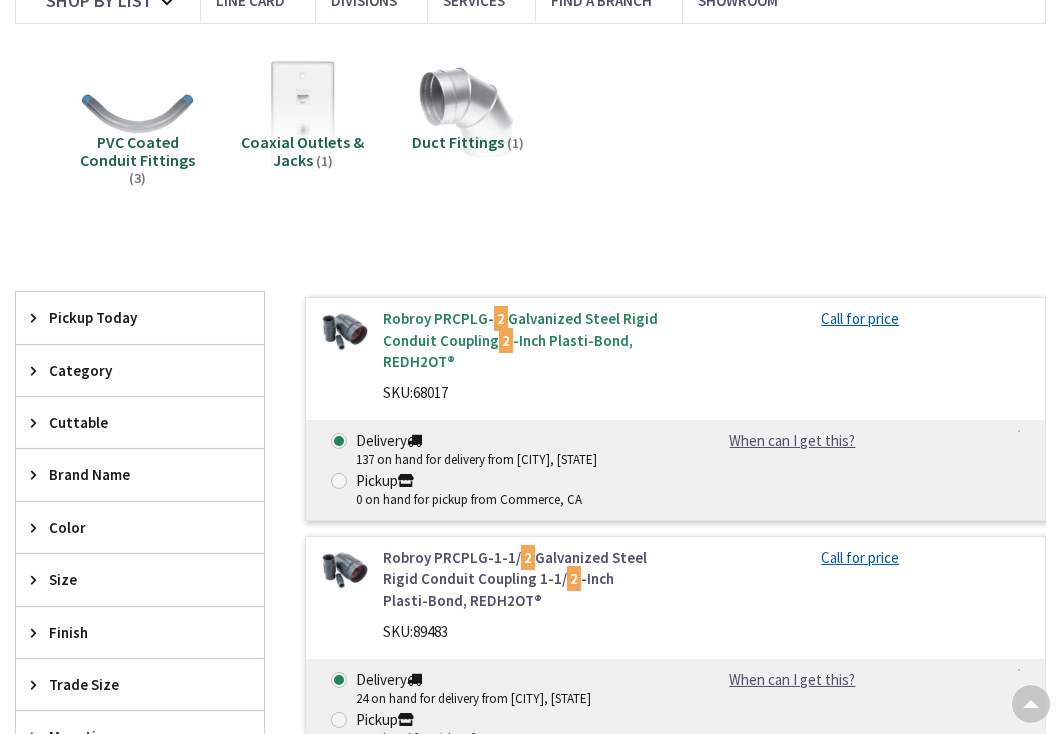 scroll, scrollTop: 704, scrollLeft: 0, axis: vertical 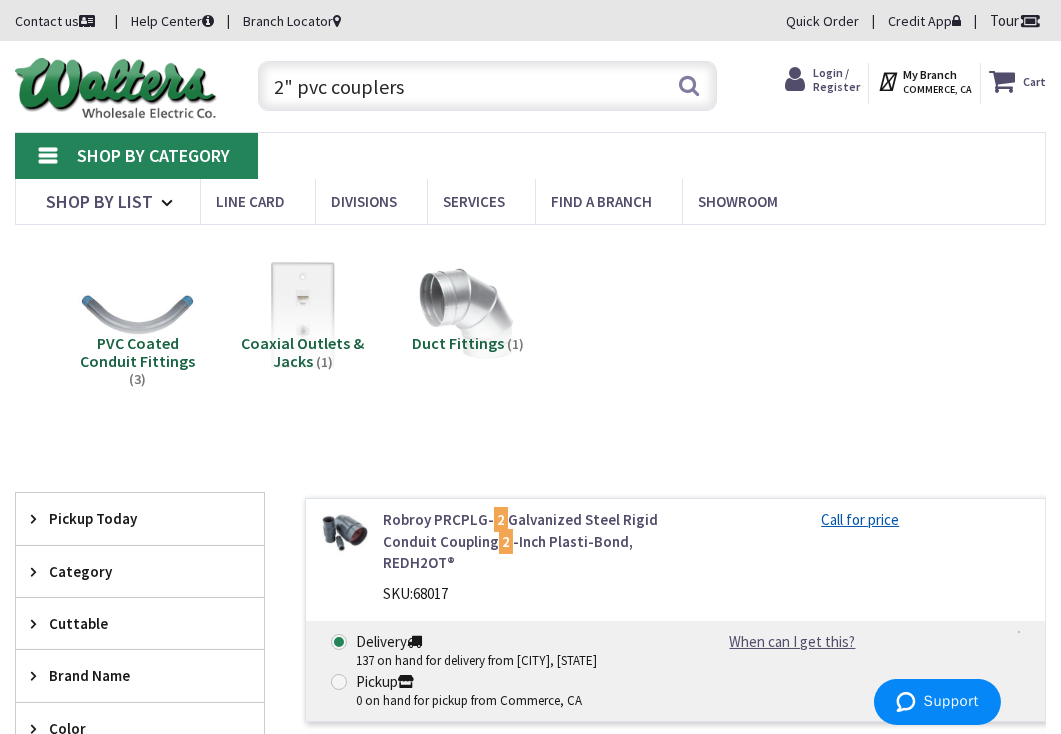 drag, startPoint x: 439, startPoint y: 89, endPoint x: 376, endPoint y: 92, distance: 63.07139 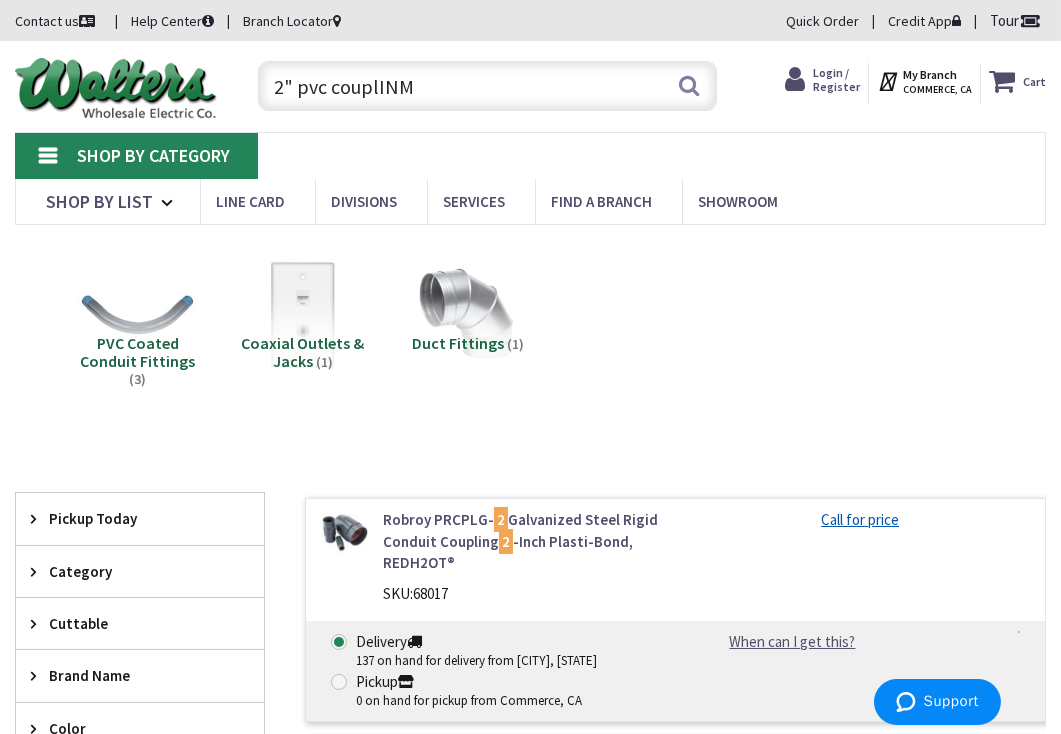 type on "2" pvc couplINMG" 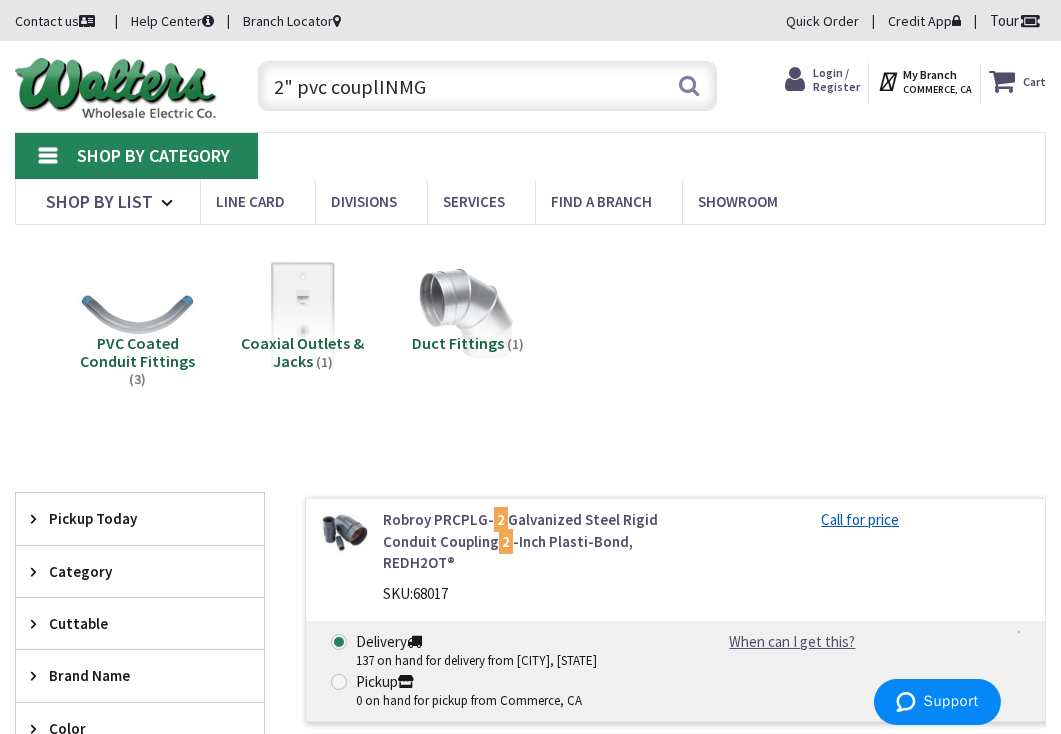 click on "2" pvc couplINMG" at bounding box center [487, 86] 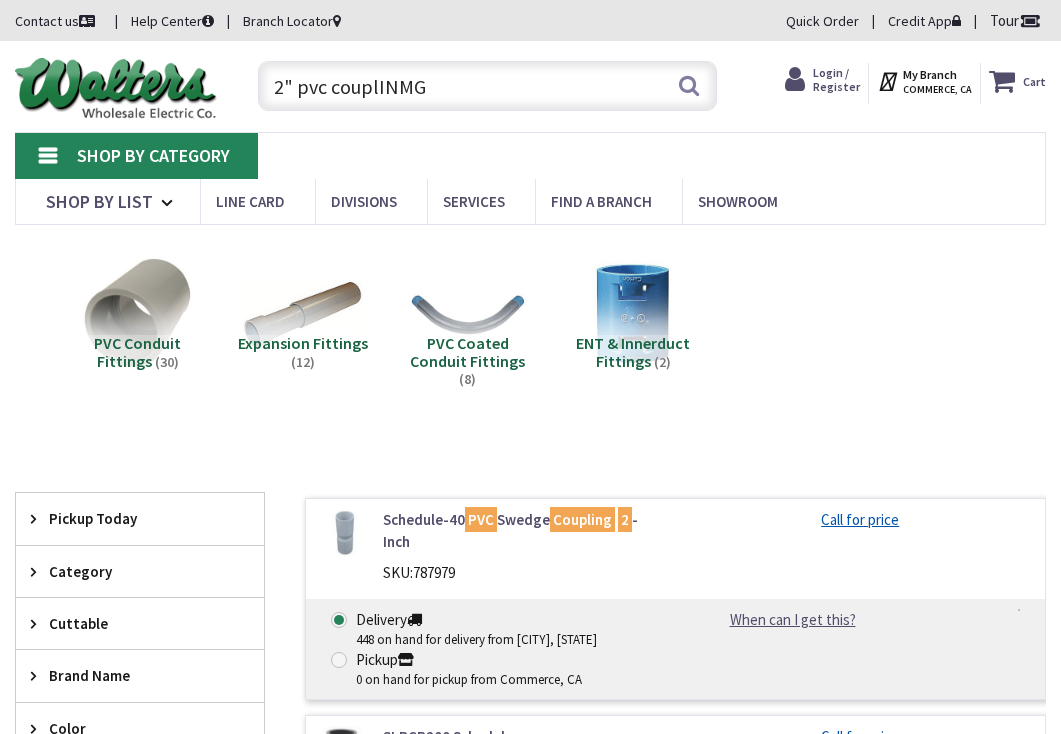 scroll, scrollTop: 0, scrollLeft: 0, axis: both 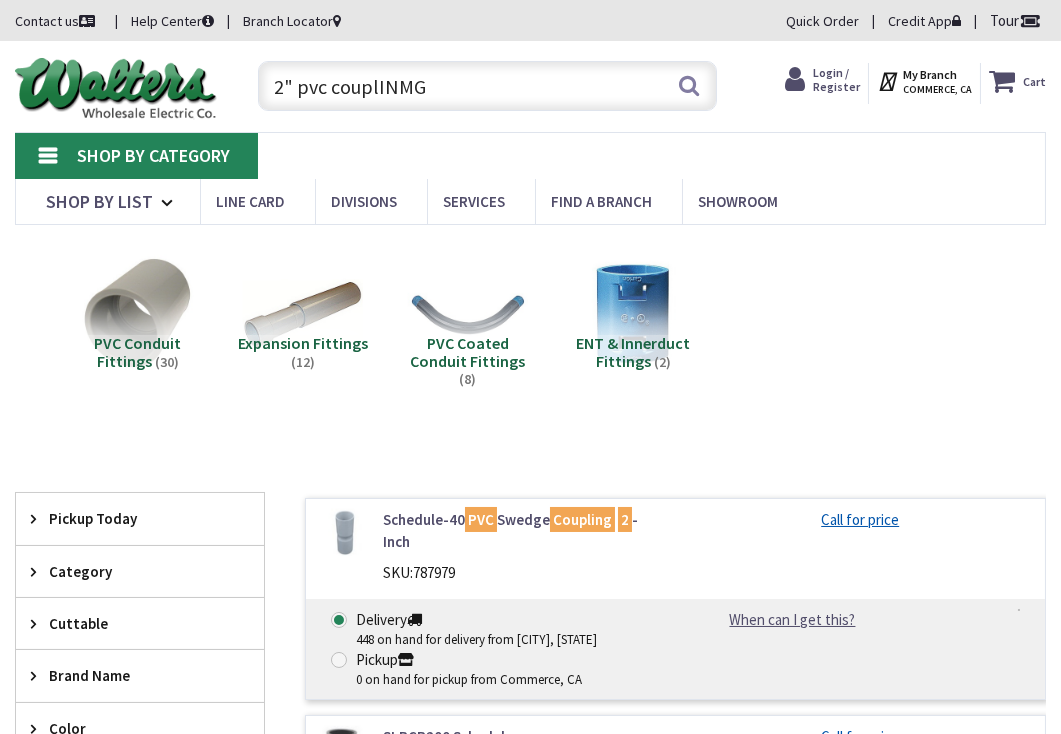 click on "2" pvc couplINMG" at bounding box center (487, 86) 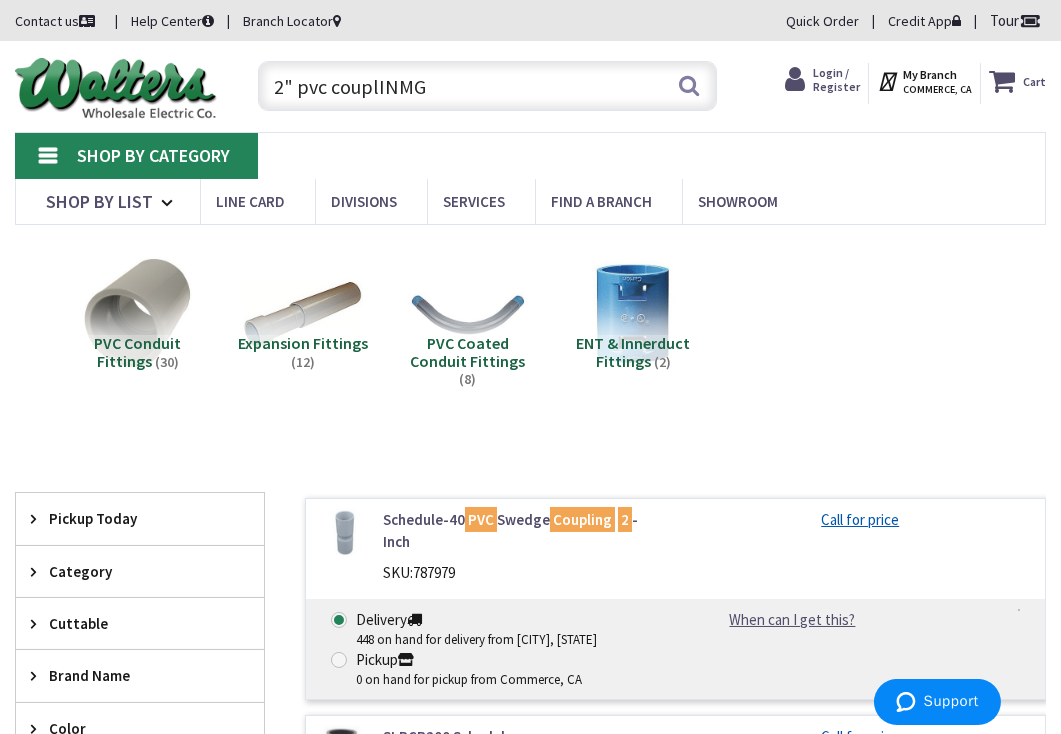 drag, startPoint x: 484, startPoint y: 82, endPoint x: 388, endPoint y: 96, distance: 97.015465 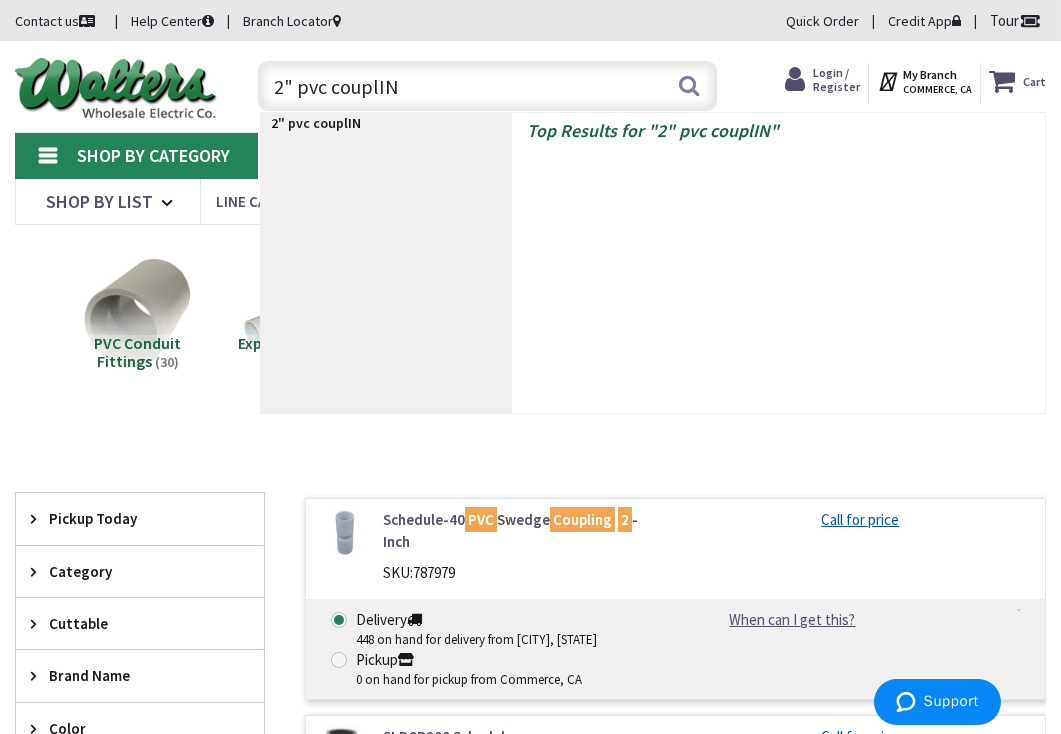 type on "2" pvc couplING" 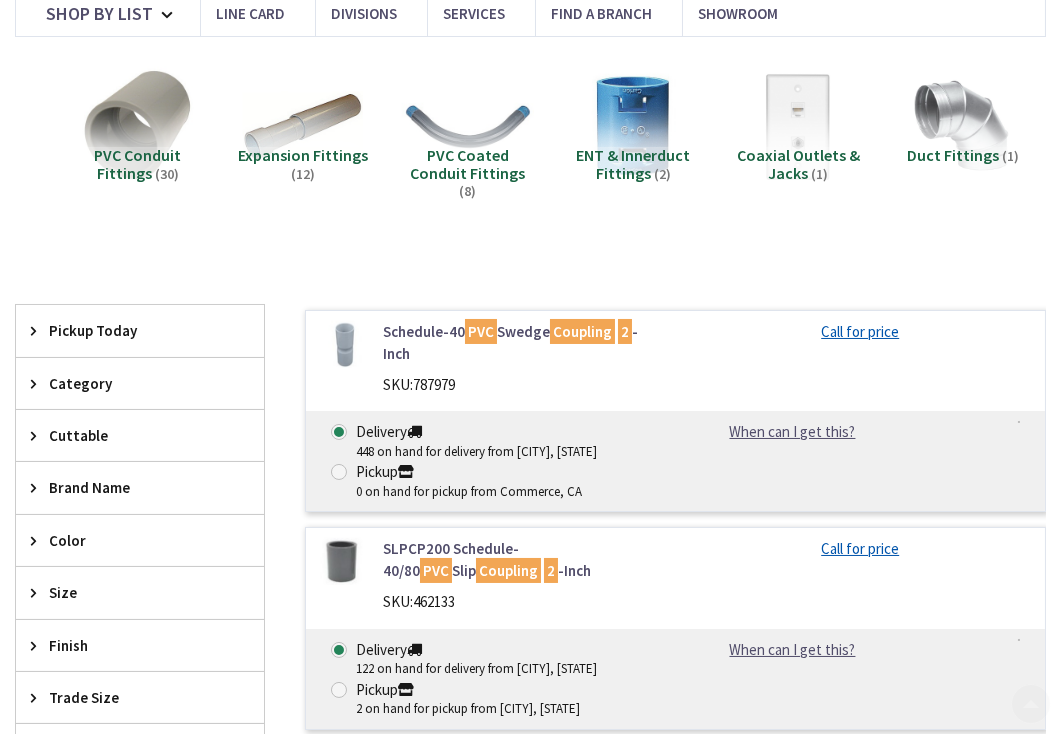 scroll, scrollTop: 294, scrollLeft: 0, axis: vertical 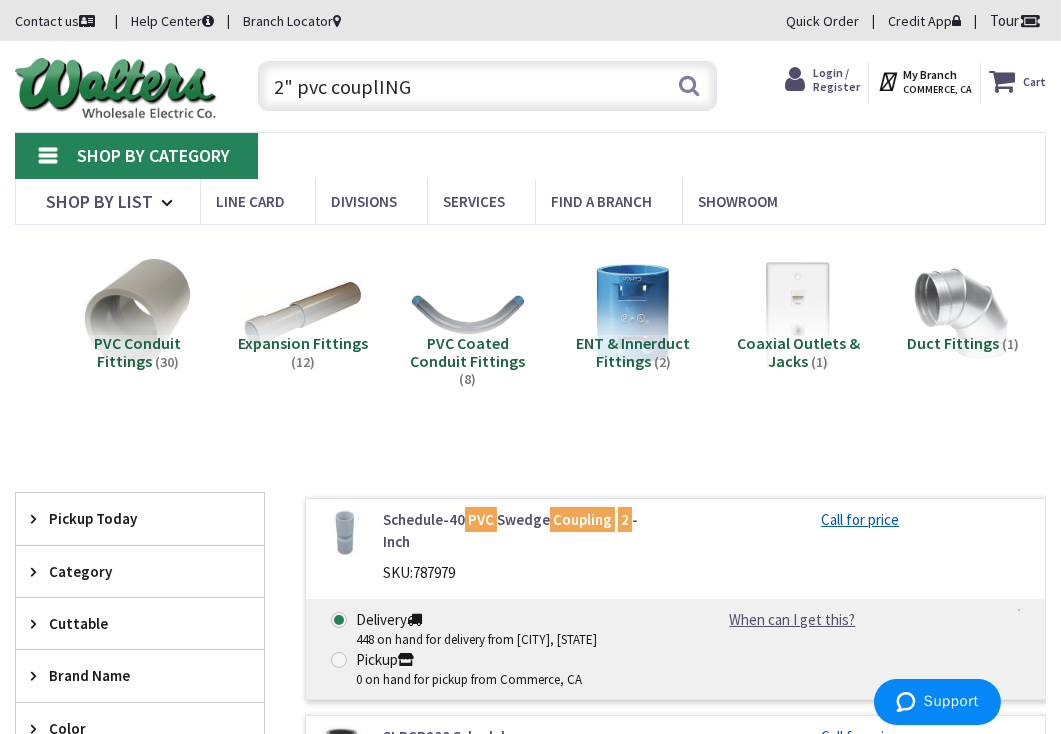 drag, startPoint x: 443, startPoint y: 79, endPoint x: 376, endPoint y: 83, distance: 67.11929 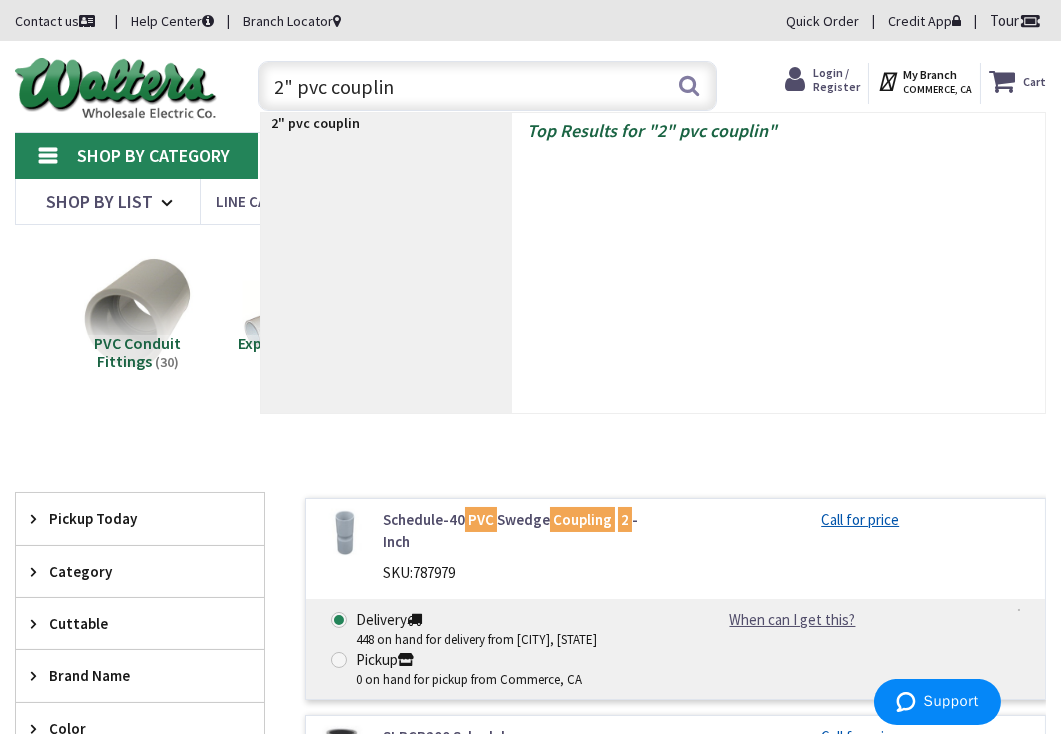 type on "2" pvc coupling" 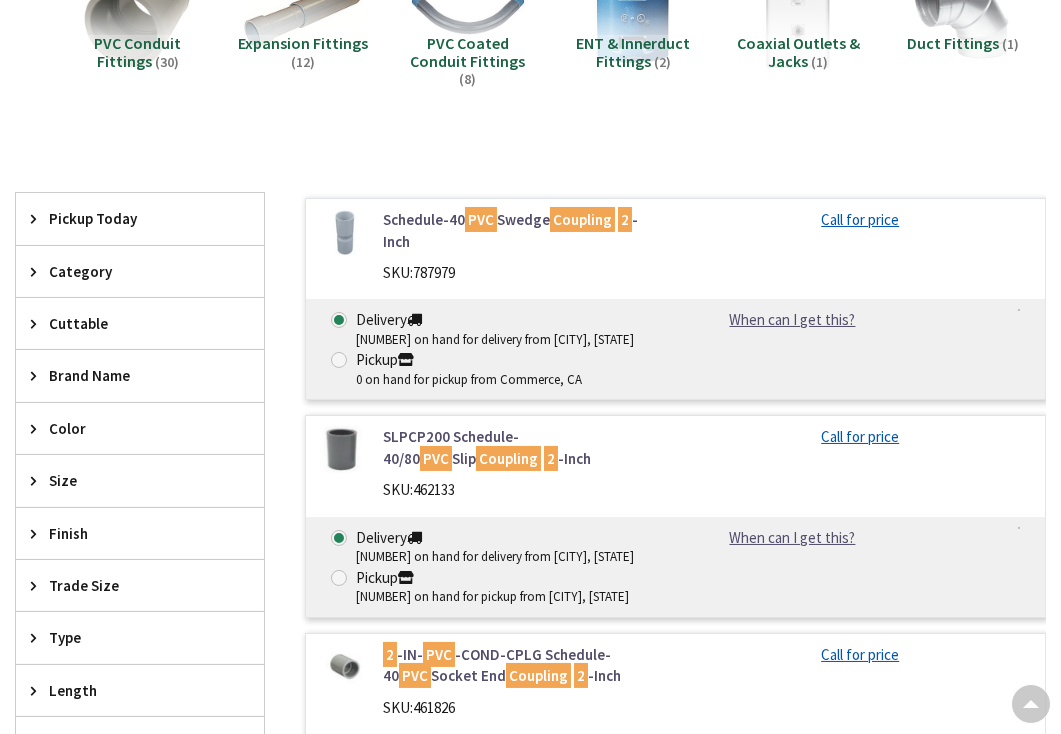 scroll, scrollTop: 346, scrollLeft: 0, axis: vertical 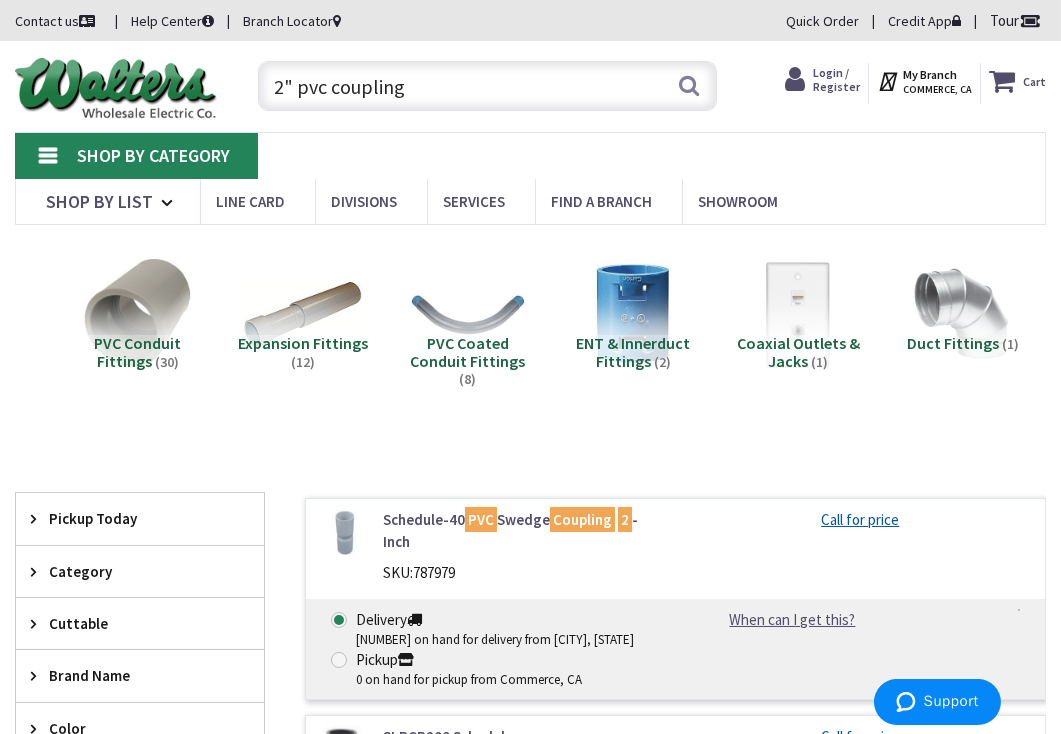 drag, startPoint x: 297, startPoint y: 87, endPoint x: 261, endPoint y: 87, distance: 36 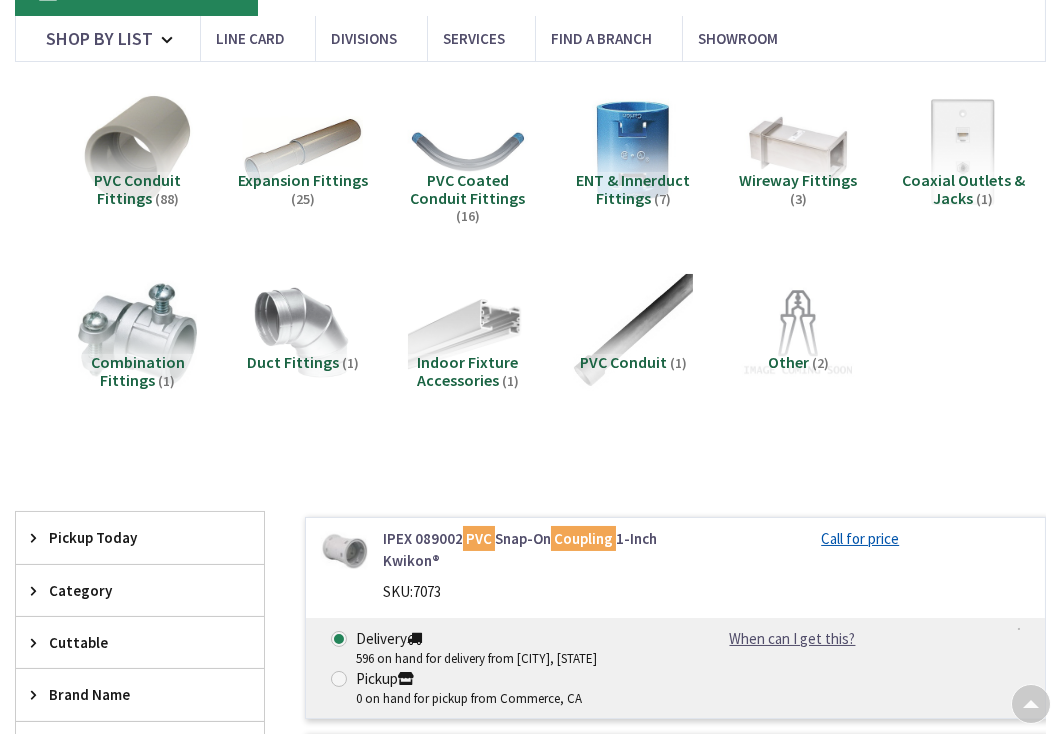 scroll, scrollTop: 366, scrollLeft: 0, axis: vertical 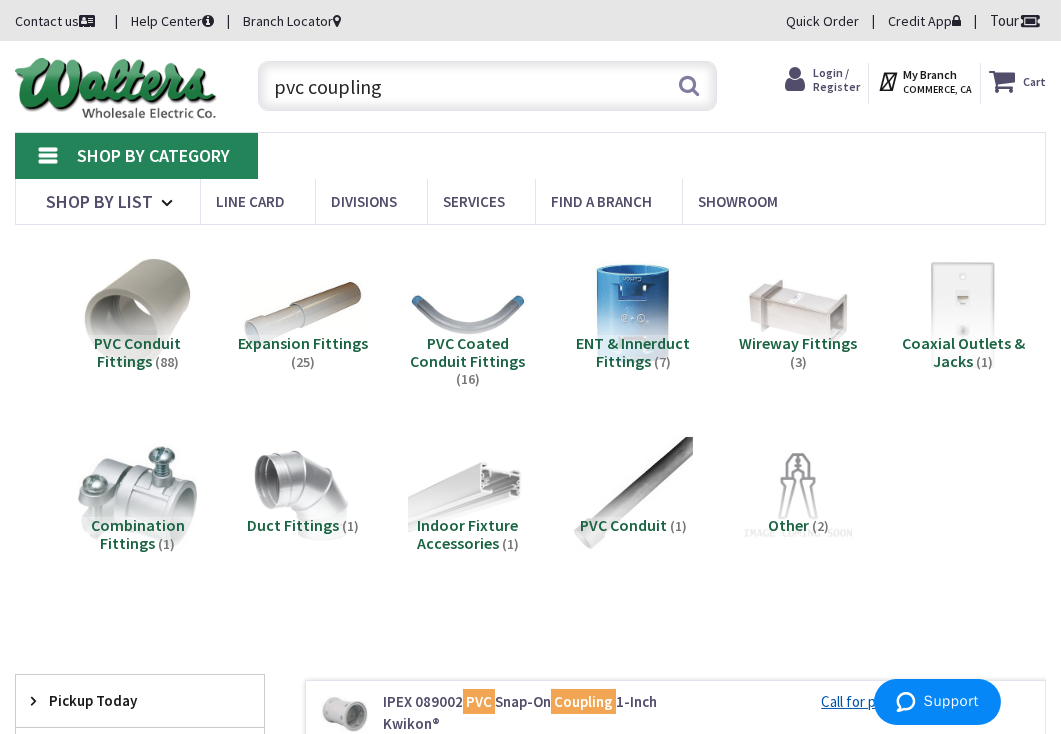 drag, startPoint x: 452, startPoint y: 86, endPoint x: 230, endPoint y: 111, distance: 223.40323 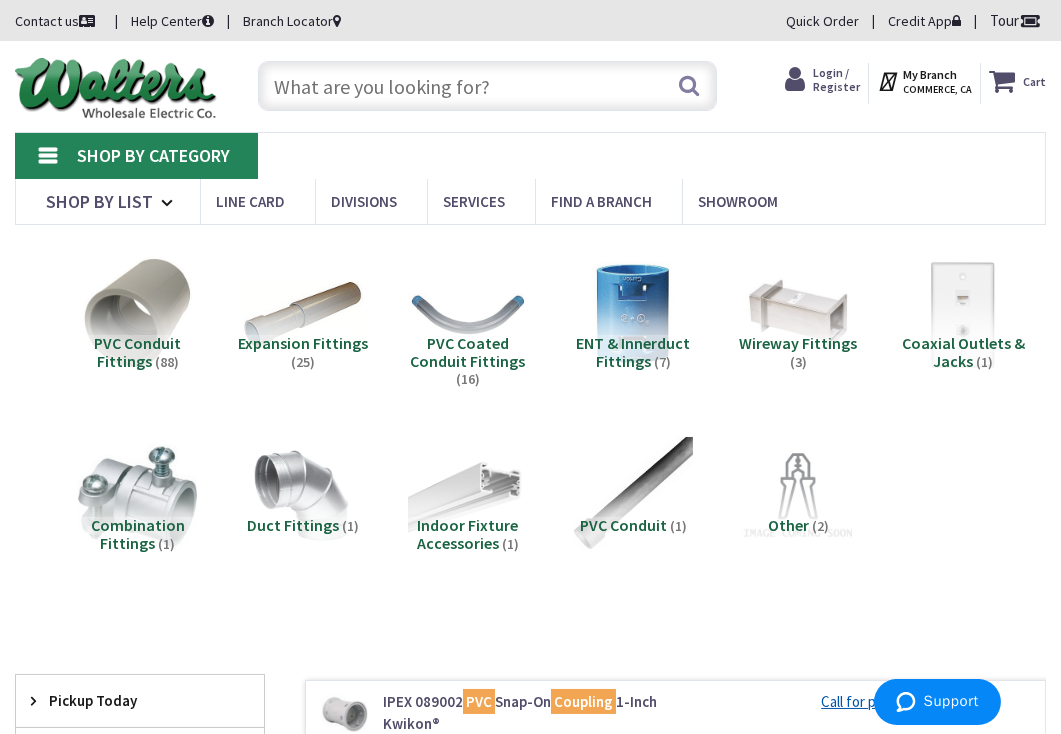 paste on "2" double threaded rigid 90s" 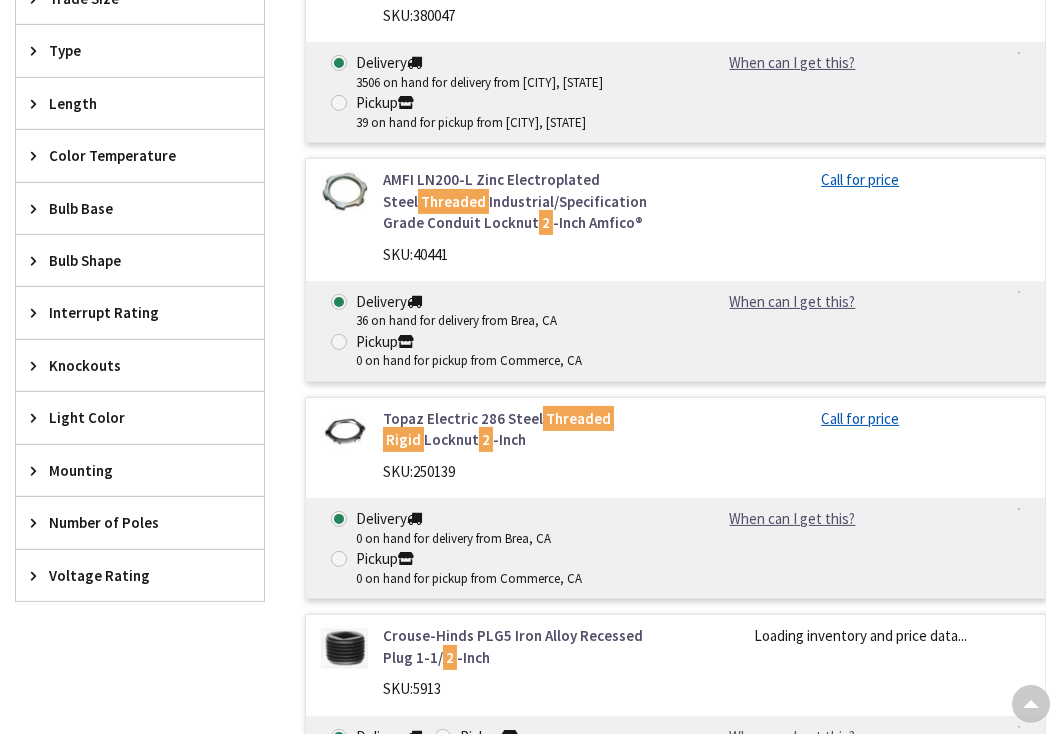 scroll, scrollTop: 1500, scrollLeft: 0, axis: vertical 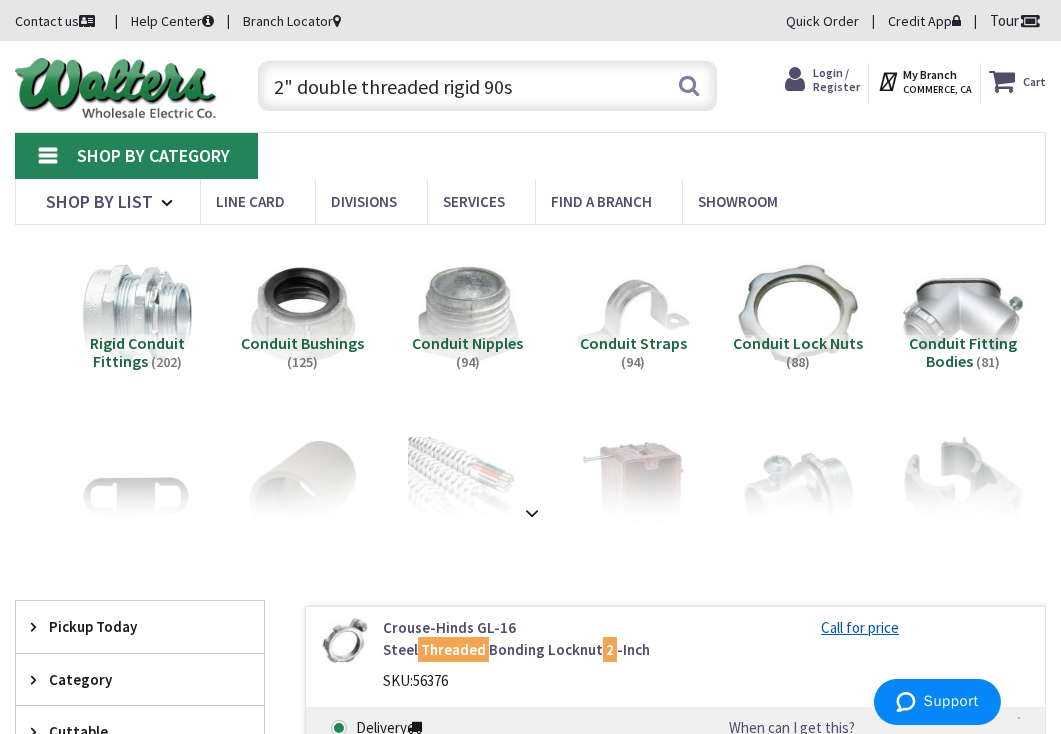 drag, startPoint x: 438, startPoint y: 86, endPoint x: 299, endPoint y: 95, distance: 139.29106 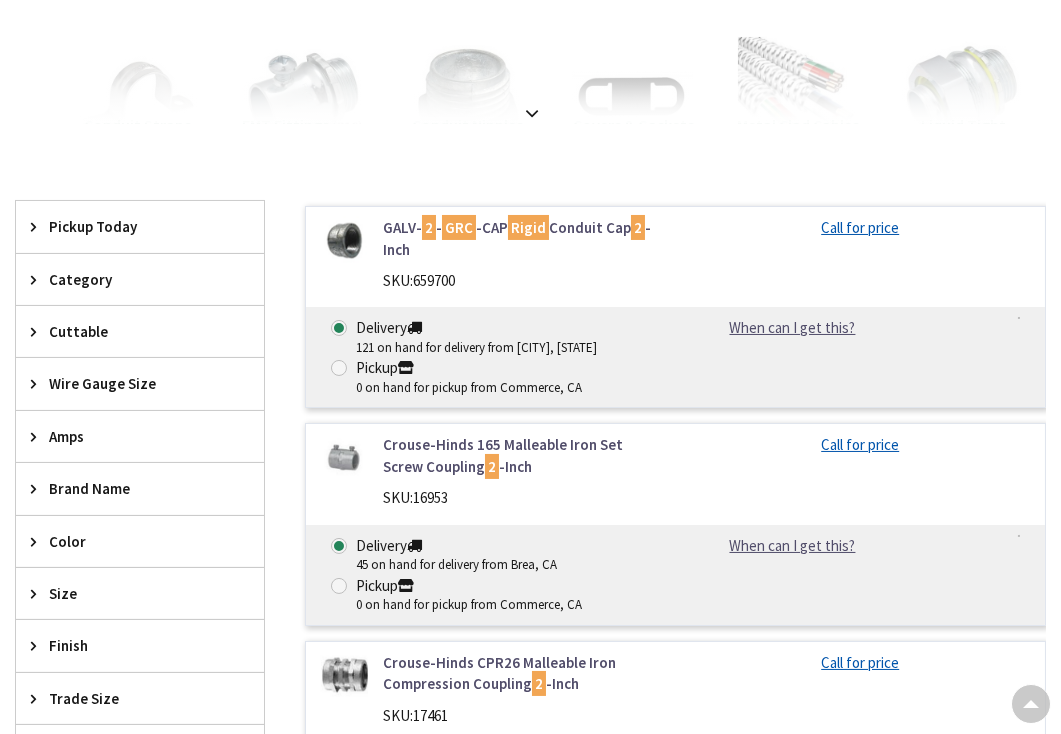 scroll, scrollTop: 400, scrollLeft: 0, axis: vertical 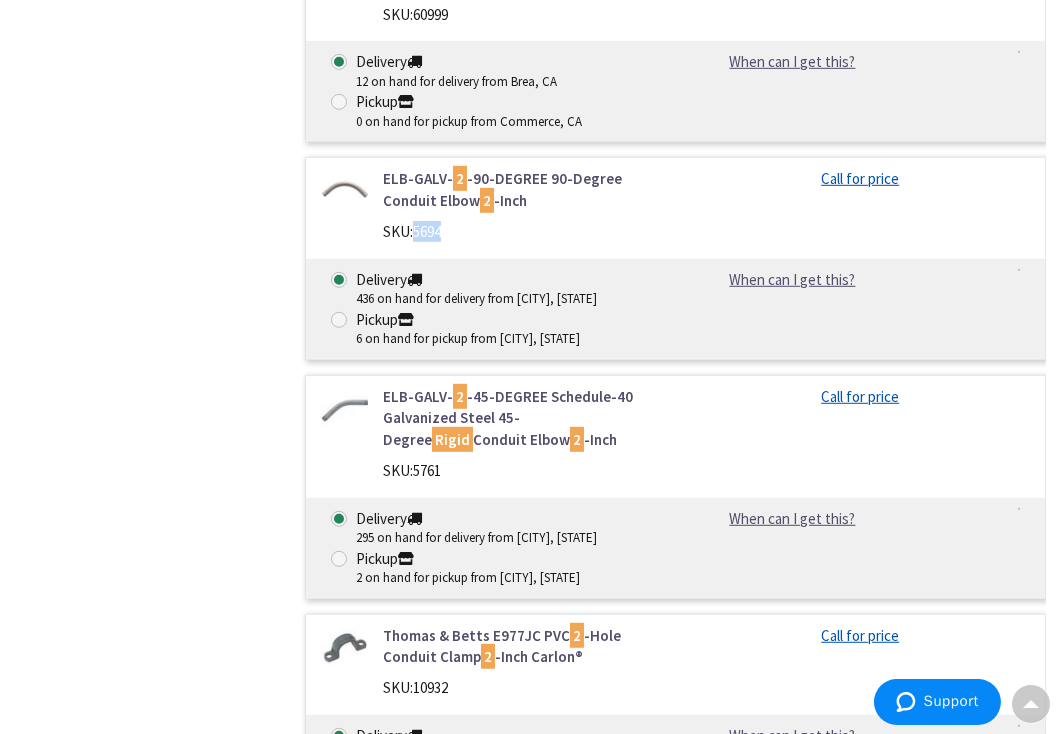 drag, startPoint x: 415, startPoint y: 208, endPoint x: 443, endPoint y: 210, distance: 28.071337 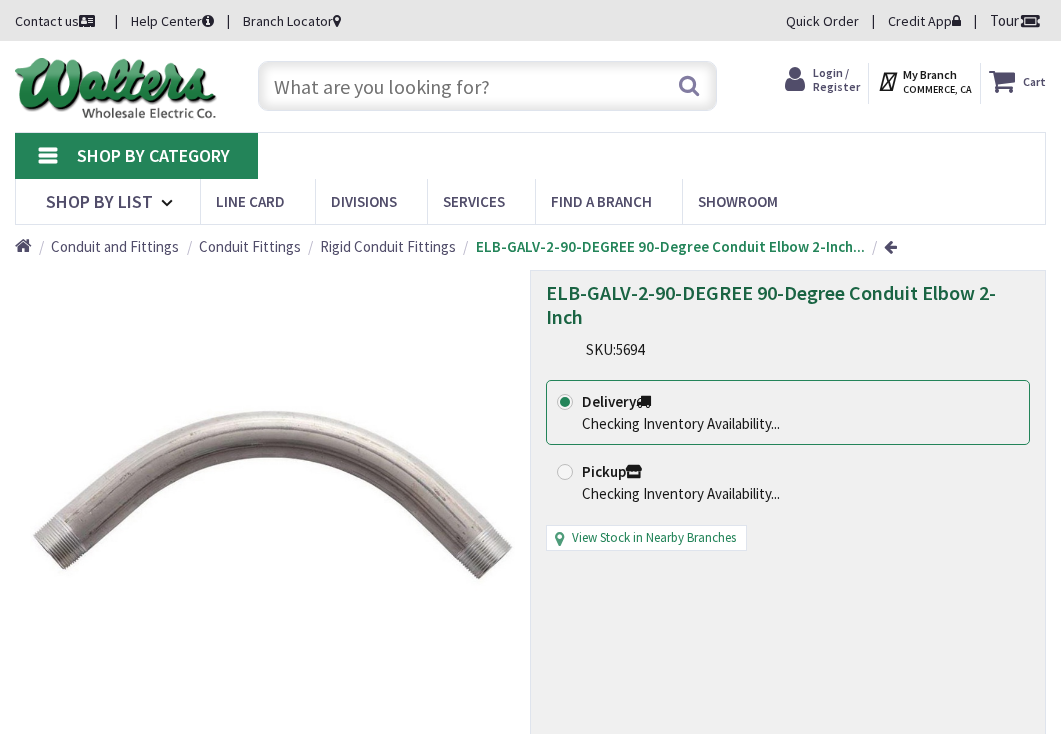 scroll, scrollTop: 0, scrollLeft: 0, axis: both 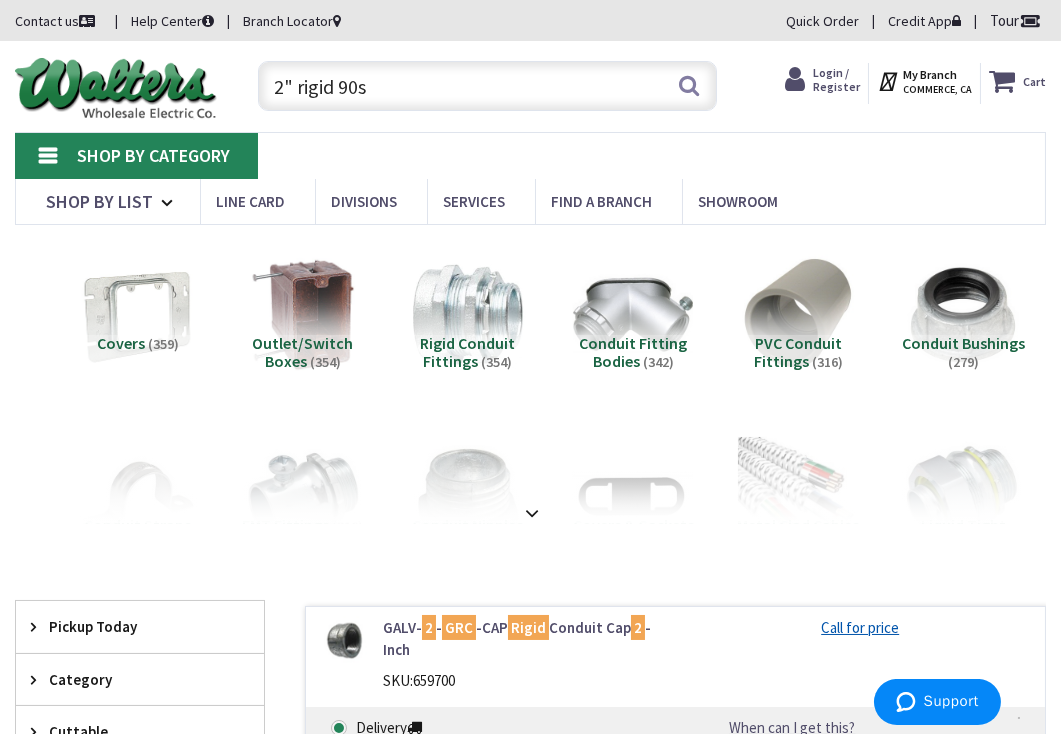drag, startPoint x: 403, startPoint y: 92, endPoint x: 261, endPoint y: 98, distance: 142.12671 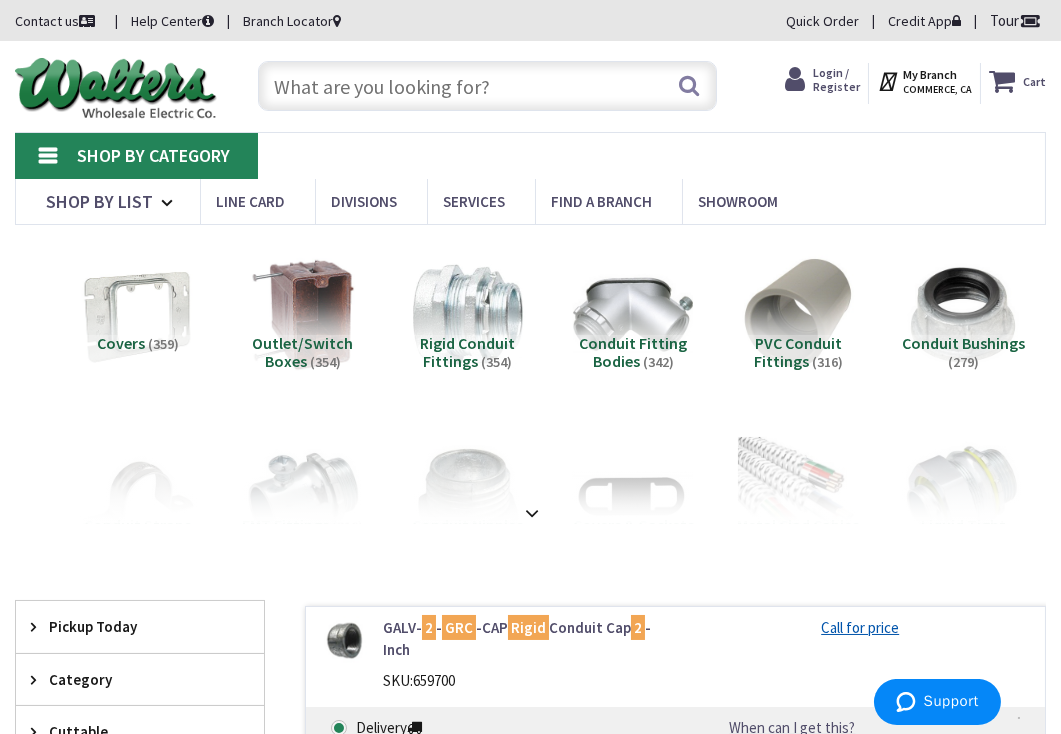 paste on "2" pvc FAs" 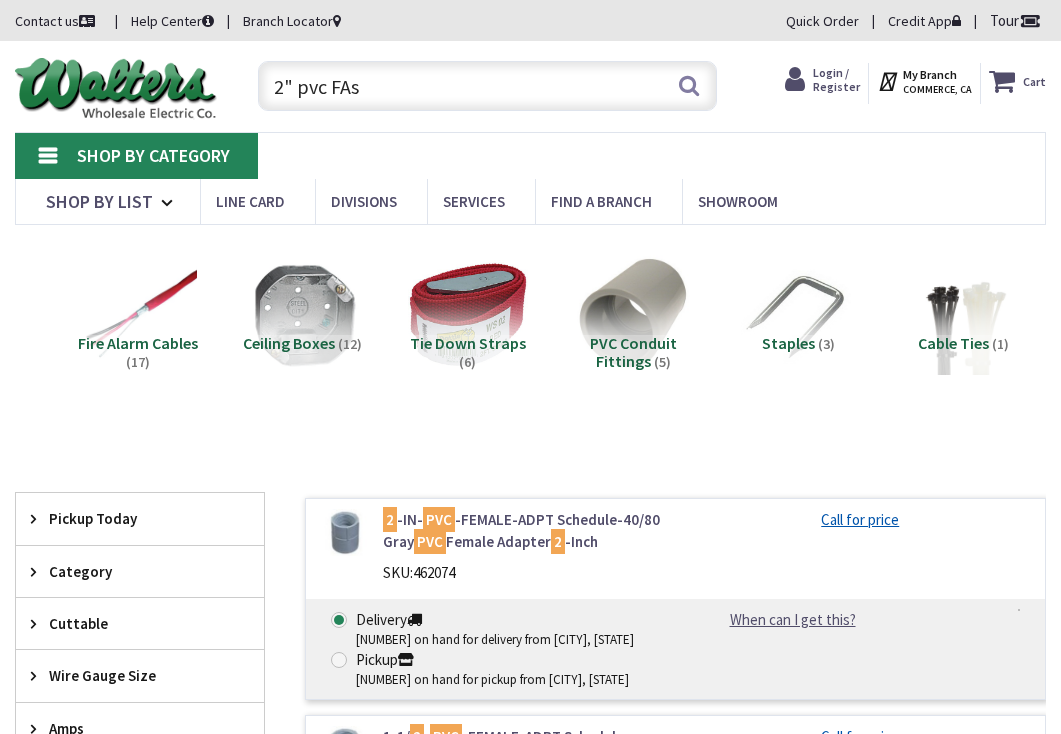 scroll, scrollTop: 0, scrollLeft: 0, axis: both 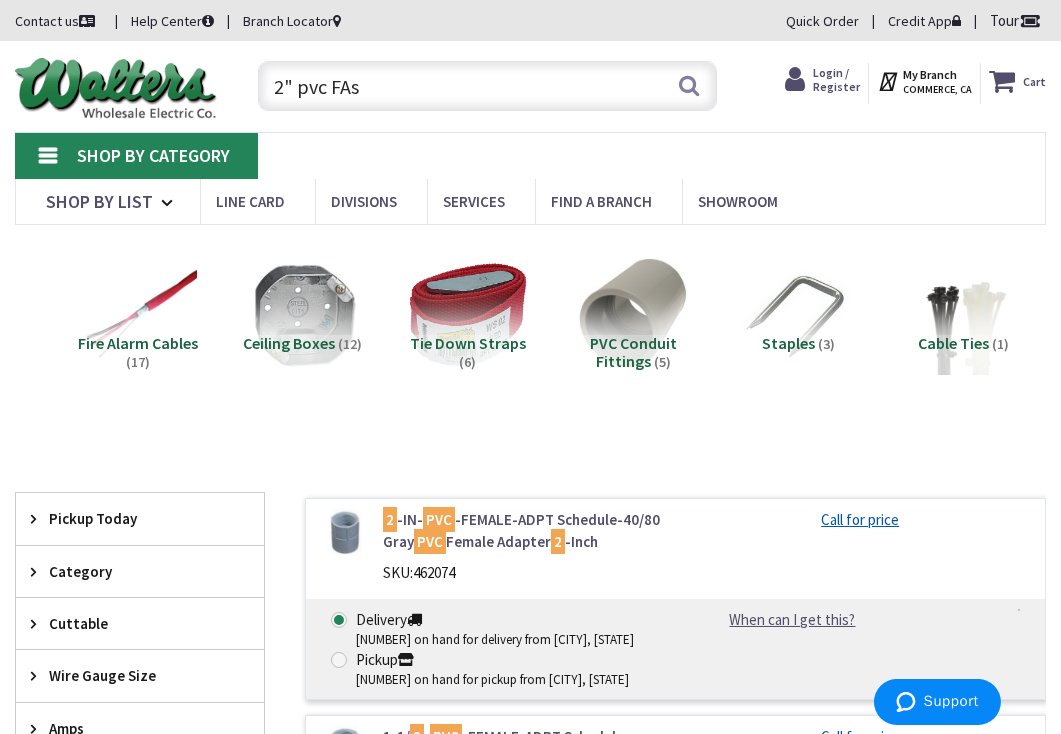 drag, startPoint x: 432, startPoint y: 102, endPoint x: 195, endPoint y: 120, distance: 237.68256 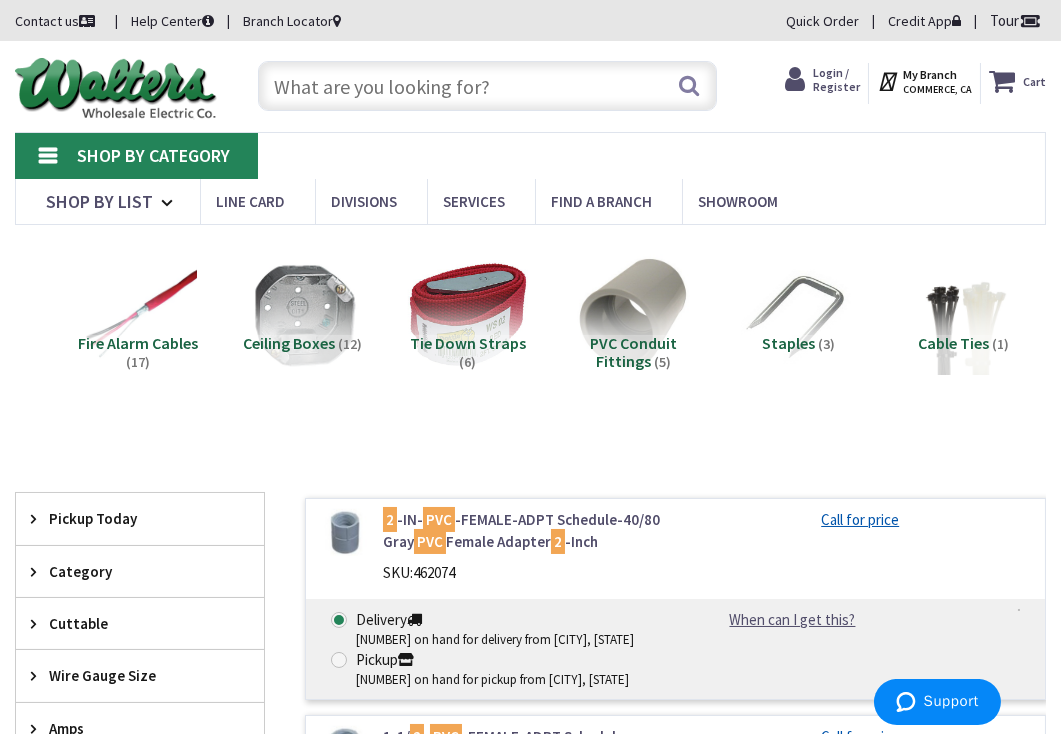 paste on "2" ground bushings" 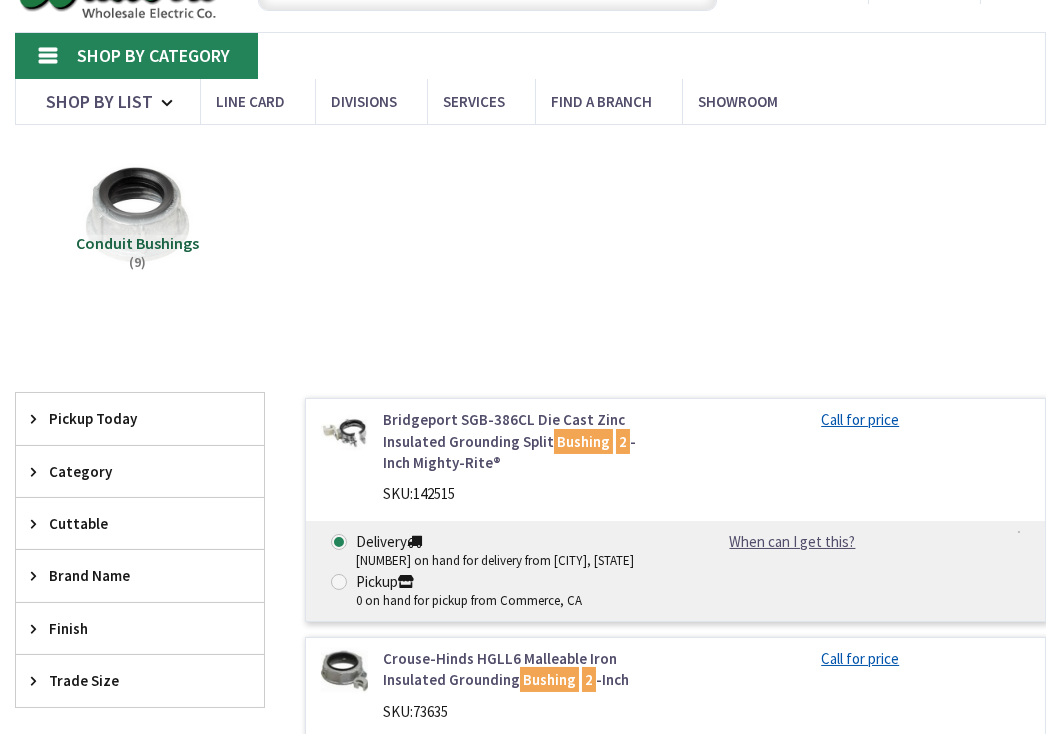 scroll, scrollTop: 100, scrollLeft: 0, axis: vertical 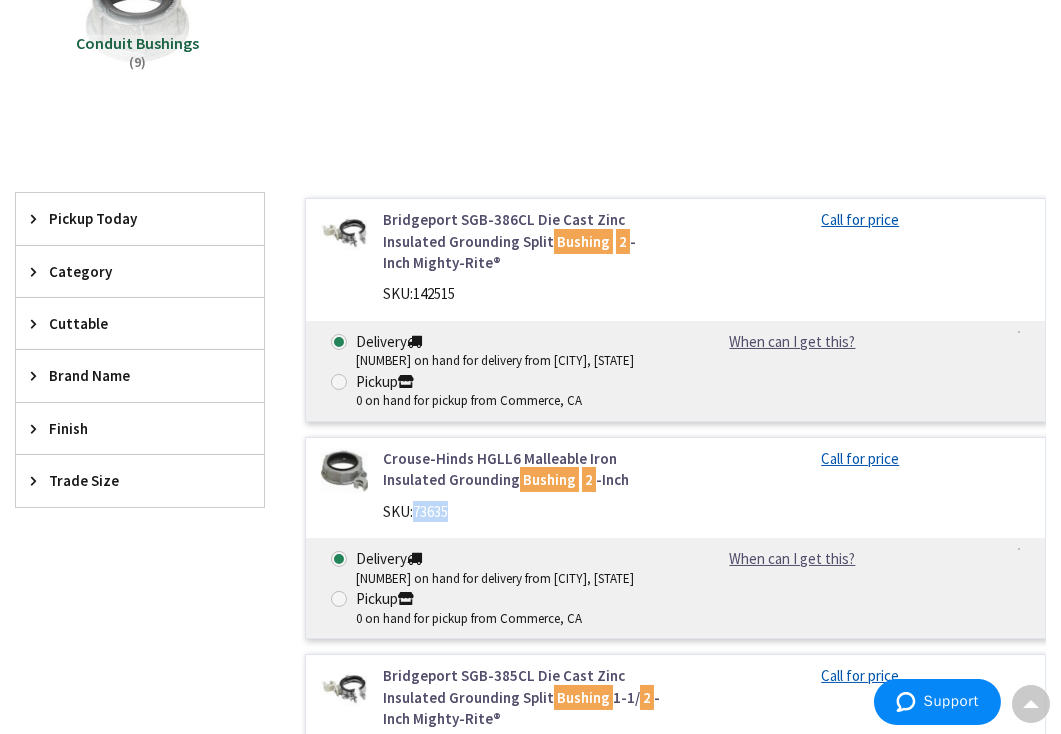 drag, startPoint x: 416, startPoint y: 509, endPoint x: 452, endPoint y: 509, distance: 36 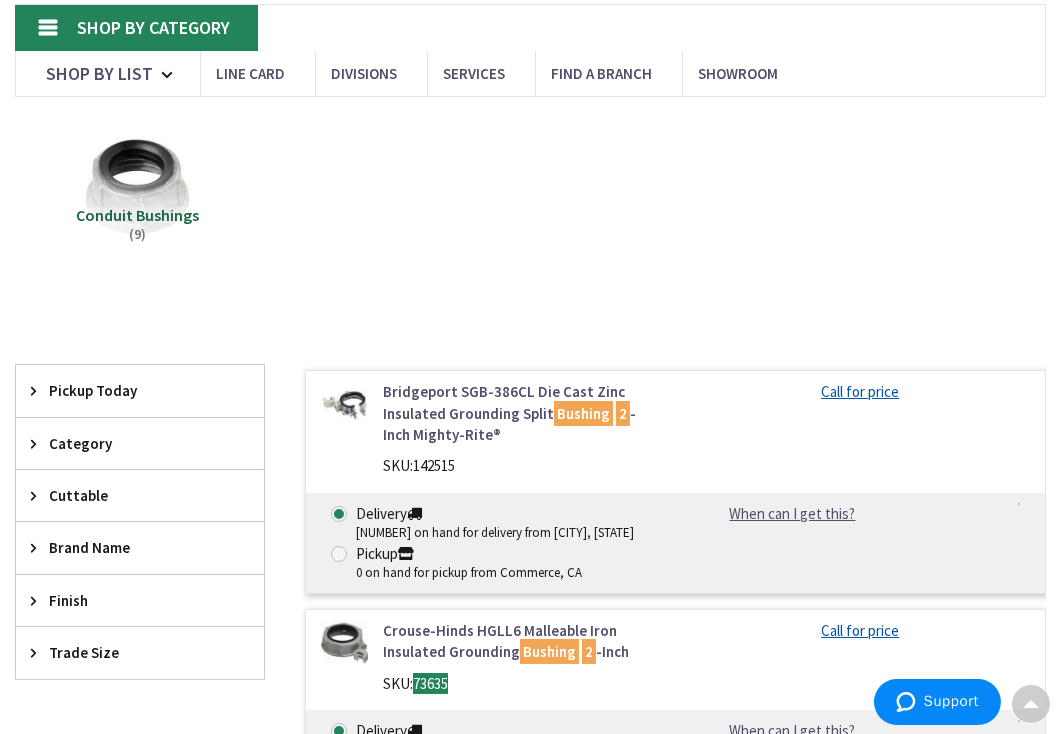 scroll, scrollTop: 0, scrollLeft: 0, axis: both 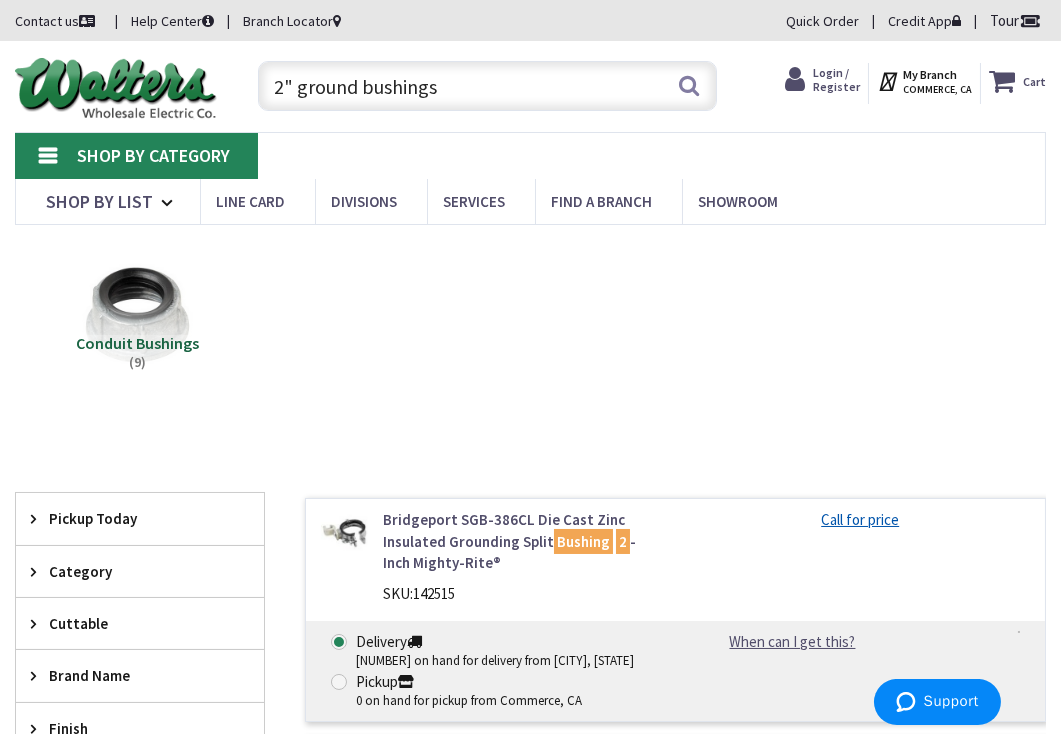 drag, startPoint x: 472, startPoint y: 94, endPoint x: 244, endPoint y: 97, distance: 228.01973 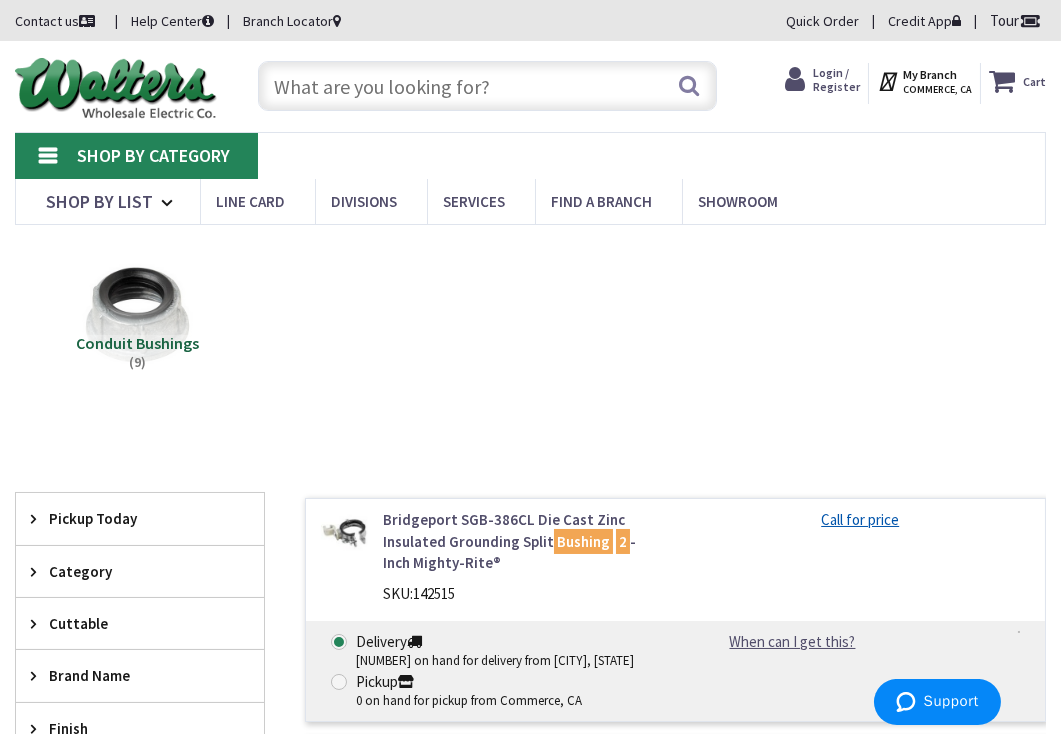 paste on "slider brackets" 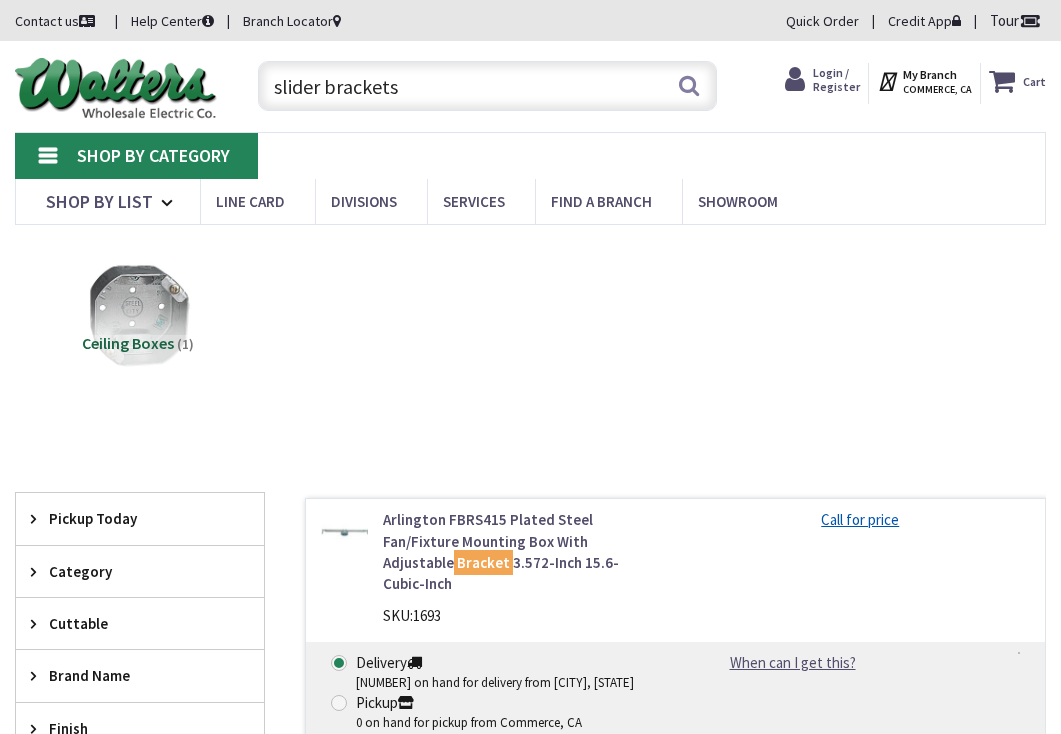 scroll, scrollTop: 0, scrollLeft: 0, axis: both 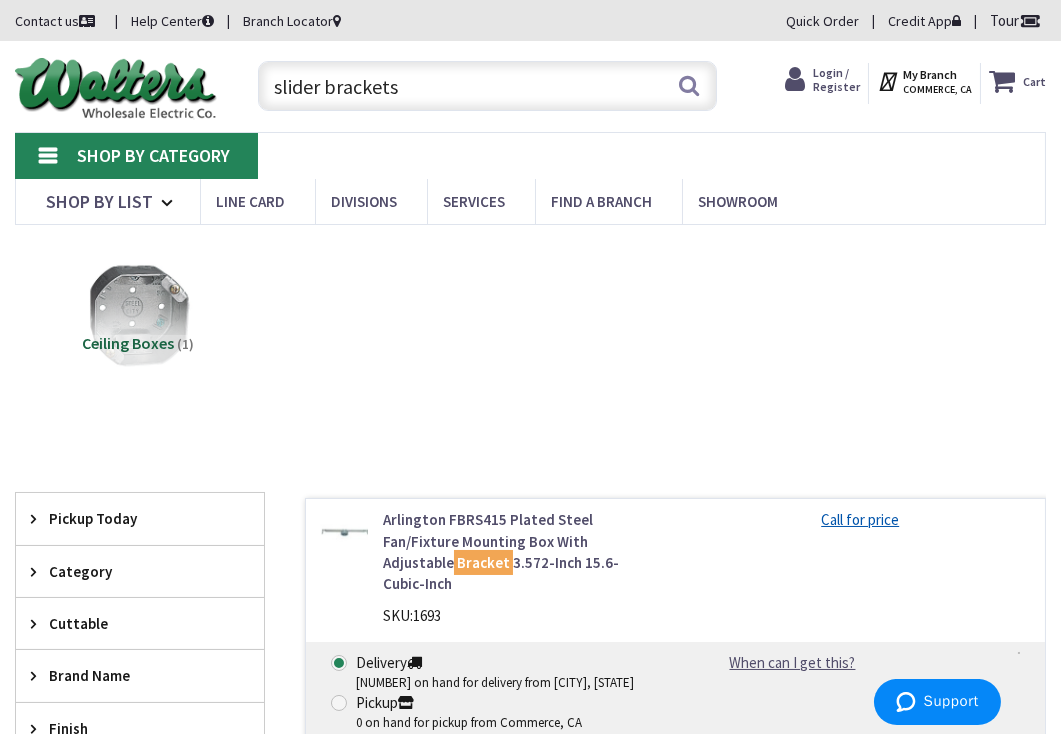 drag, startPoint x: 415, startPoint y: 89, endPoint x: 229, endPoint y: 96, distance: 186.13167 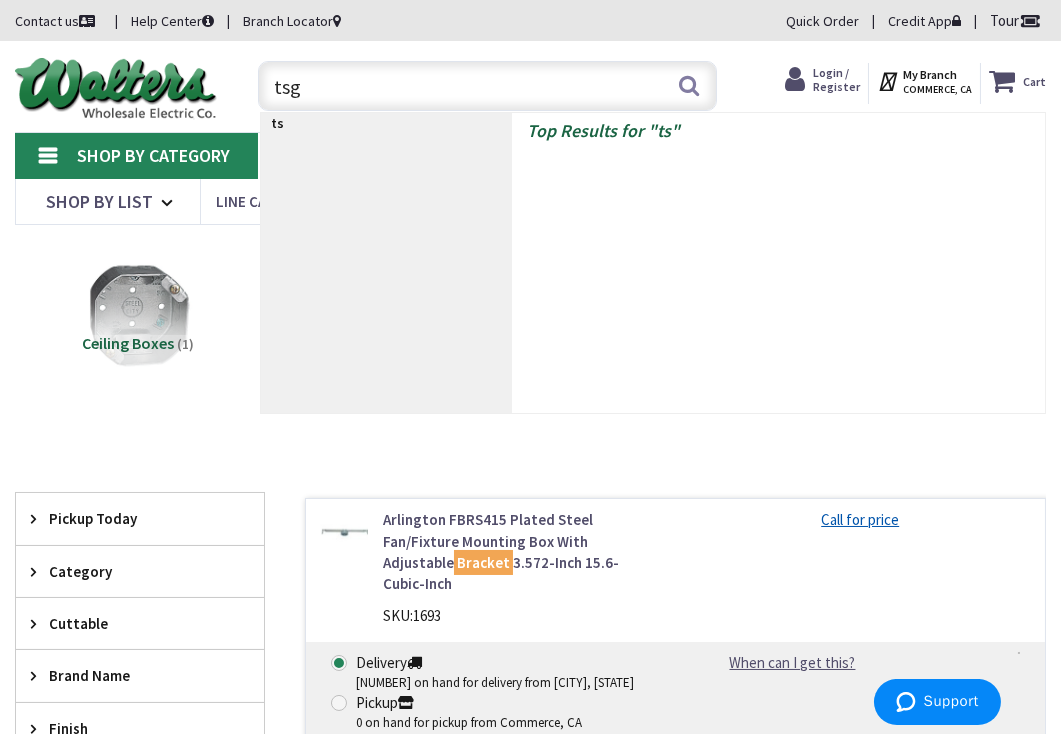 type on "tsgb" 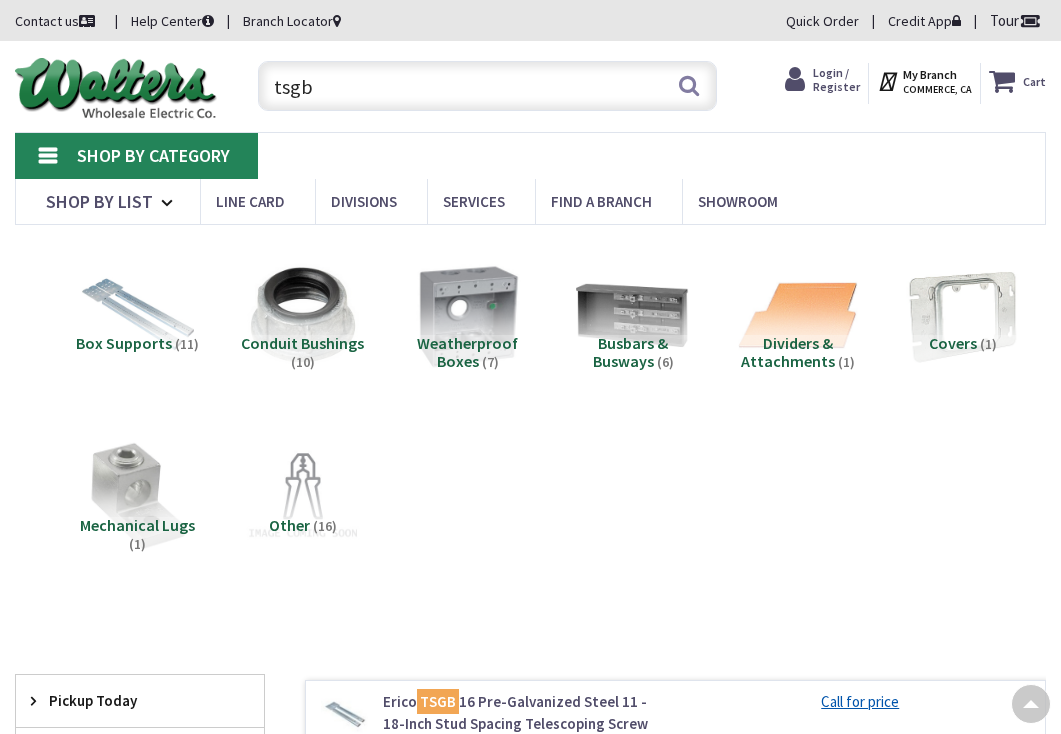 scroll, scrollTop: 446, scrollLeft: 0, axis: vertical 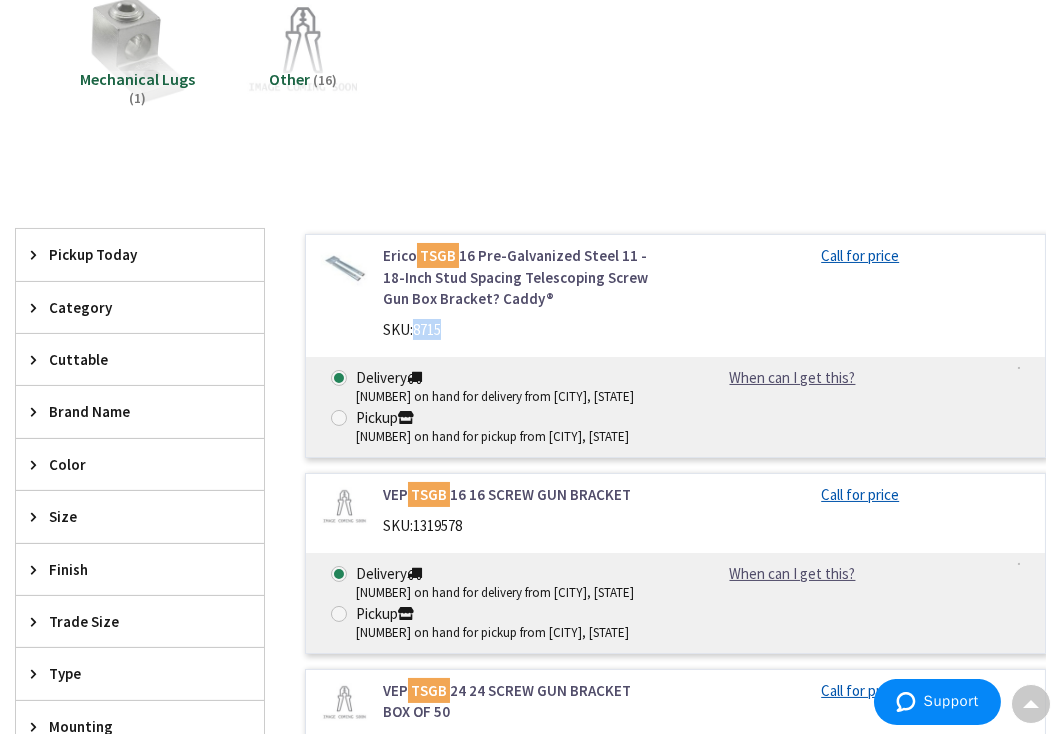drag, startPoint x: 416, startPoint y: 325, endPoint x: 445, endPoint y: 330, distance: 29.427877 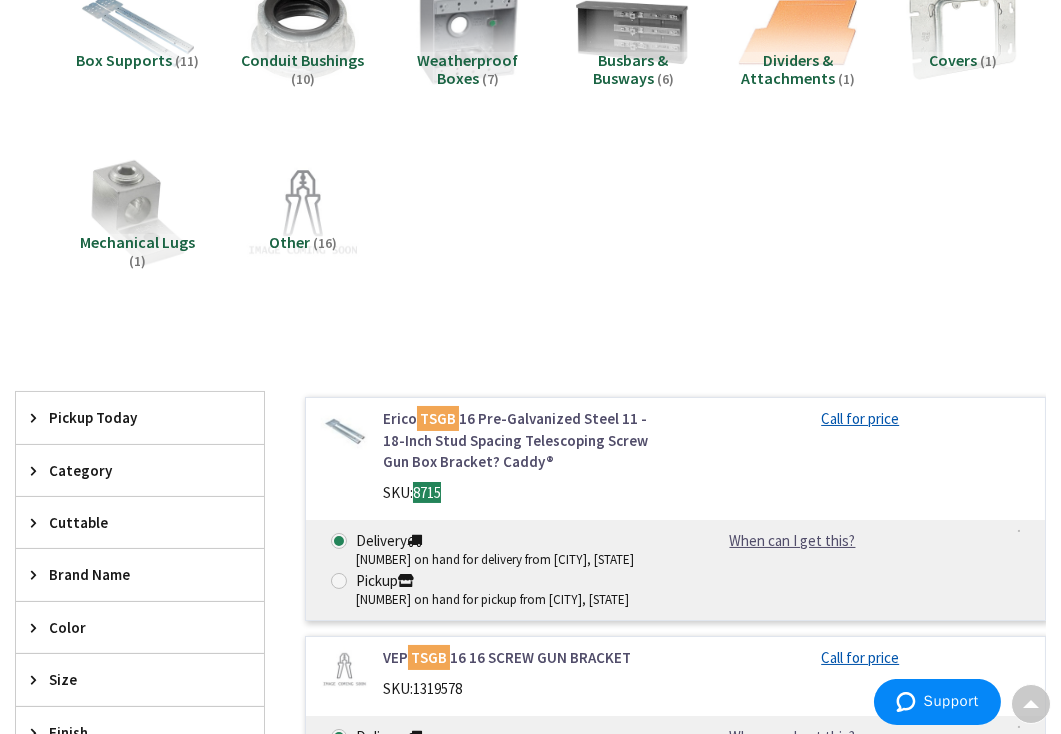 scroll, scrollTop: 46, scrollLeft: 0, axis: vertical 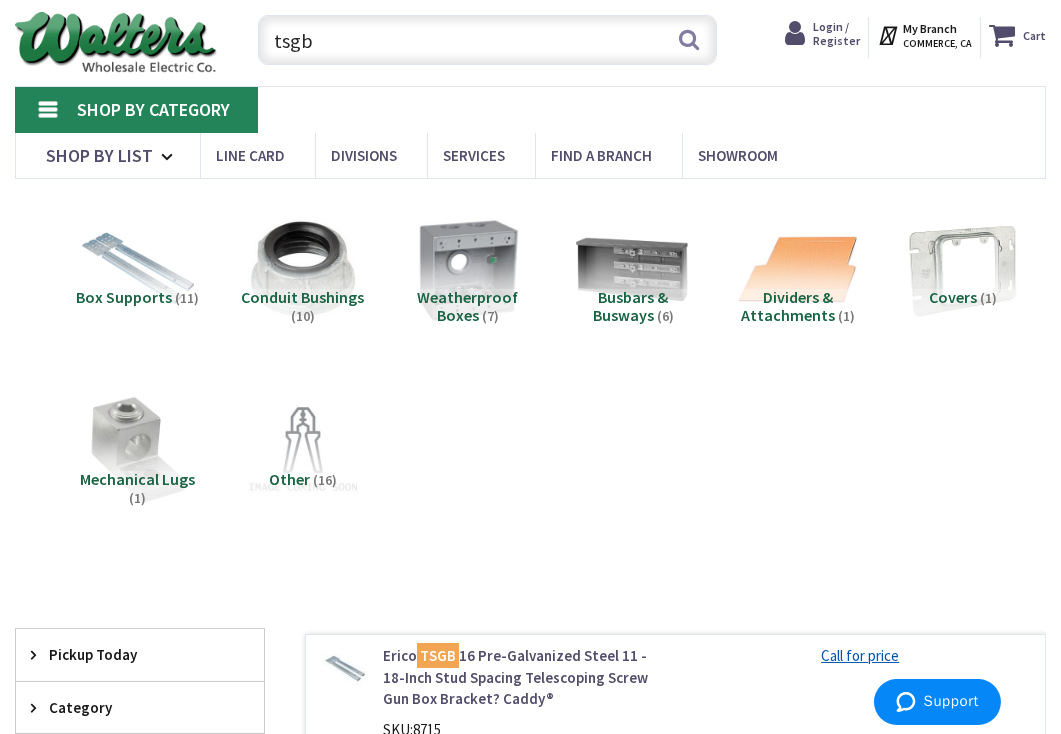 drag, startPoint x: 281, startPoint y: 44, endPoint x: 220, endPoint y: 45, distance: 61.008198 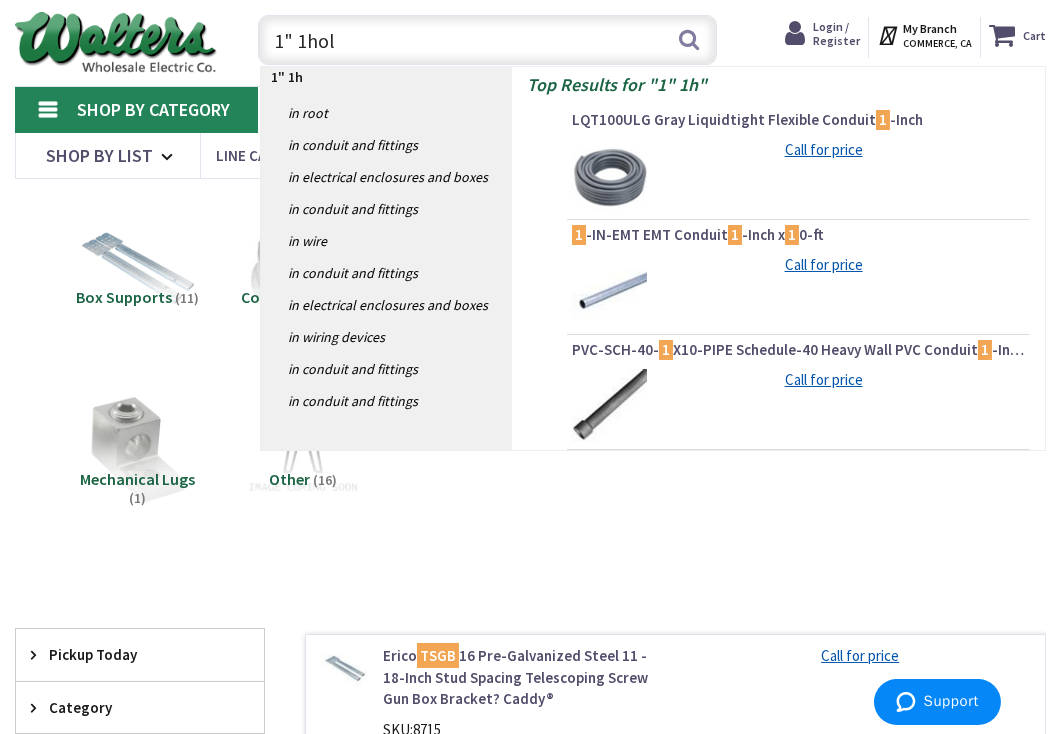 type on "1" 1hole" 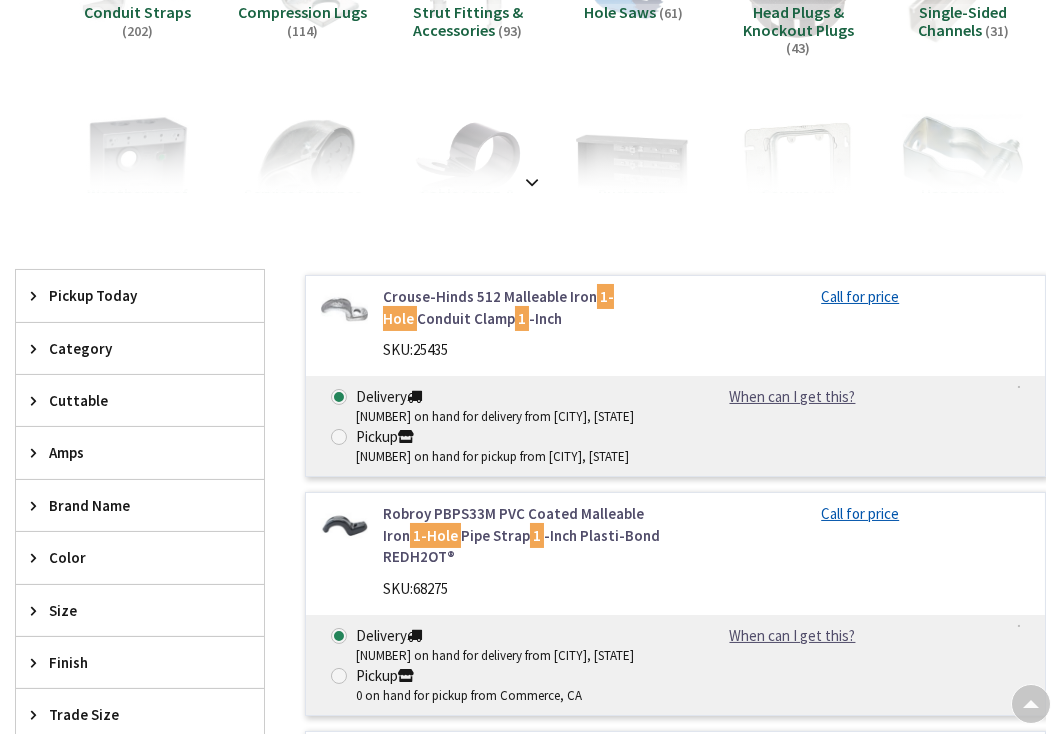 scroll, scrollTop: 331, scrollLeft: 0, axis: vertical 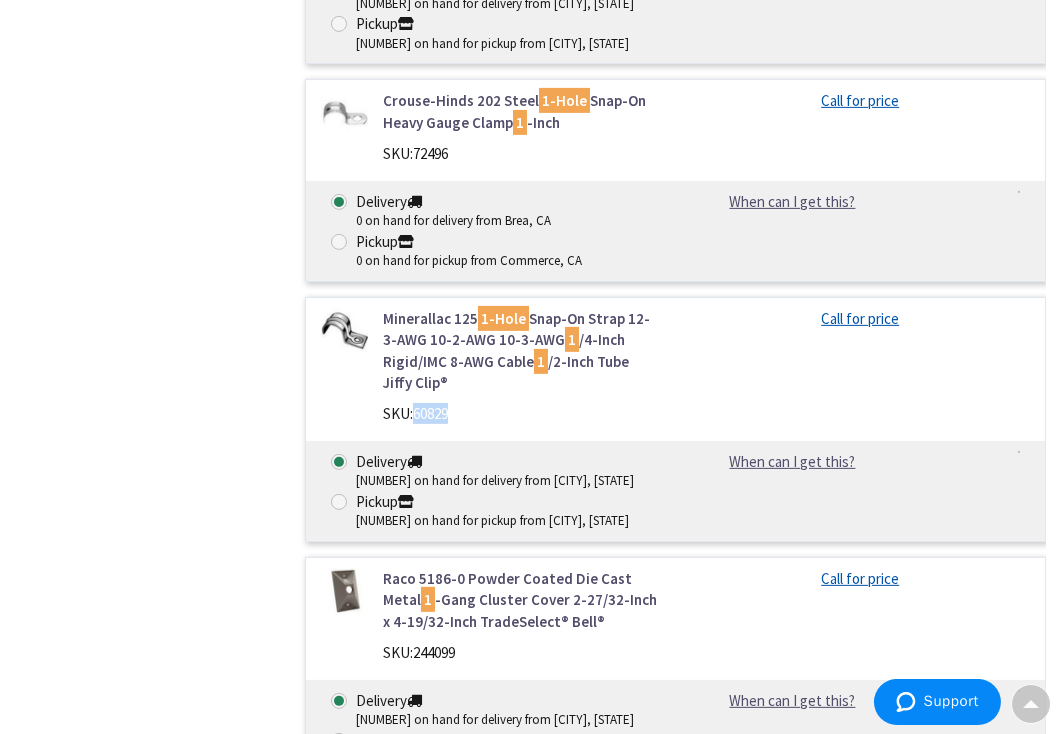 drag, startPoint x: 415, startPoint y: 412, endPoint x: 459, endPoint y: 412, distance: 44 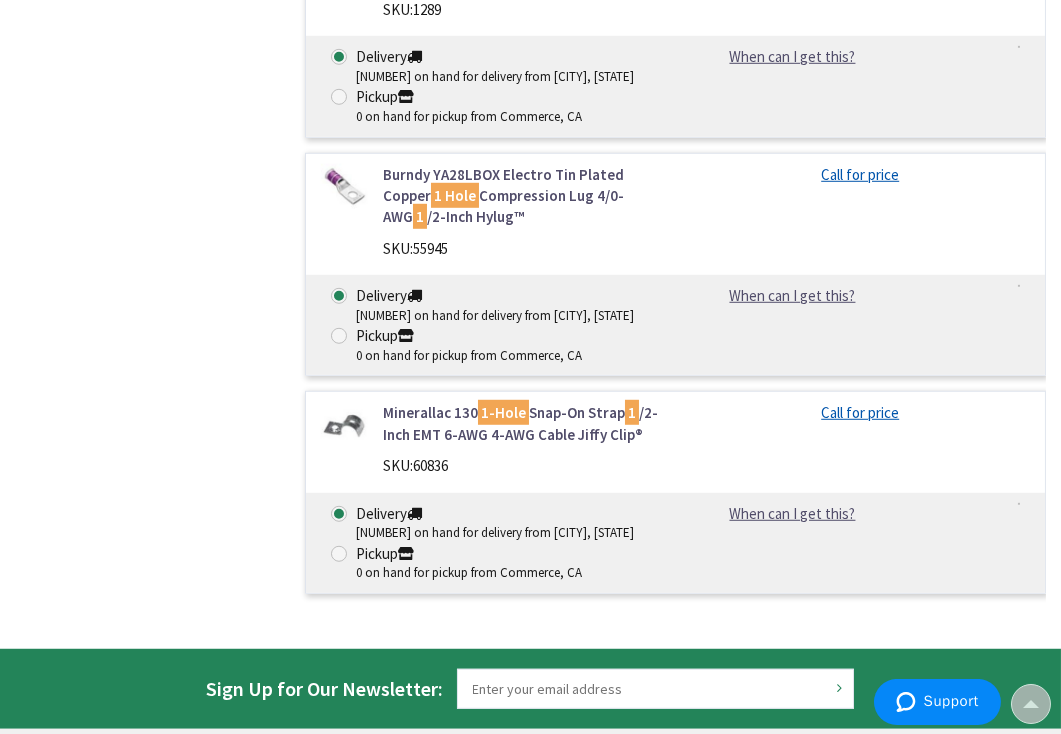 scroll, scrollTop: 3431, scrollLeft: 0, axis: vertical 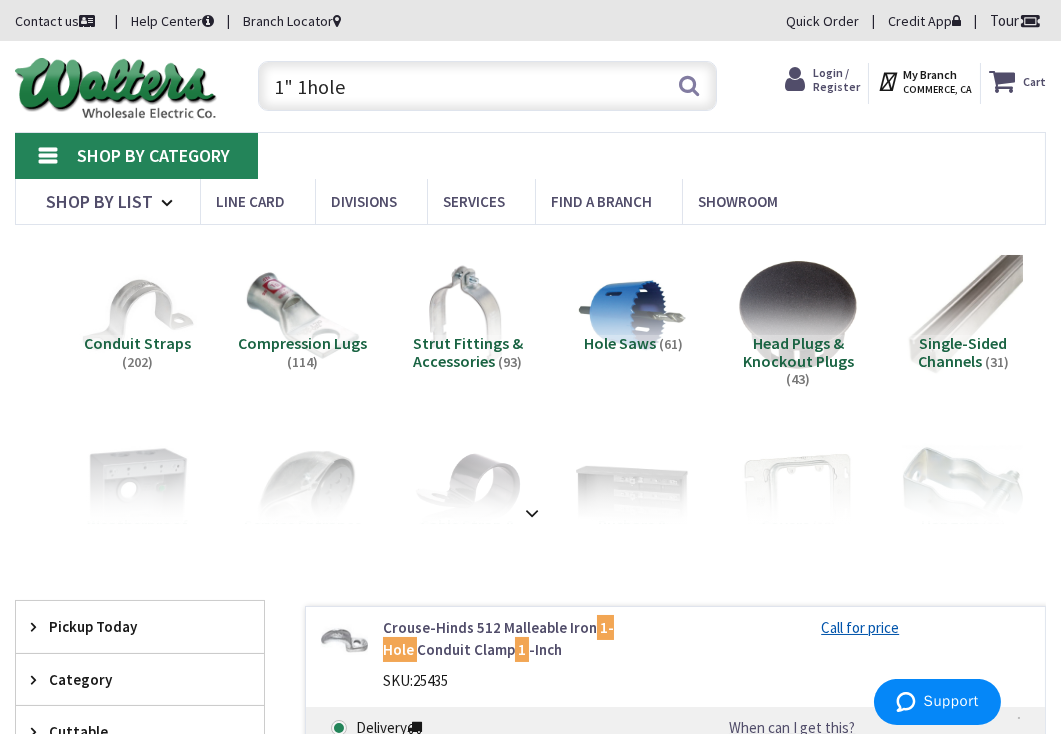 drag, startPoint x: 345, startPoint y: 86, endPoint x: 212, endPoint y: 91, distance: 133.09395 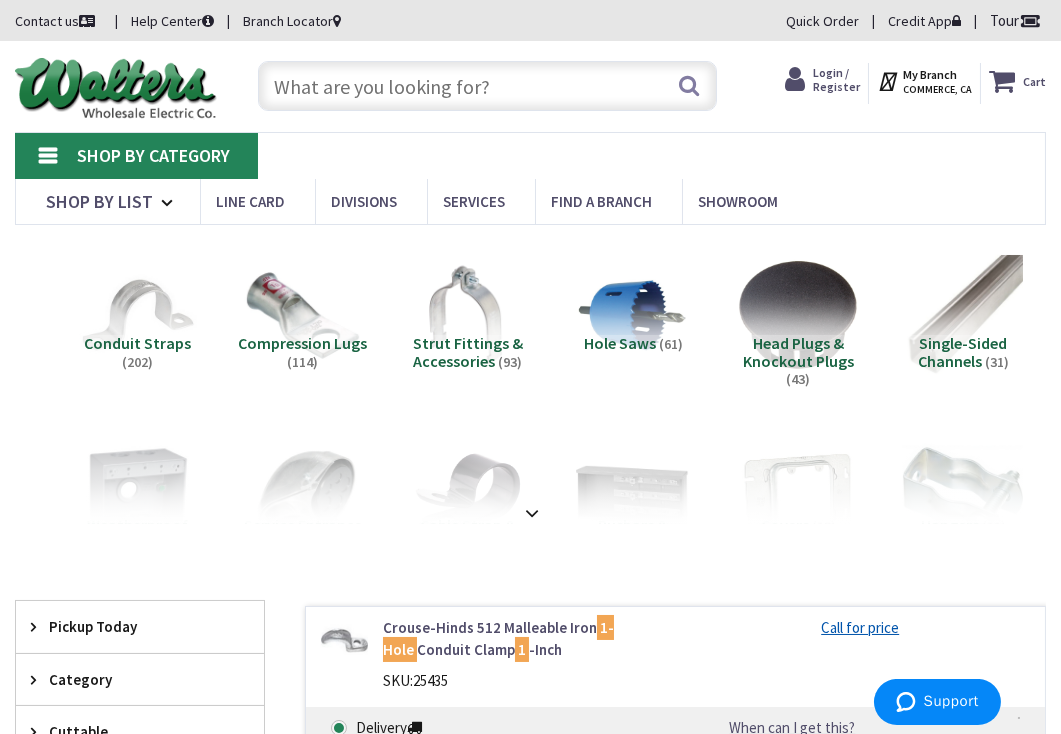 paste on "2" 2hole strap" 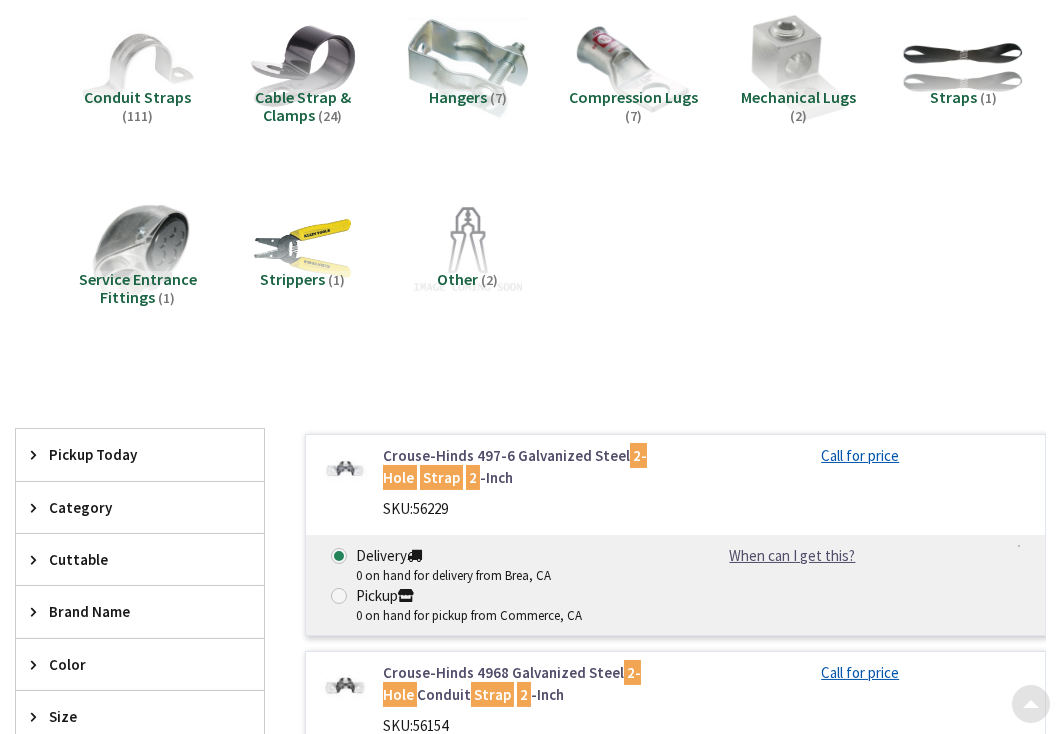 scroll, scrollTop: 0, scrollLeft: 0, axis: both 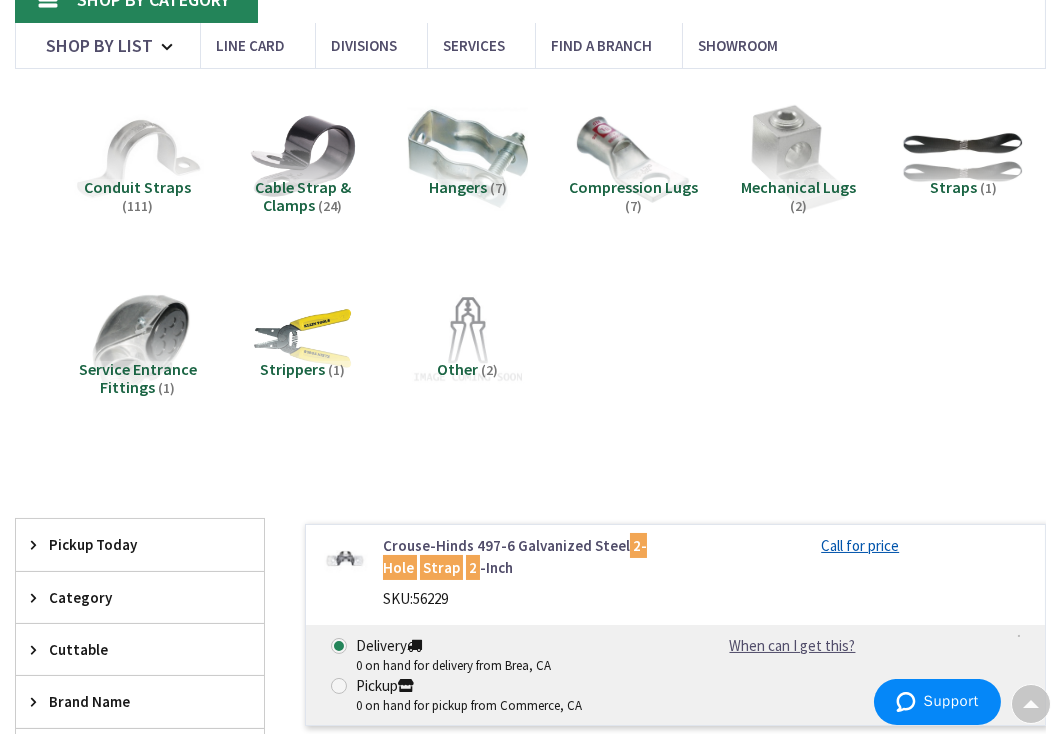 click at bounding box center [138, 159] 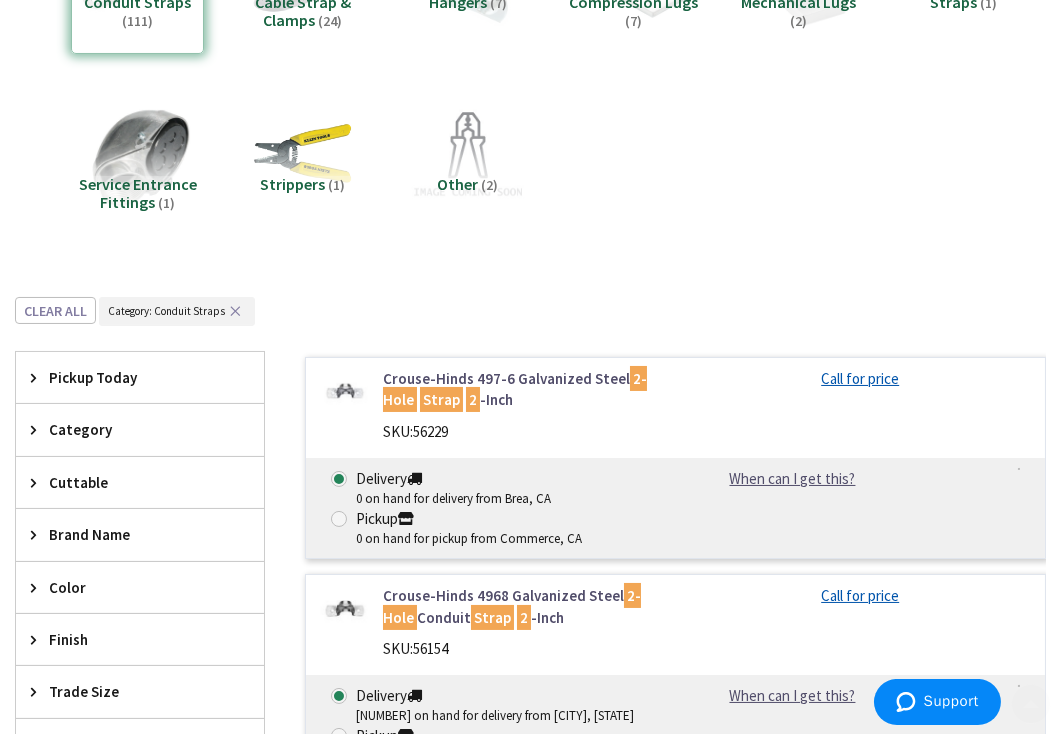 scroll, scrollTop: 400, scrollLeft: 0, axis: vertical 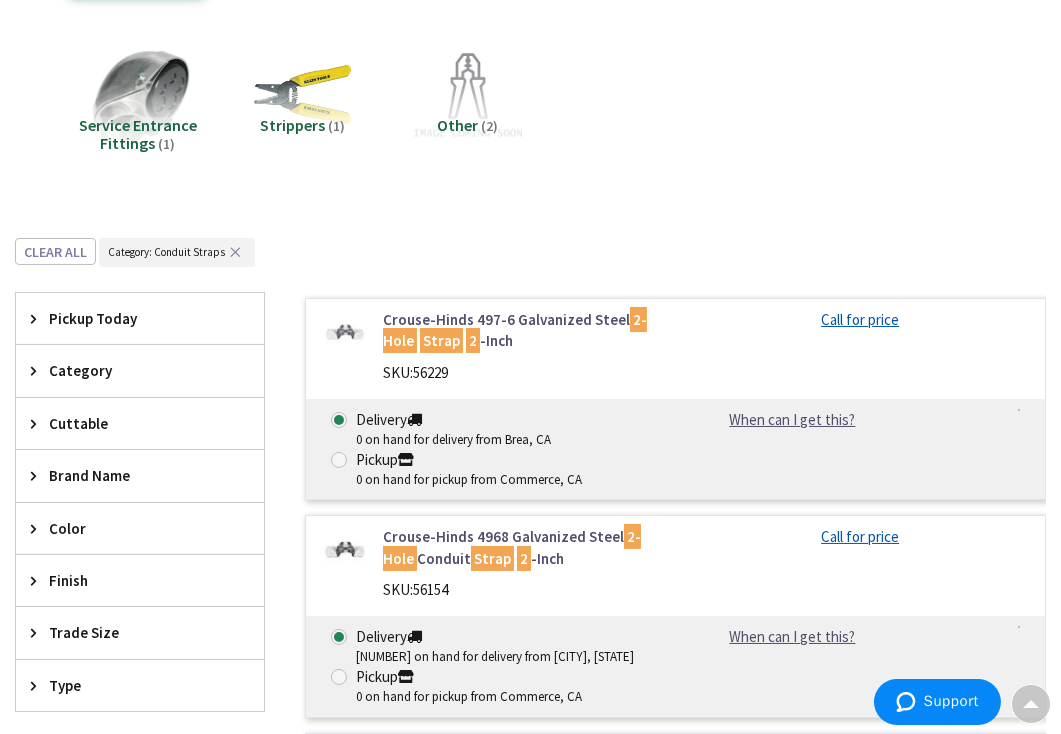 click at bounding box center (344, 332) 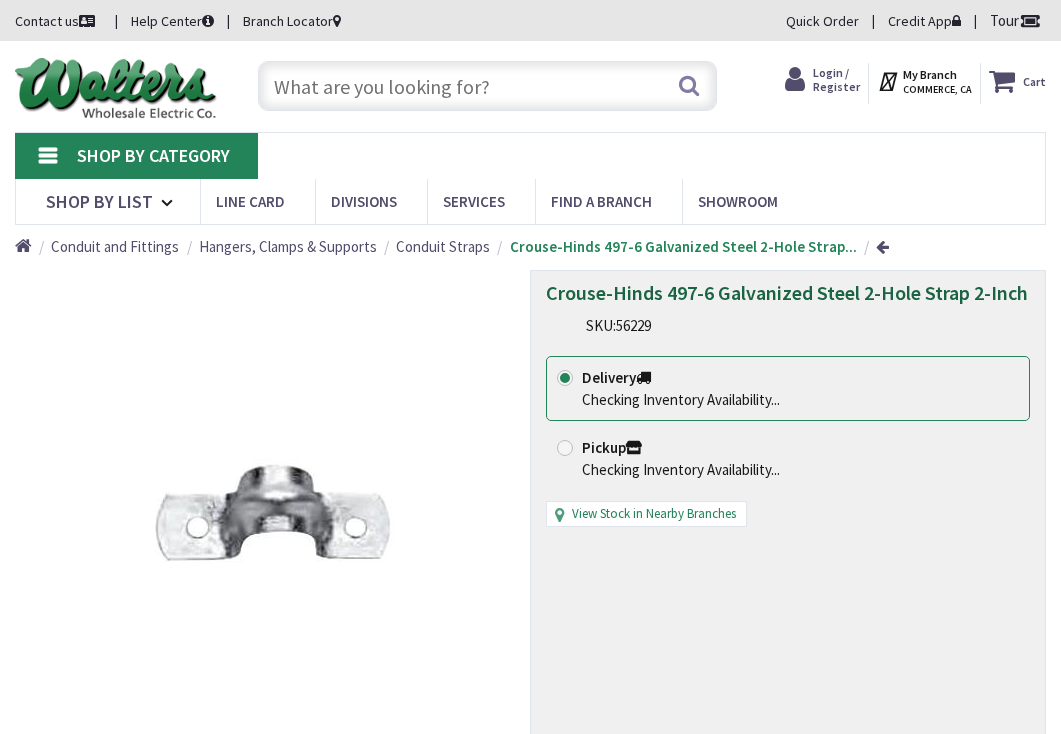 scroll, scrollTop: 0, scrollLeft: 0, axis: both 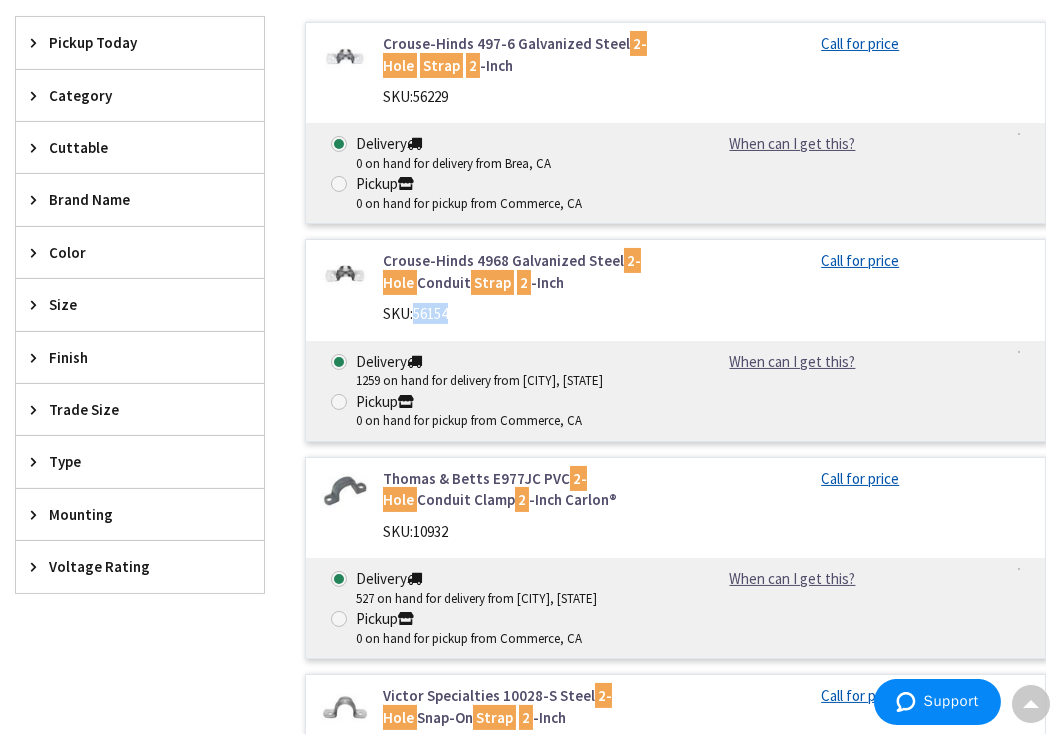 drag, startPoint x: 418, startPoint y: 310, endPoint x: 453, endPoint y: 310, distance: 35 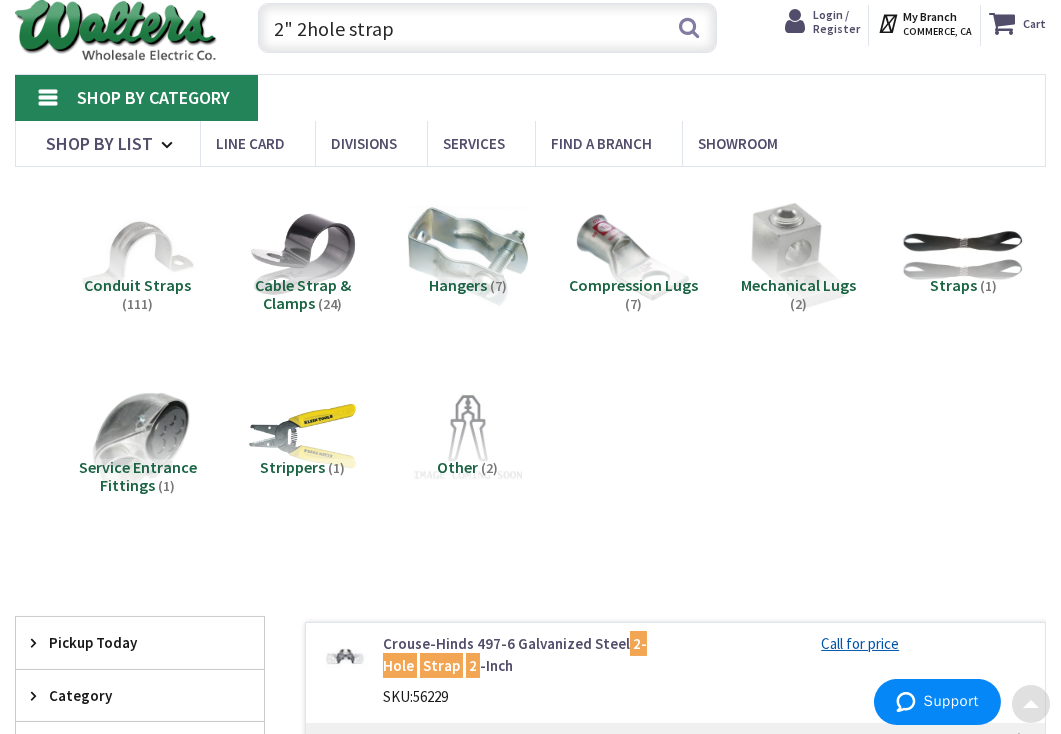 scroll, scrollTop: 0, scrollLeft: 0, axis: both 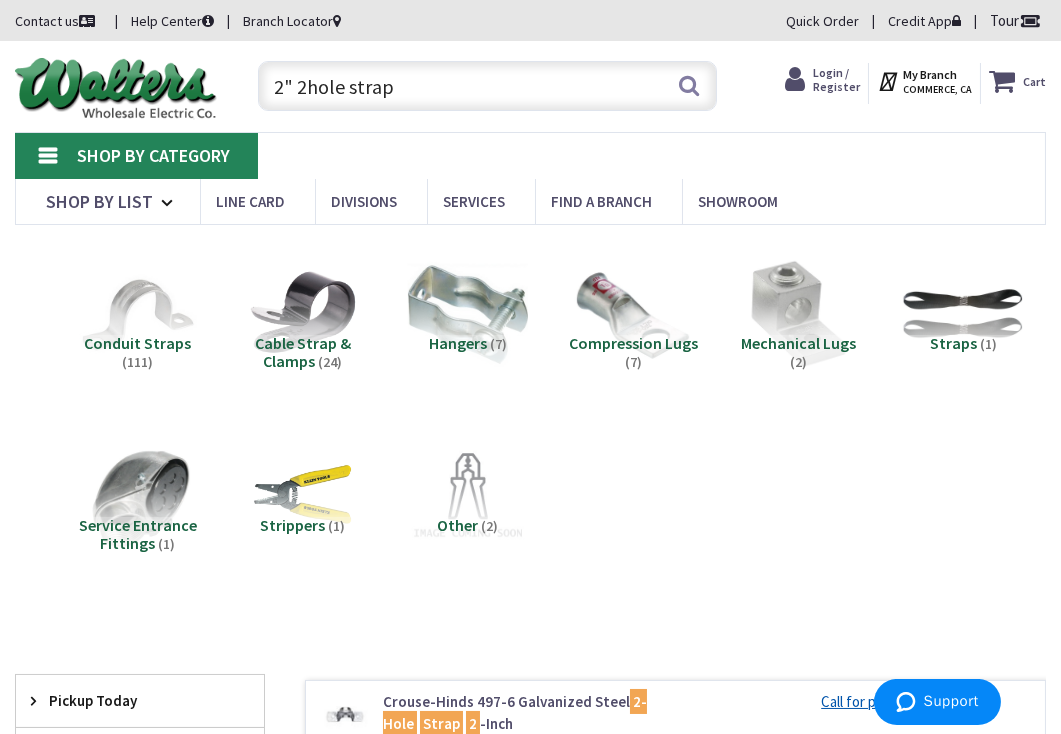 drag, startPoint x: 301, startPoint y: 98, endPoint x: 232, endPoint y: 103, distance: 69.18092 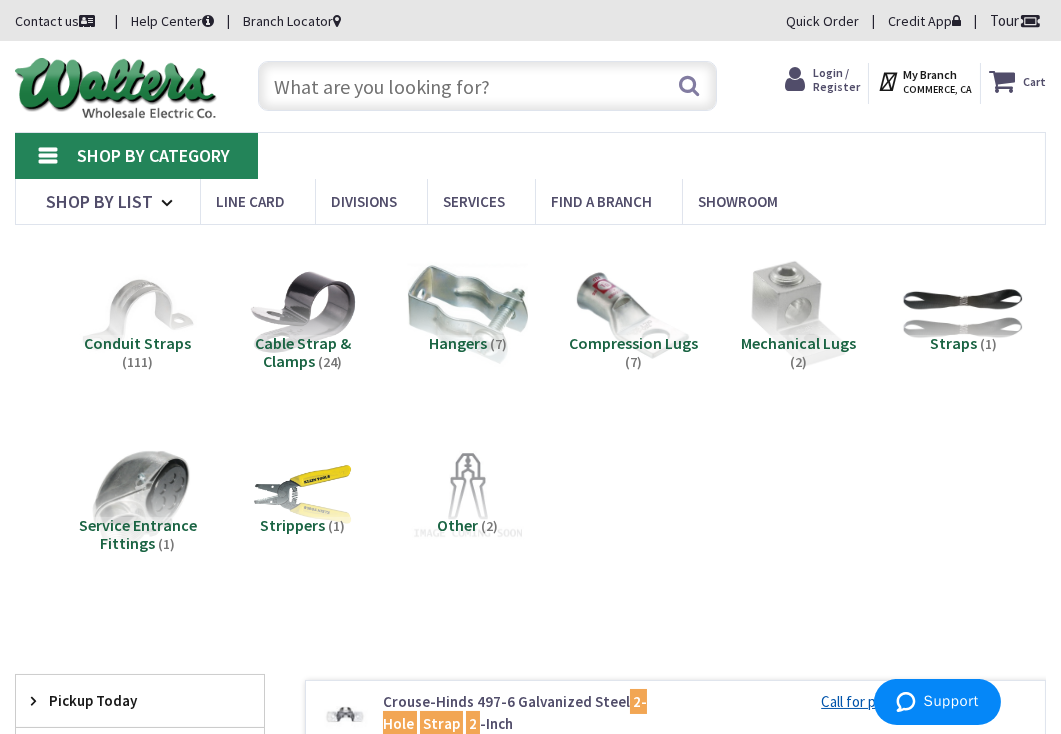 paste on "4hole strut angle 90" 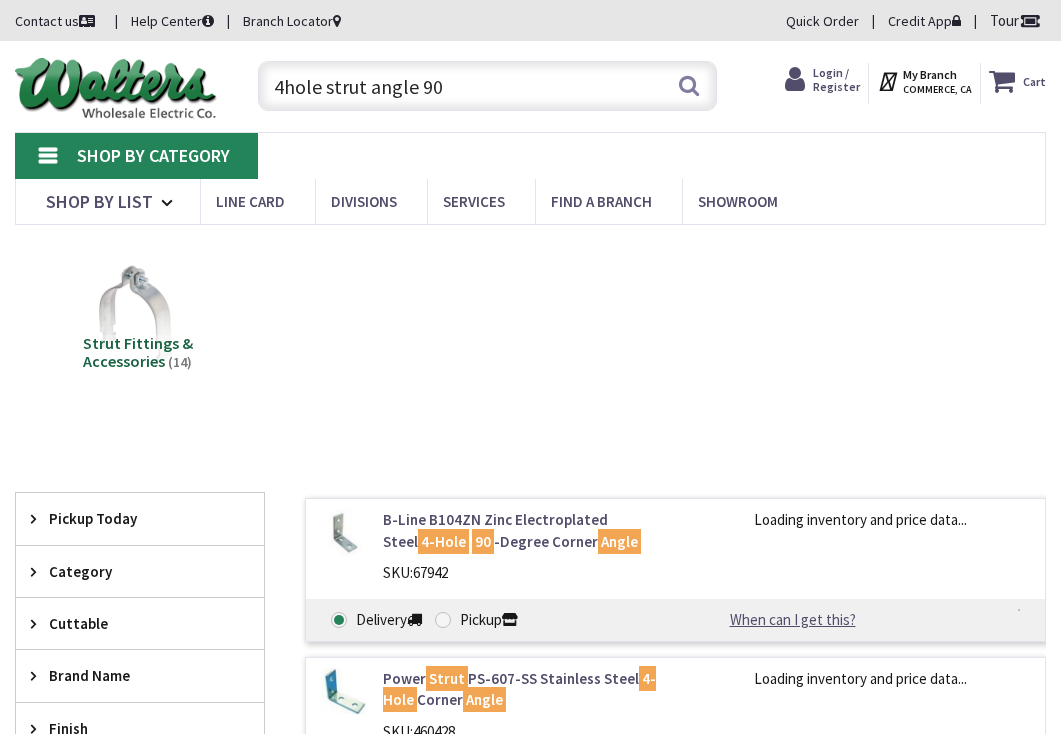 scroll, scrollTop: 0, scrollLeft: 0, axis: both 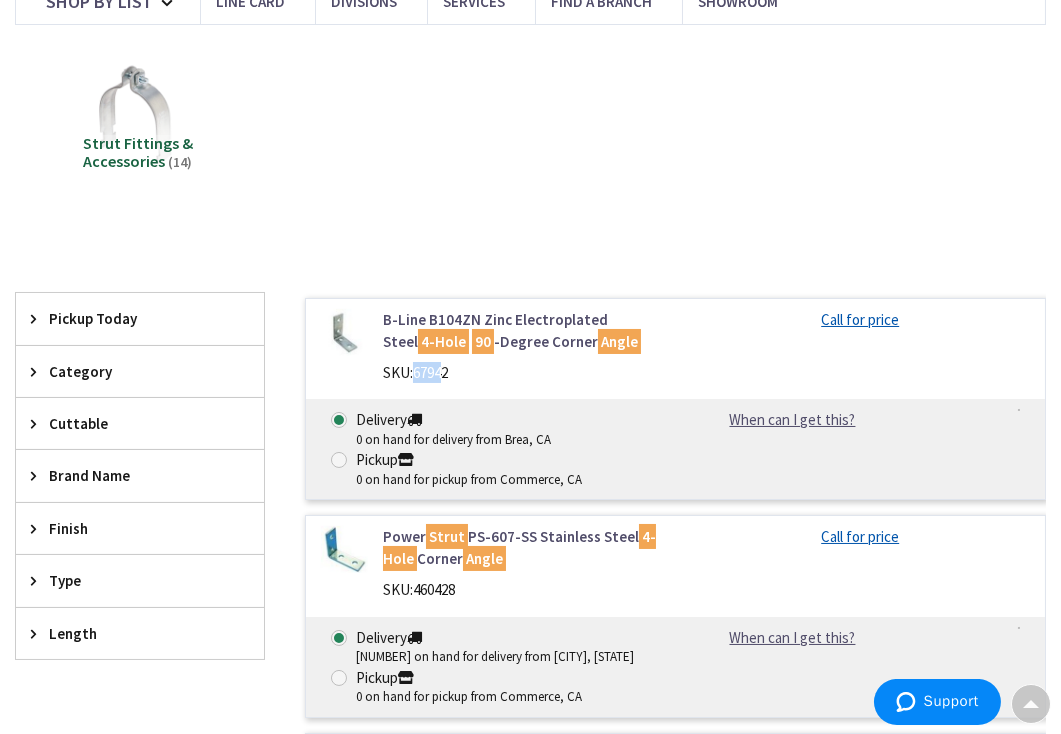 drag, startPoint x: 418, startPoint y: 371, endPoint x: 446, endPoint y: 366, distance: 28.442924 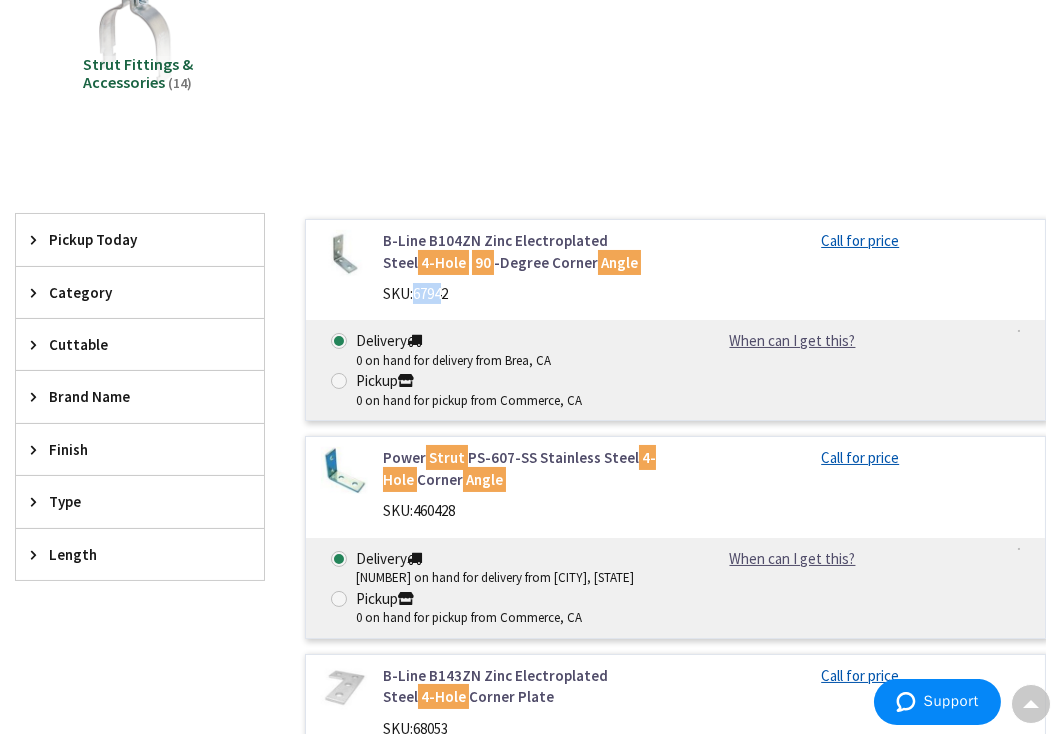 scroll, scrollTop: 400, scrollLeft: 0, axis: vertical 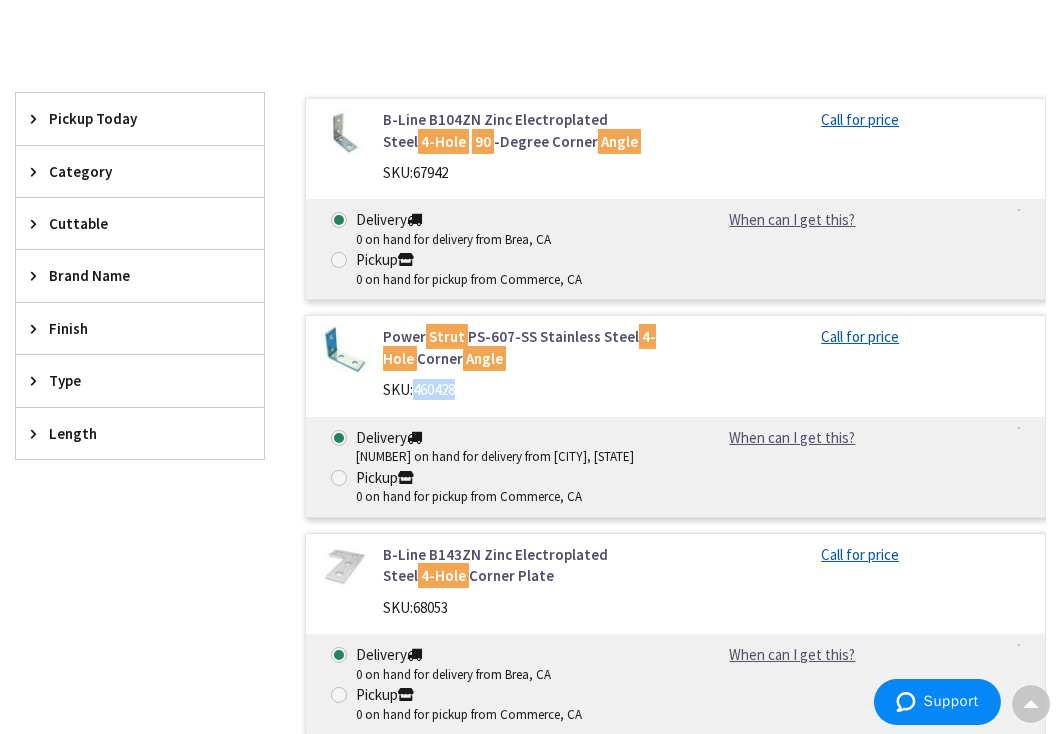 drag, startPoint x: 417, startPoint y: 387, endPoint x: 457, endPoint y: 386, distance: 40.012497 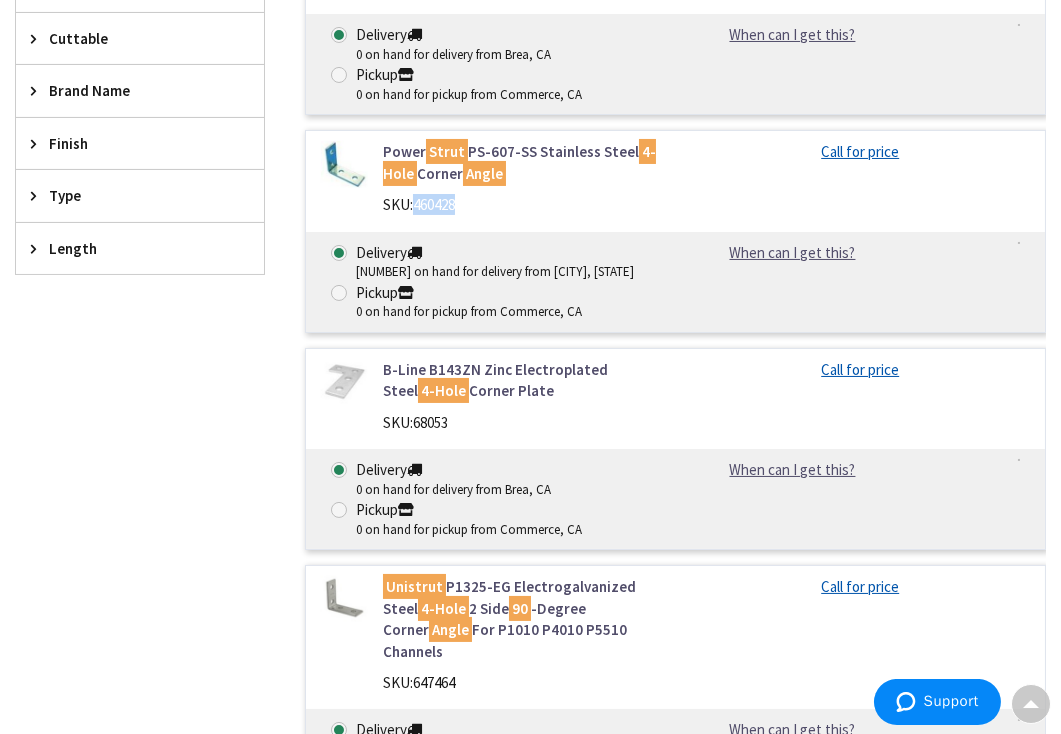 scroll, scrollTop: 600, scrollLeft: 0, axis: vertical 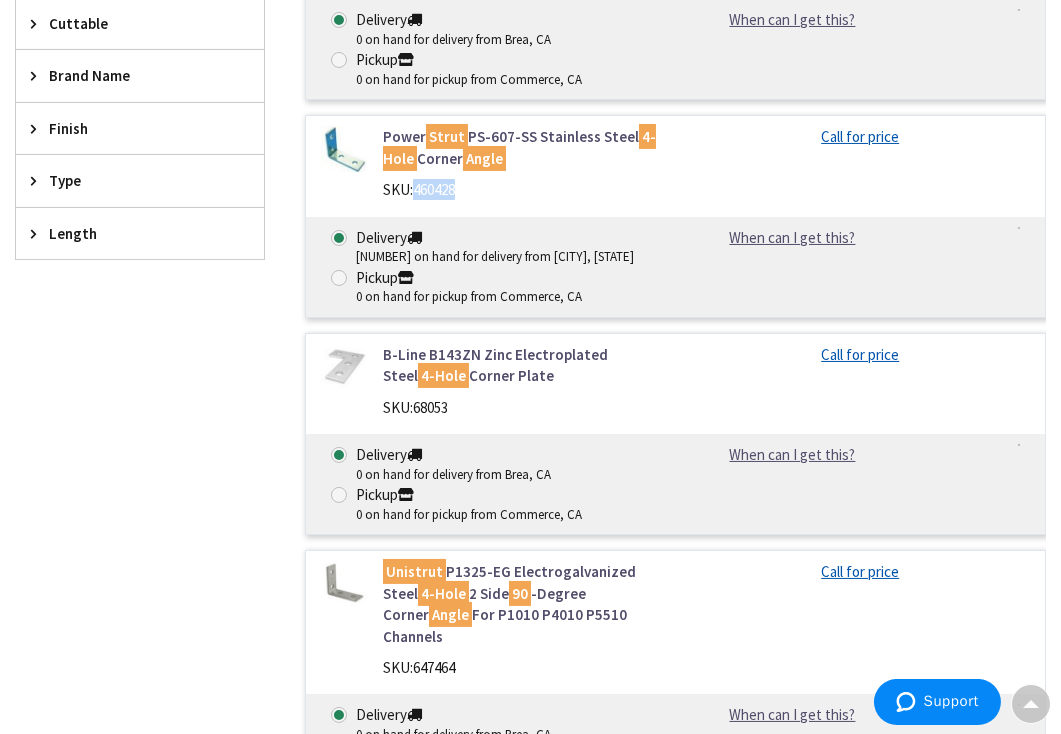 copy on "460428" 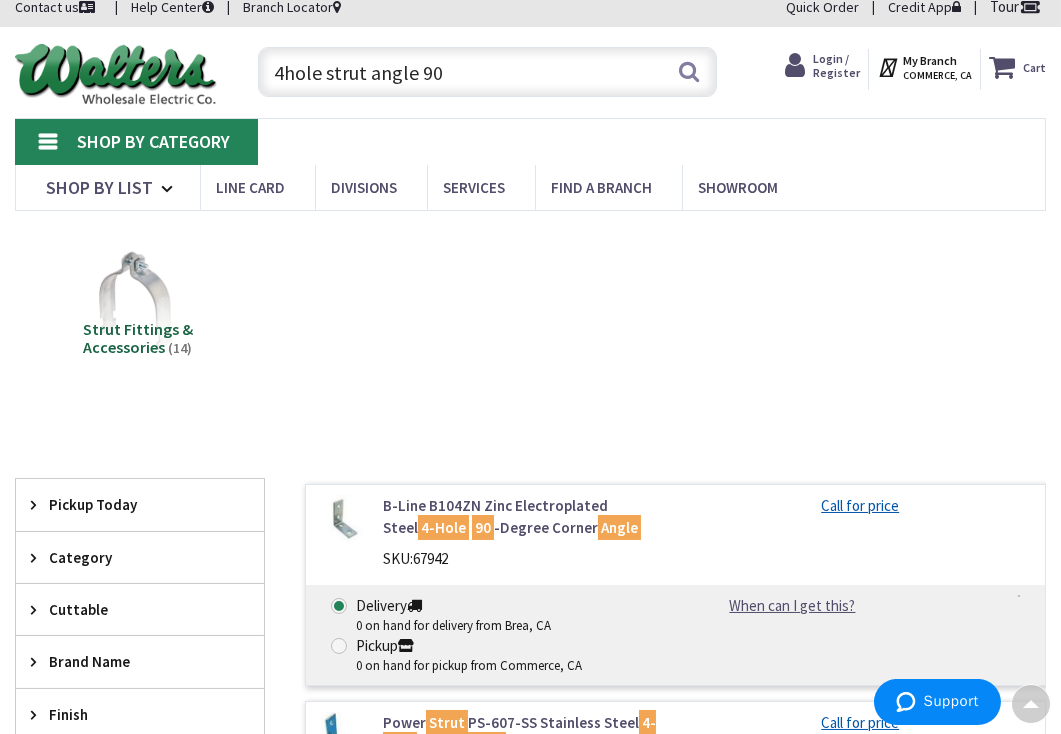 scroll, scrollTop: 0, scrollLeft: 0, axis: both 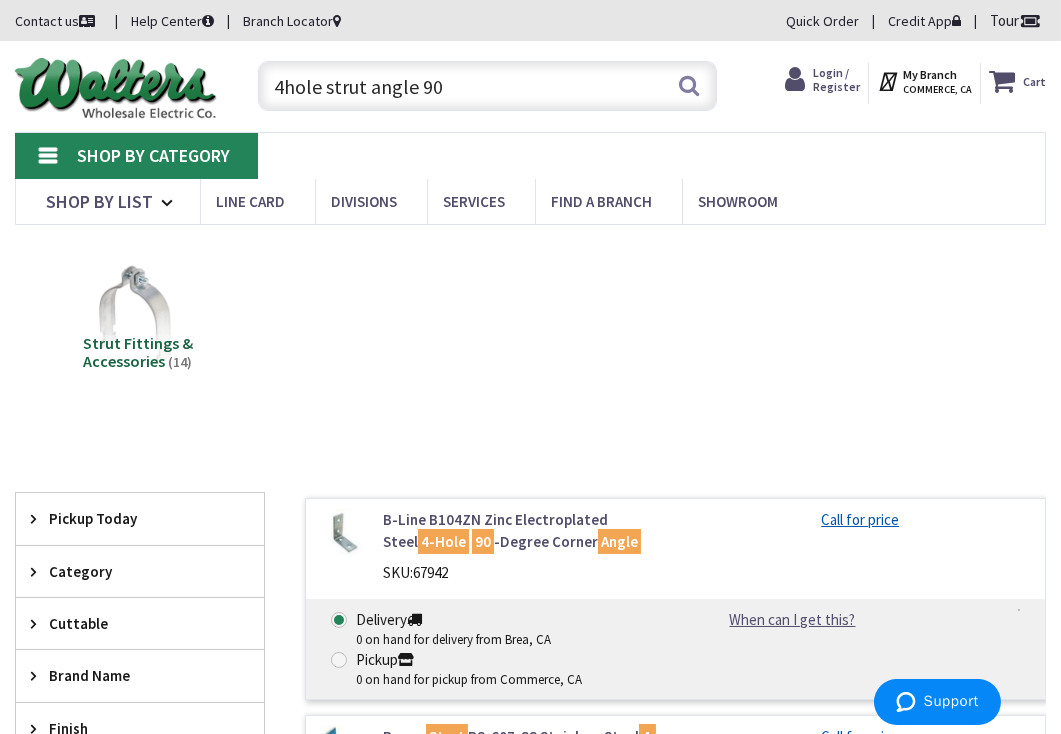 drag, startPoint x: 470, startPoint y: 80, endPoint x: 230, endPoint y: 105, distance: 241.29857 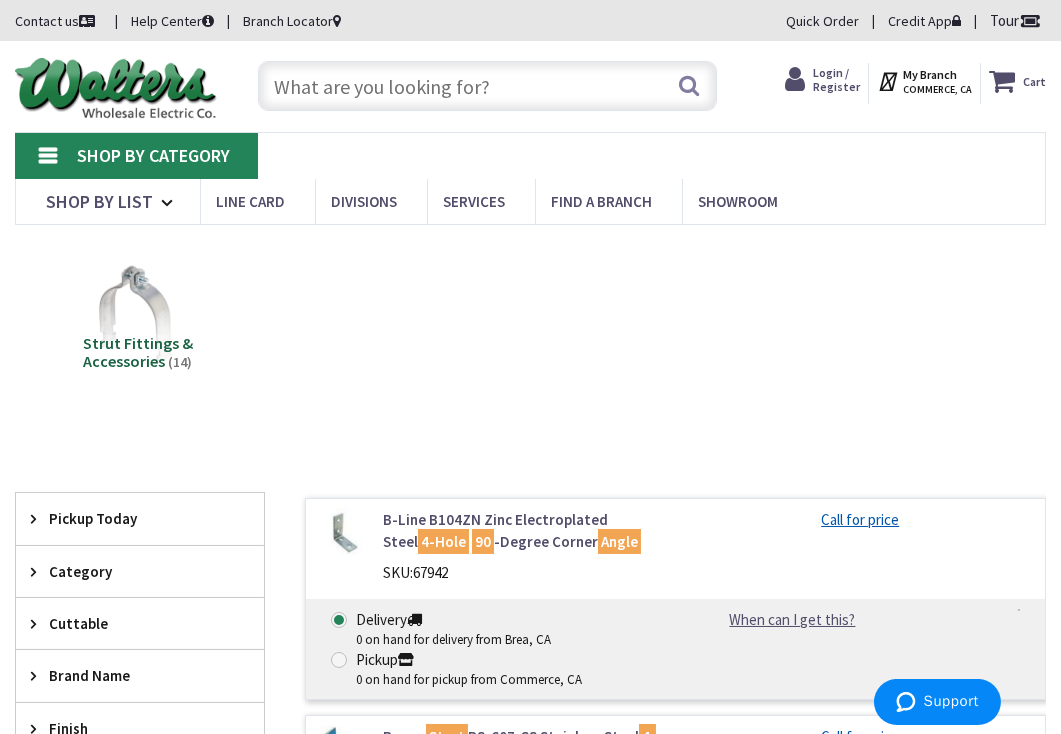 paste on "#1 polaris" 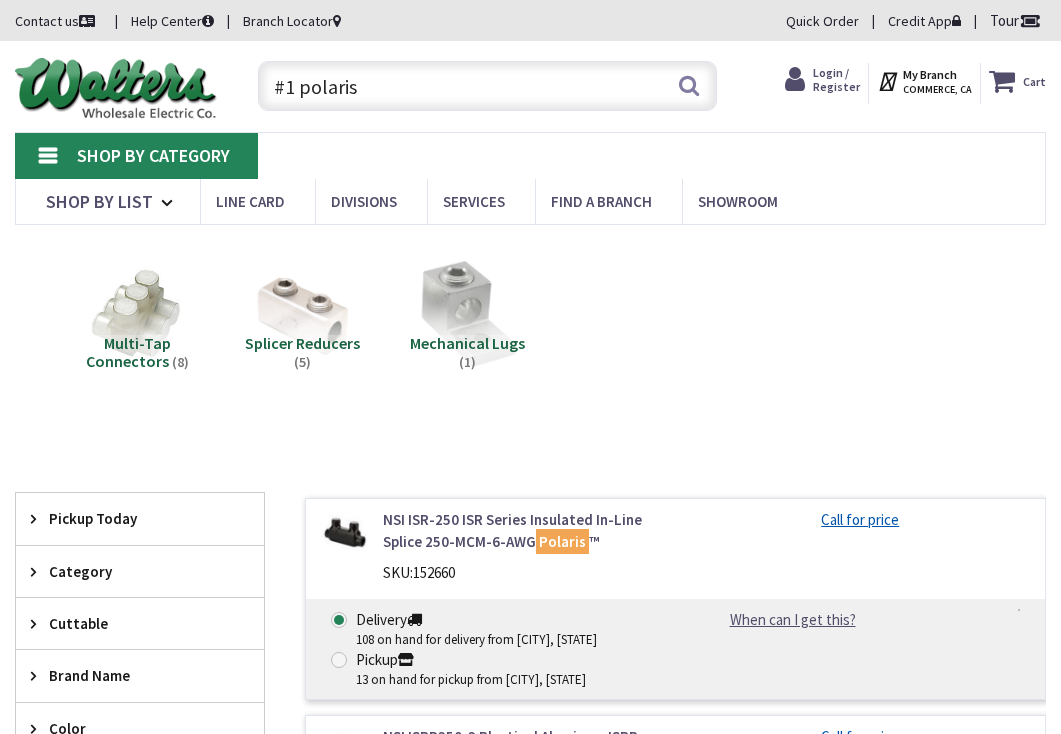 scroll, scrollTop: 0, scrollLeft: 0, axis: both 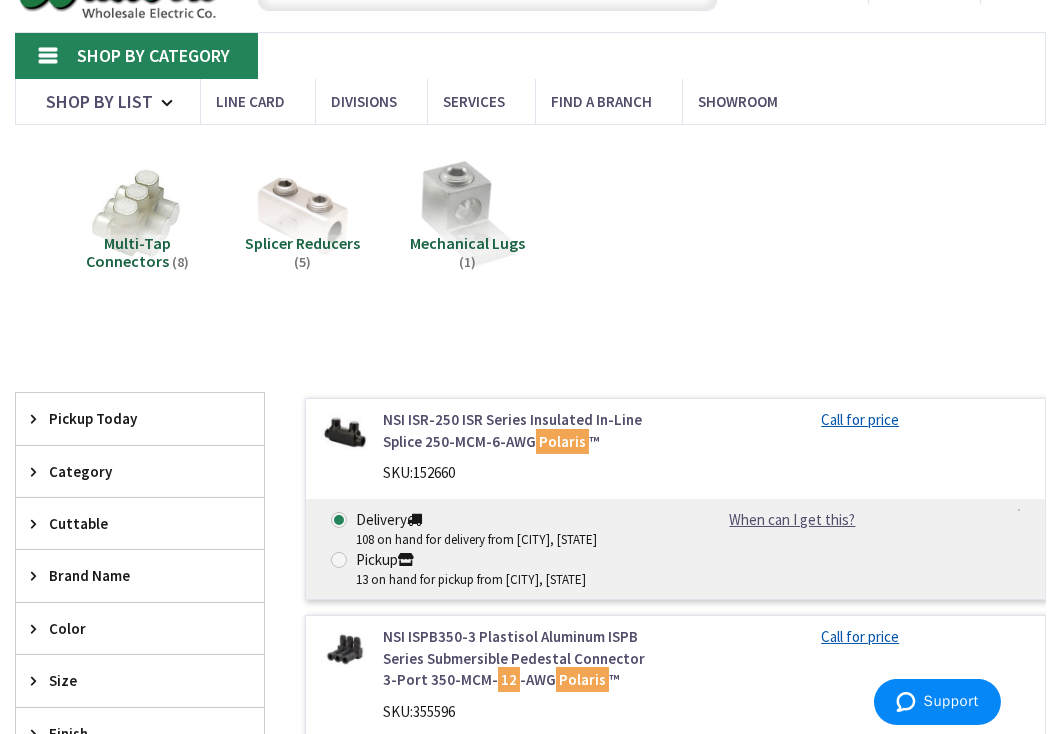 click on "NSI ISR-250 ISR Series Insulated In-Line Splice 250-MCM-6-AWG  Polaris ™" at bounding box center (522, 430) 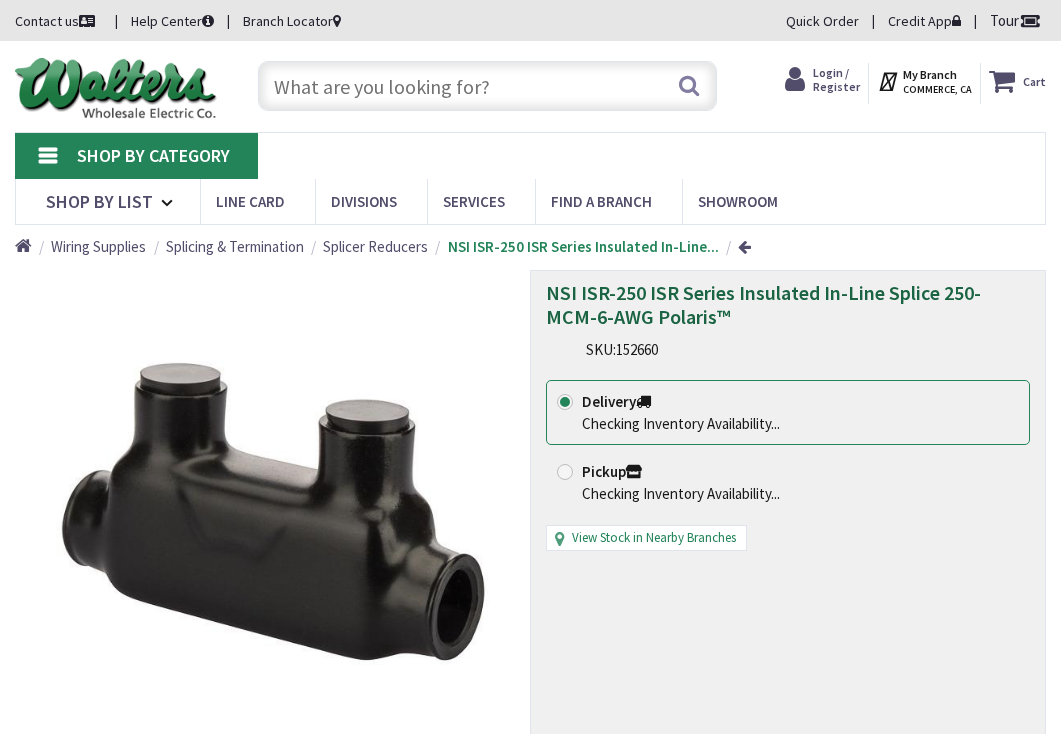 scroll, scrollTop: 0, scrollLeft: 0, axis: both 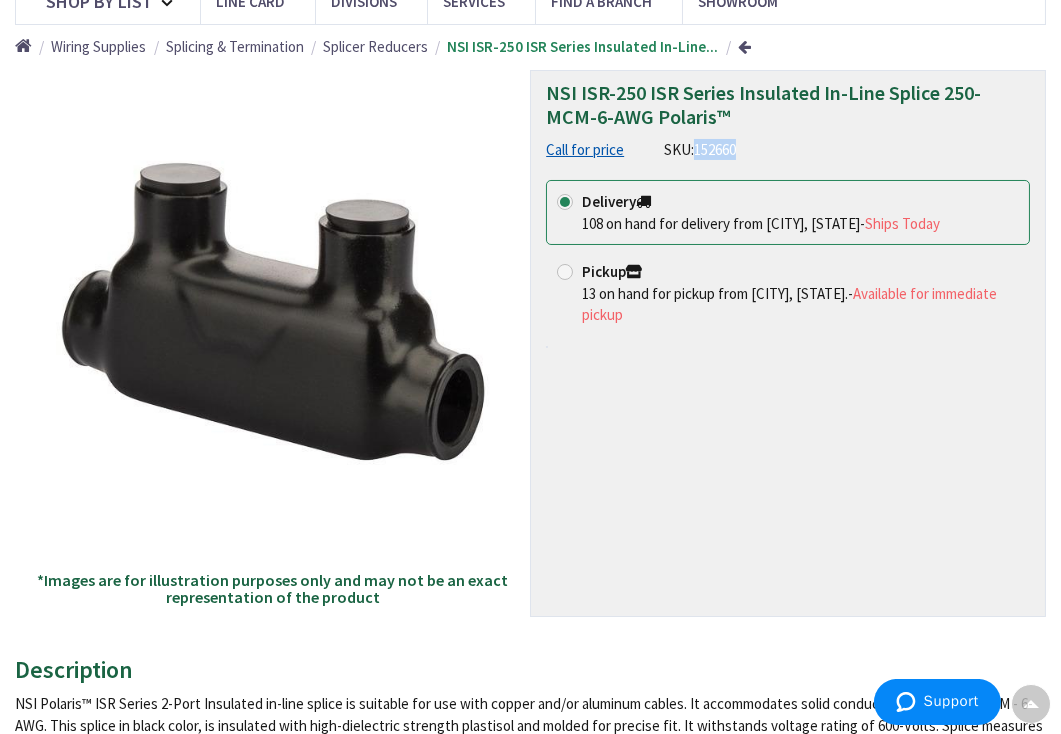drag, startPoint x: 700, startPoint y: 144, endPoint x: 739, endPoint y: 147, distance: 39.115215 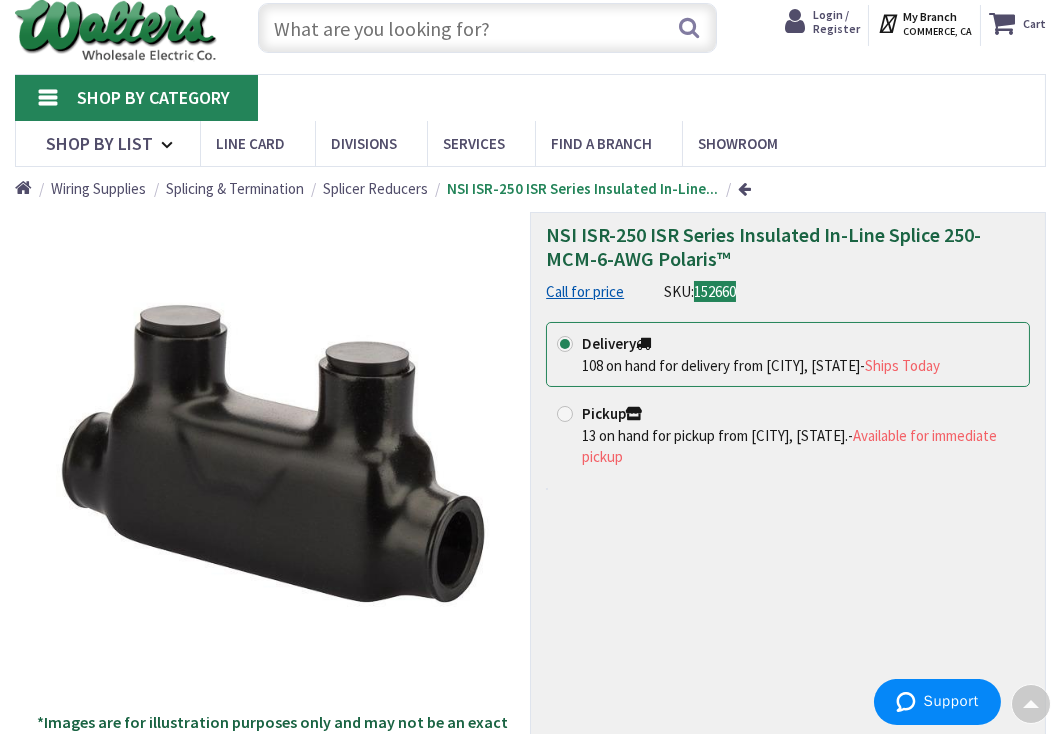 scroll, scrollTop: 0, scrollLeft: 0, axis: both 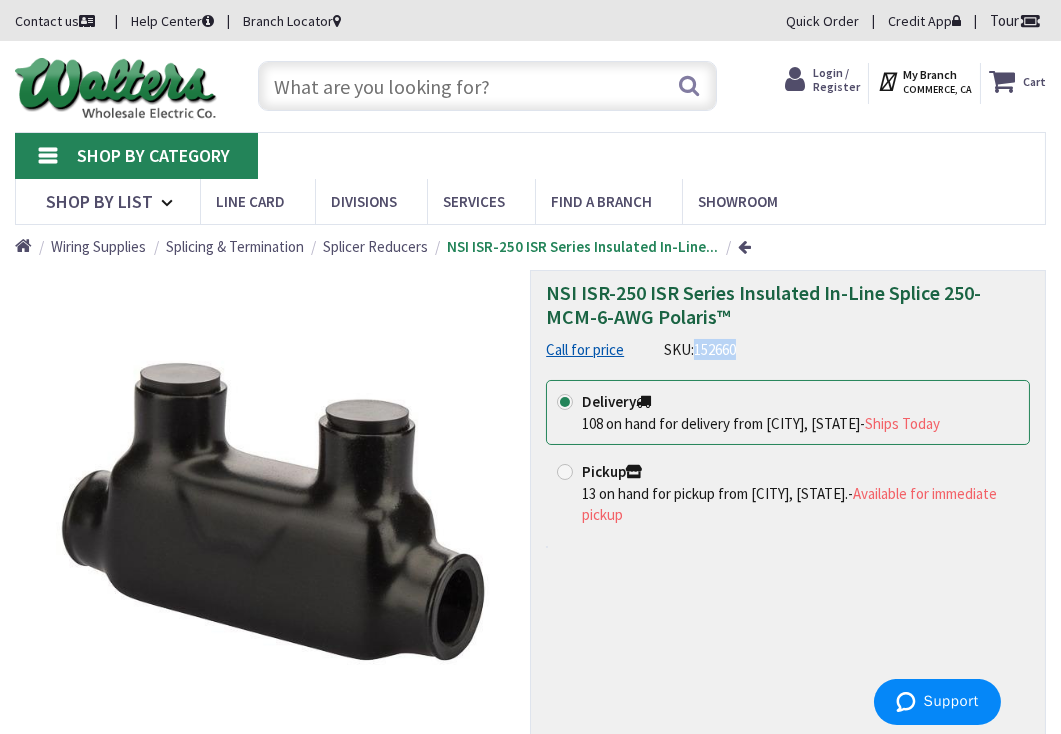 click at bounding box center [487, 86] 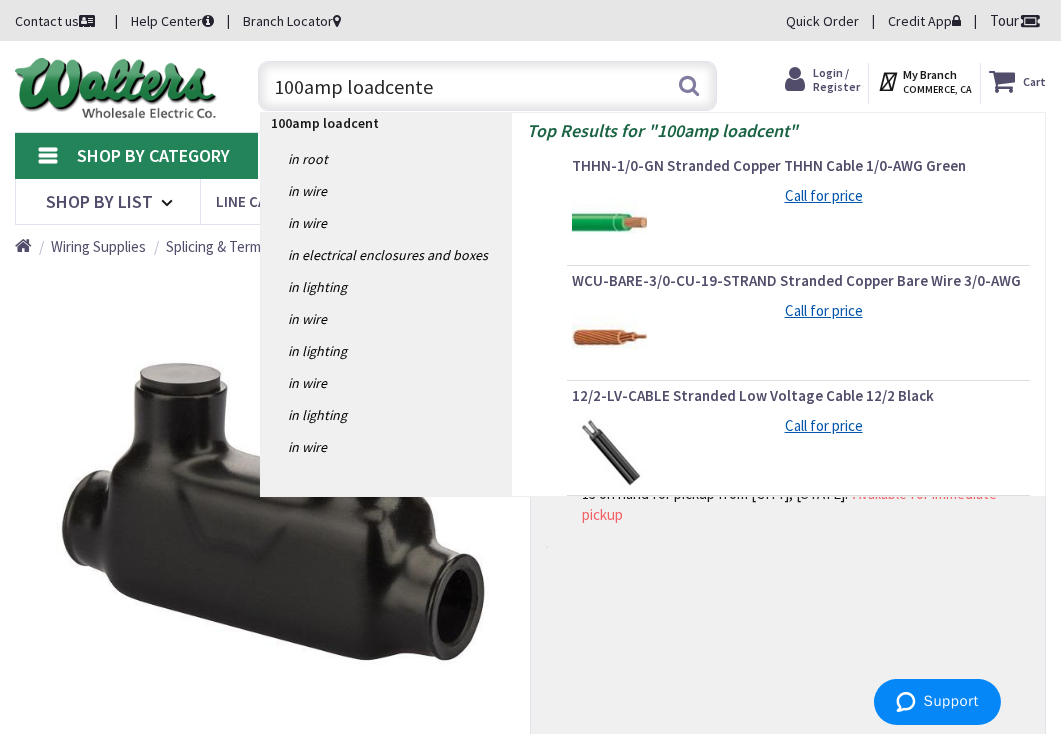 type on "100amp loadcenter" 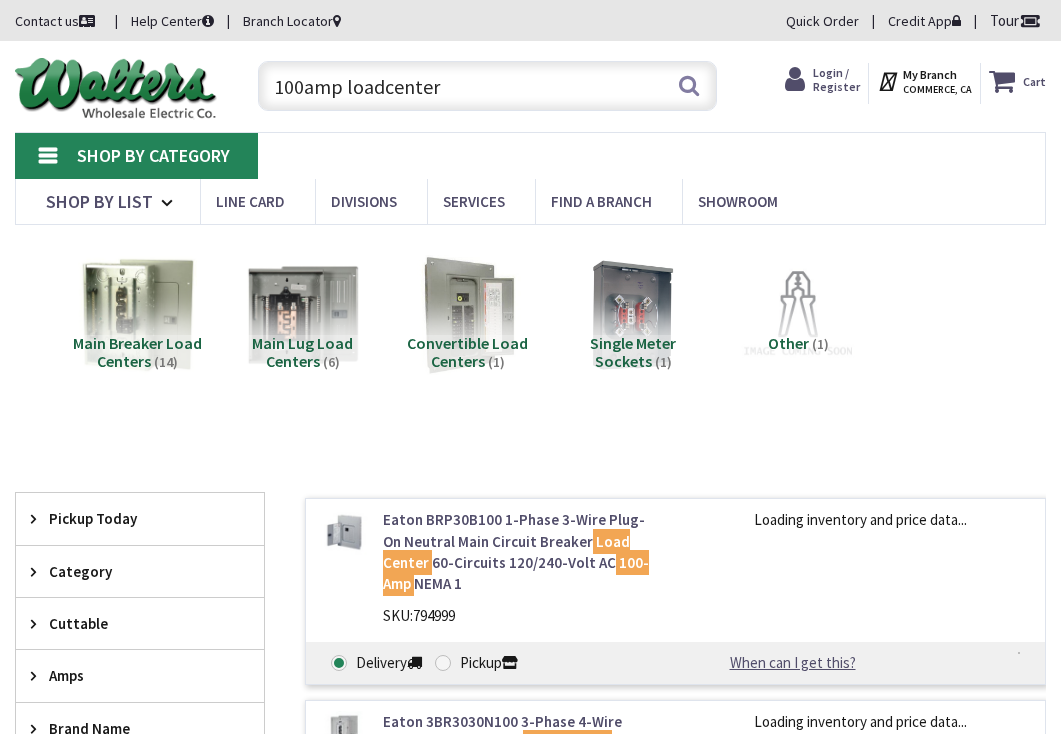scroll, scrollTop: 0, scrollLeft: 0, axis: both 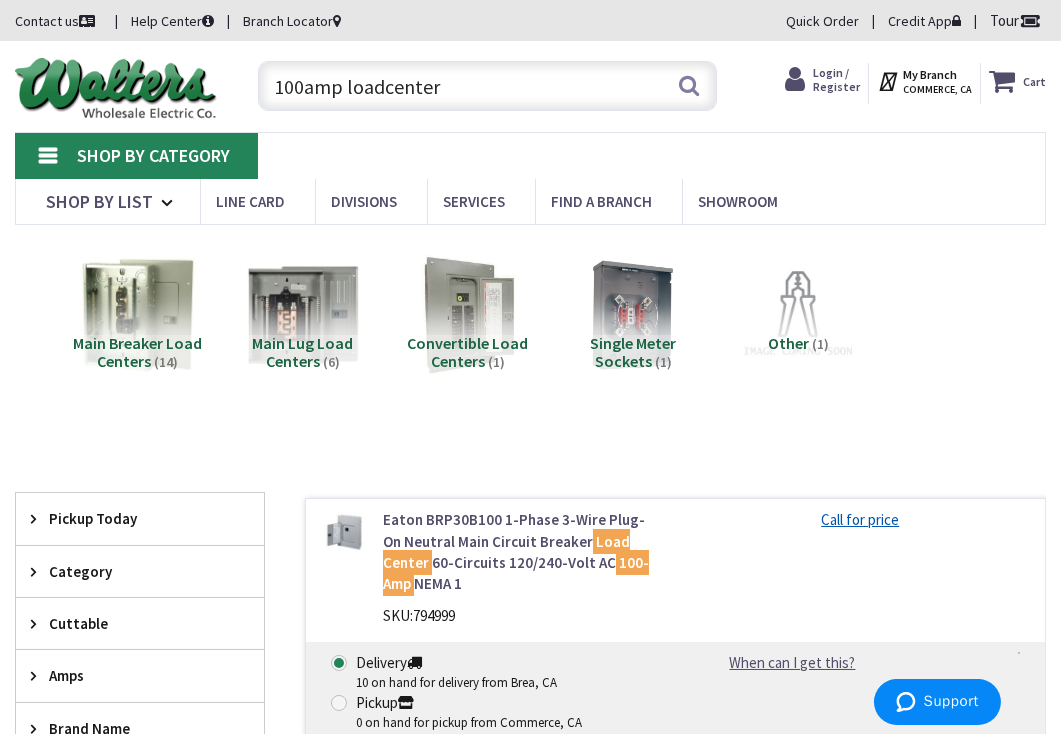 drag, startPoint x: 511, startPoint y: 84, endPoint x: 244, endPoint y: 87, distance: 267.01685 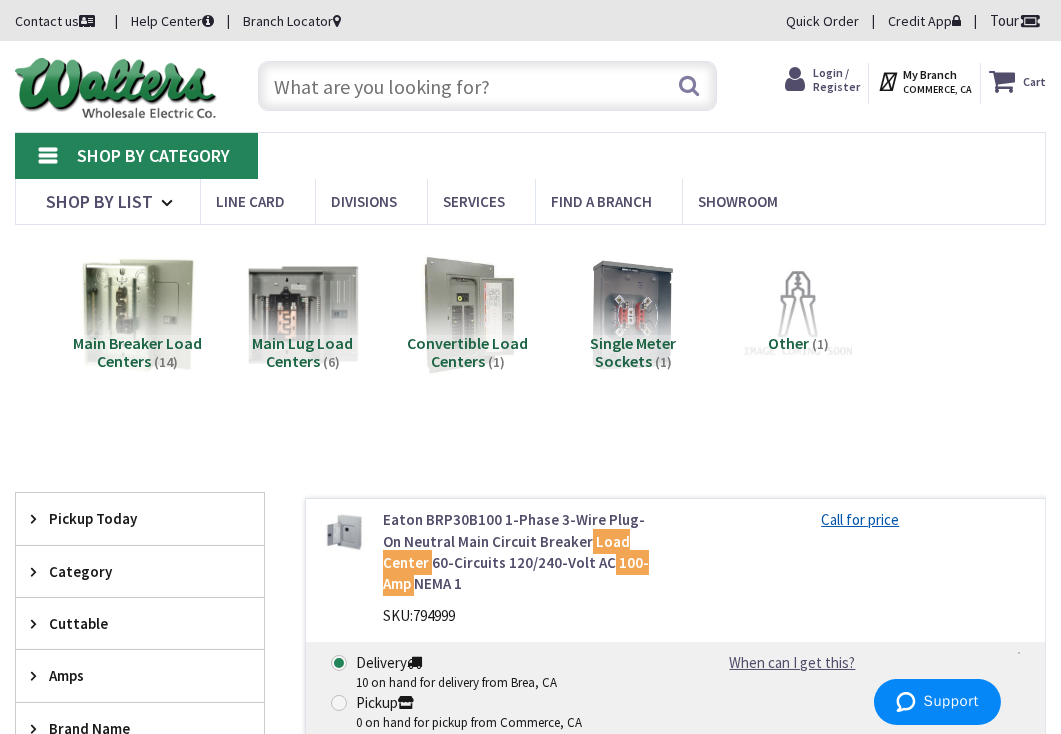 paste on "roll 20mil pipe wrap" 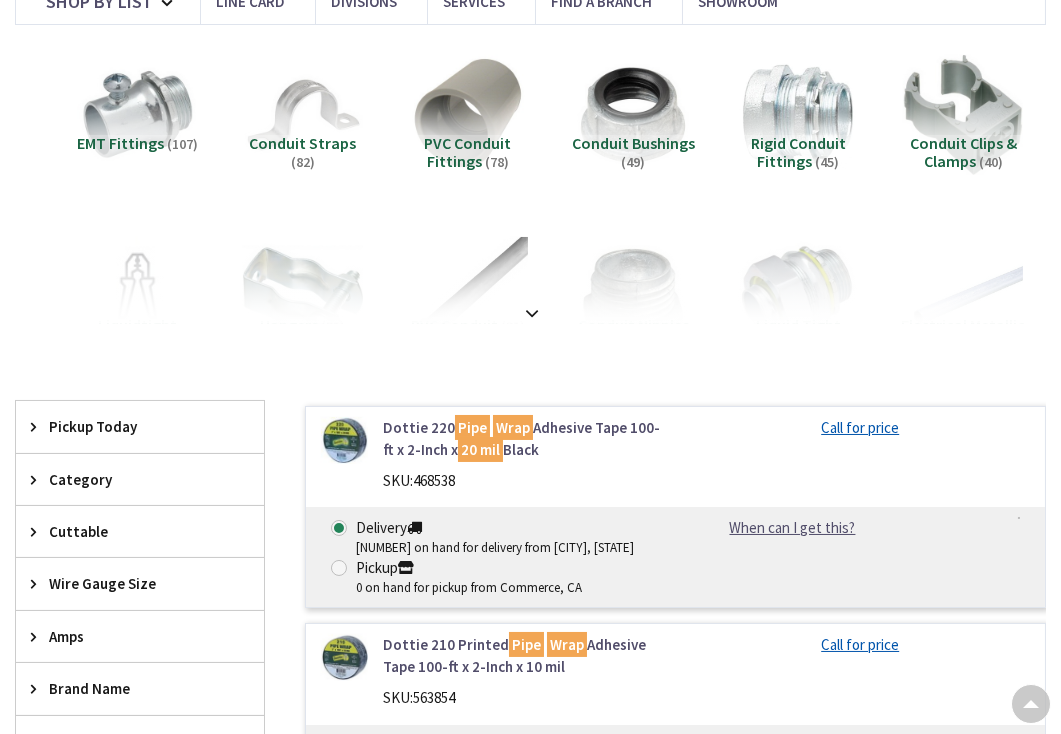 scroll, scrollTop: 200, scrollLeft: 0, axis: vertical 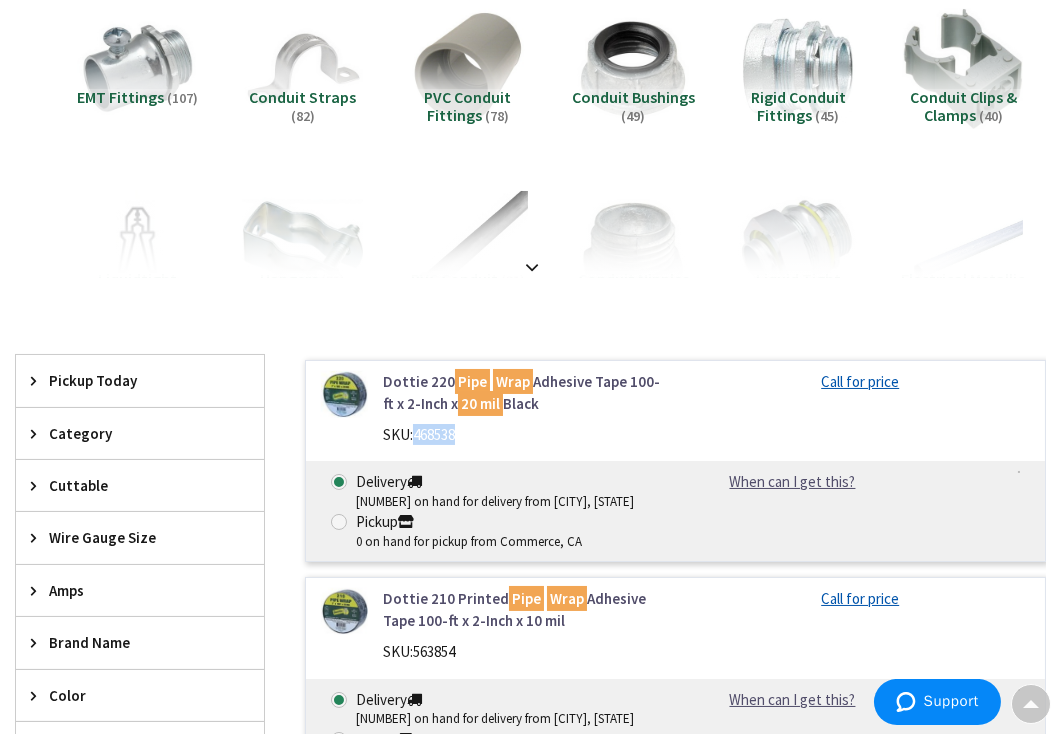 drag, startPoint x: 414, startPoint y: 430, endPoint x: 461, endPoint y: 437, distance: 47.518417 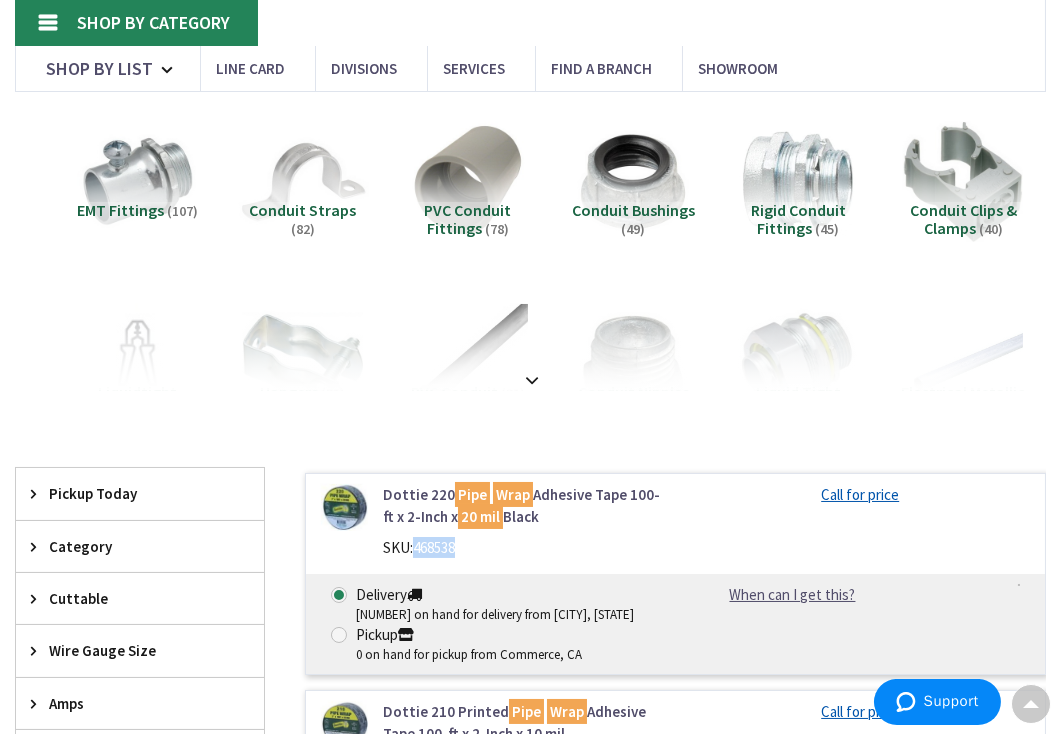 scroll, scrollTop: 0, scrollLeft: 0, axis: both 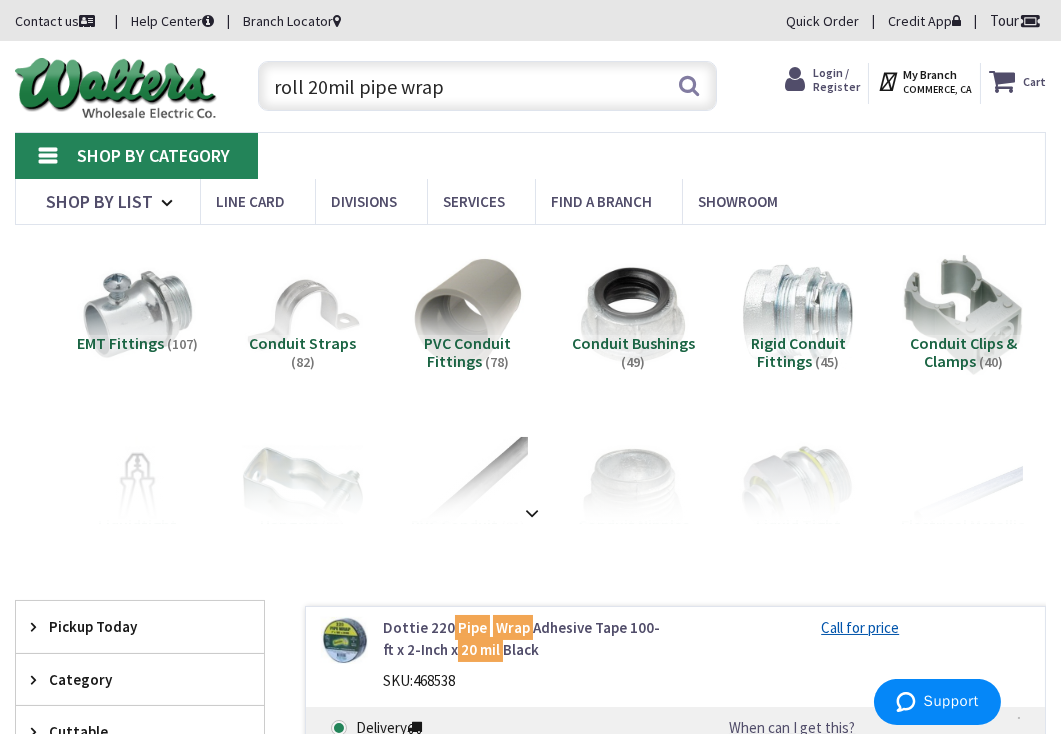 drag, startPoint x: 388, startPoint y: 87, endPoint x: 236, endPoint y: 94, distance: 152.1611 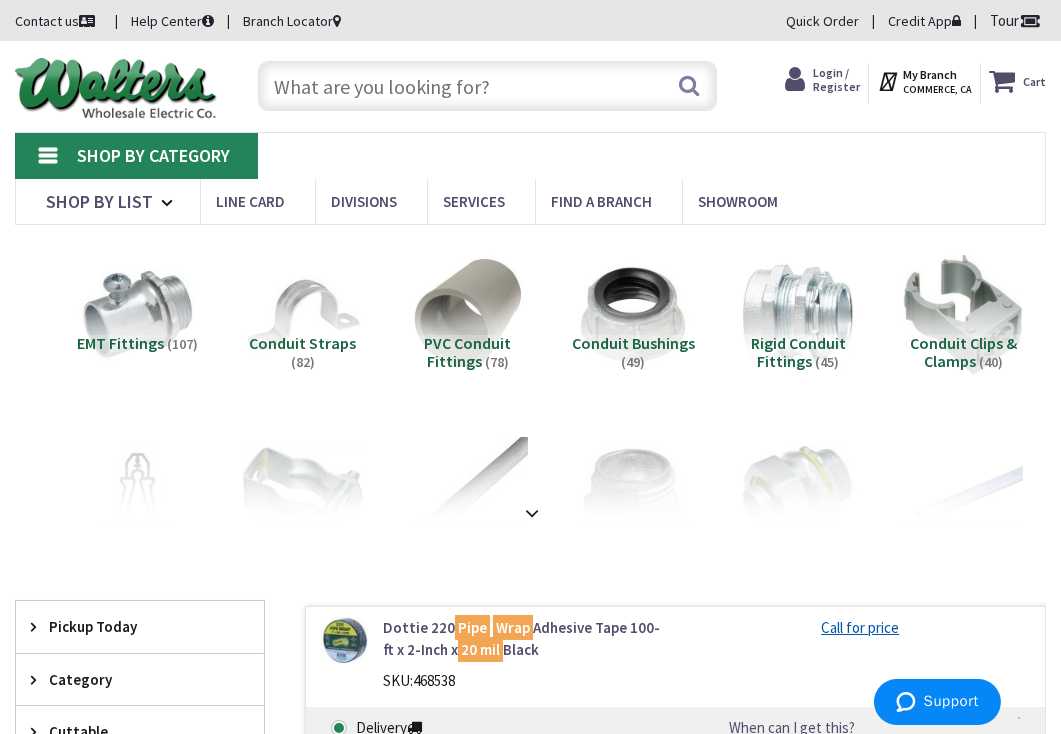 paste on "brick etape" 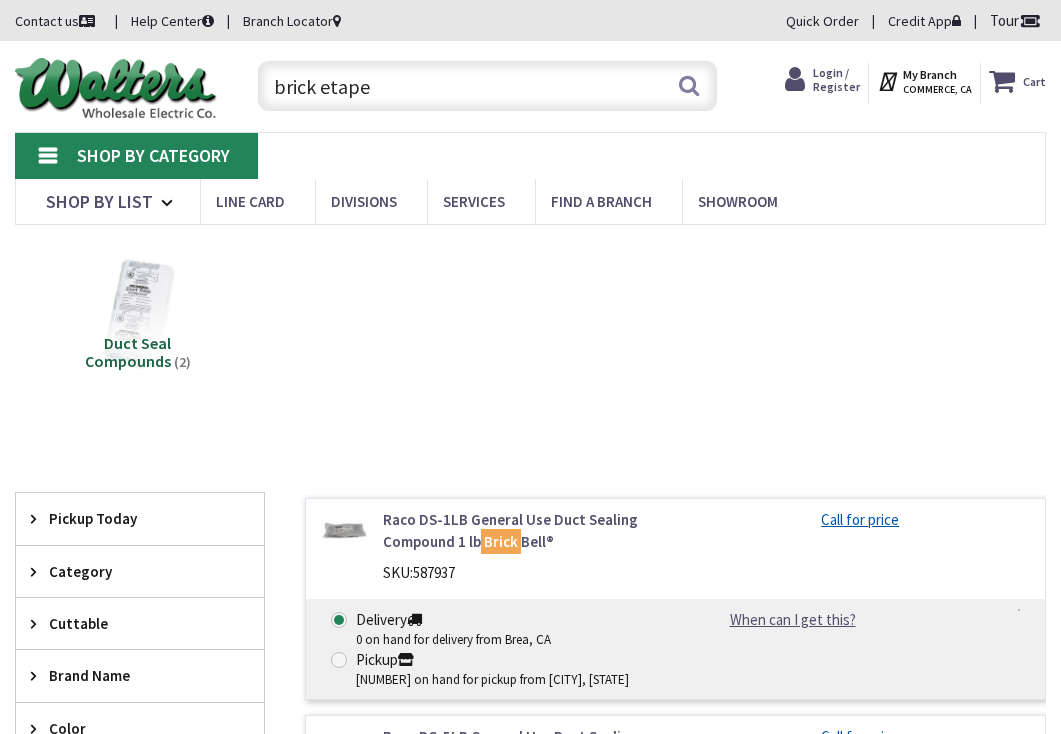 scroll, scrollTop: 0, scrollLeft: 0, axis: both 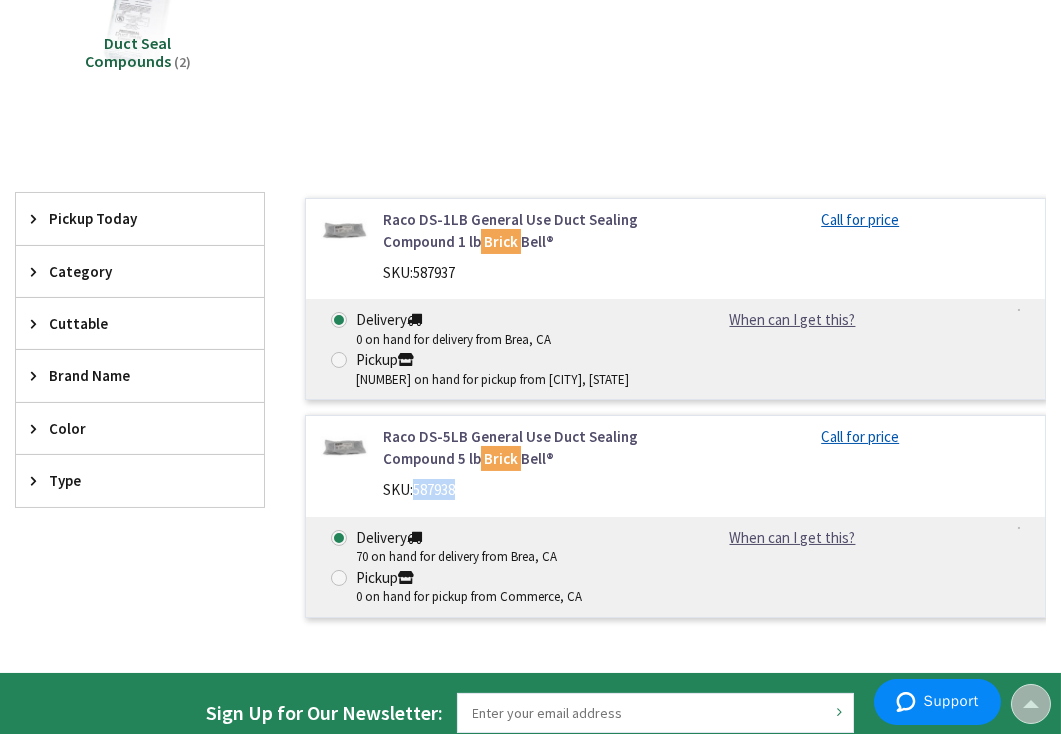 drag, startPoint x: 416, startPoint y: 489, endPoint x: 461, endPoint y: 489, distance: 45 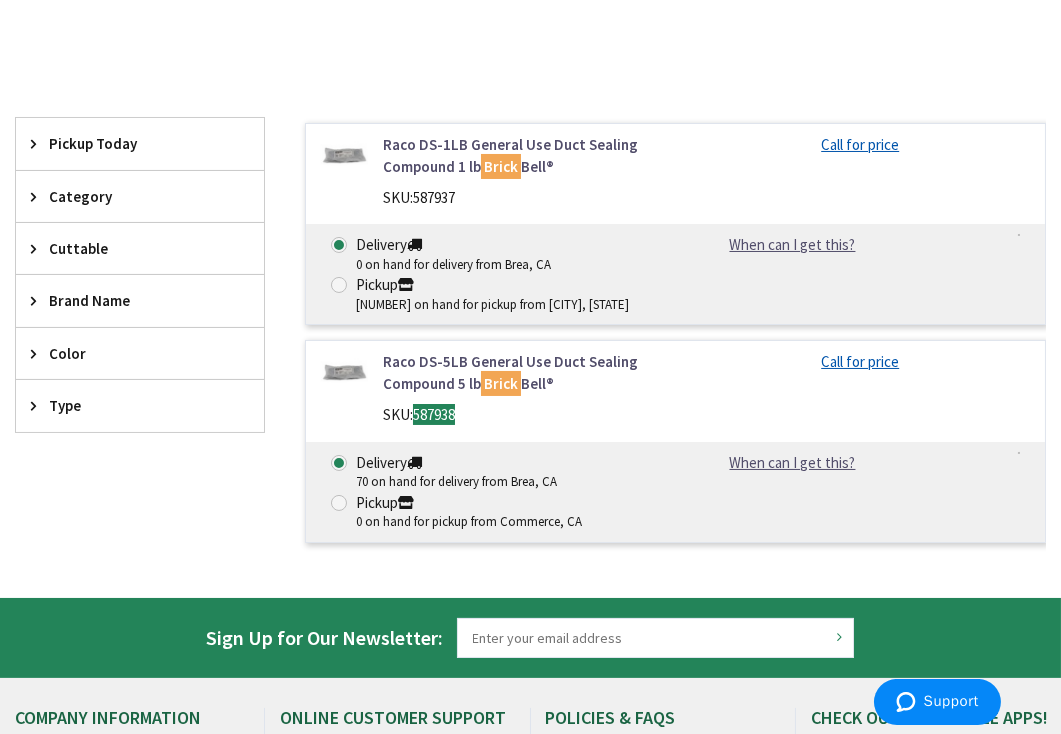 scroll, scrollTop: 400, scrollLeft: 0, axis: vertical 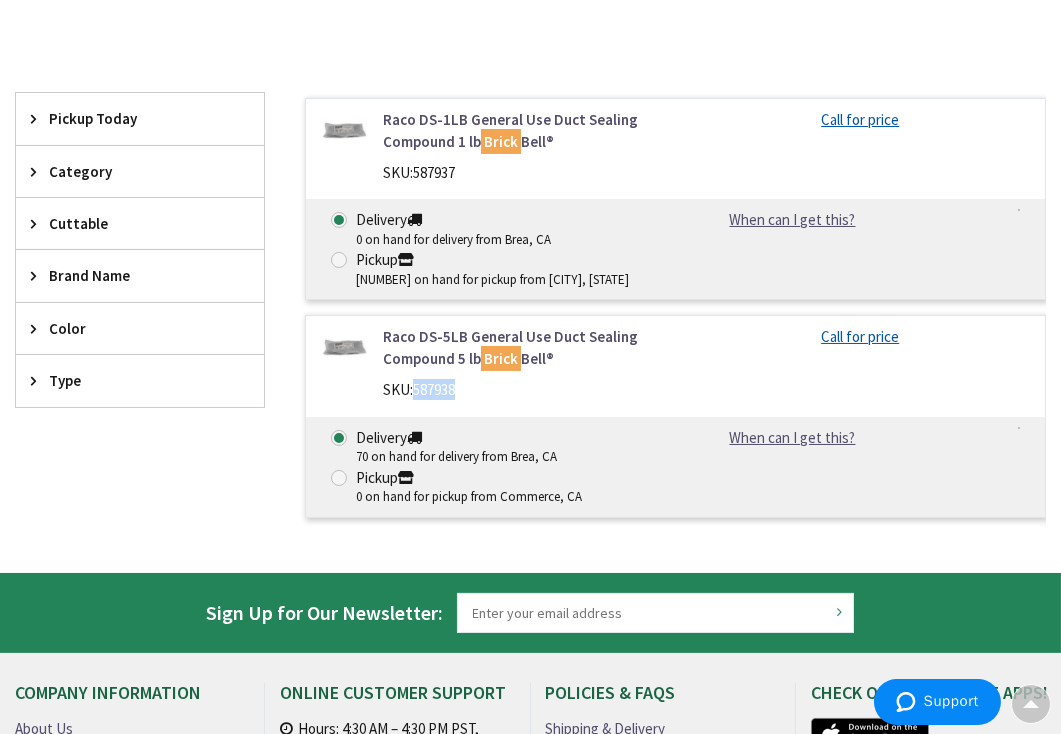 drag, startPoint x: 179, startPoint y: 423, endPoint x: 192, endPoint y: 426, distance: 13.341664 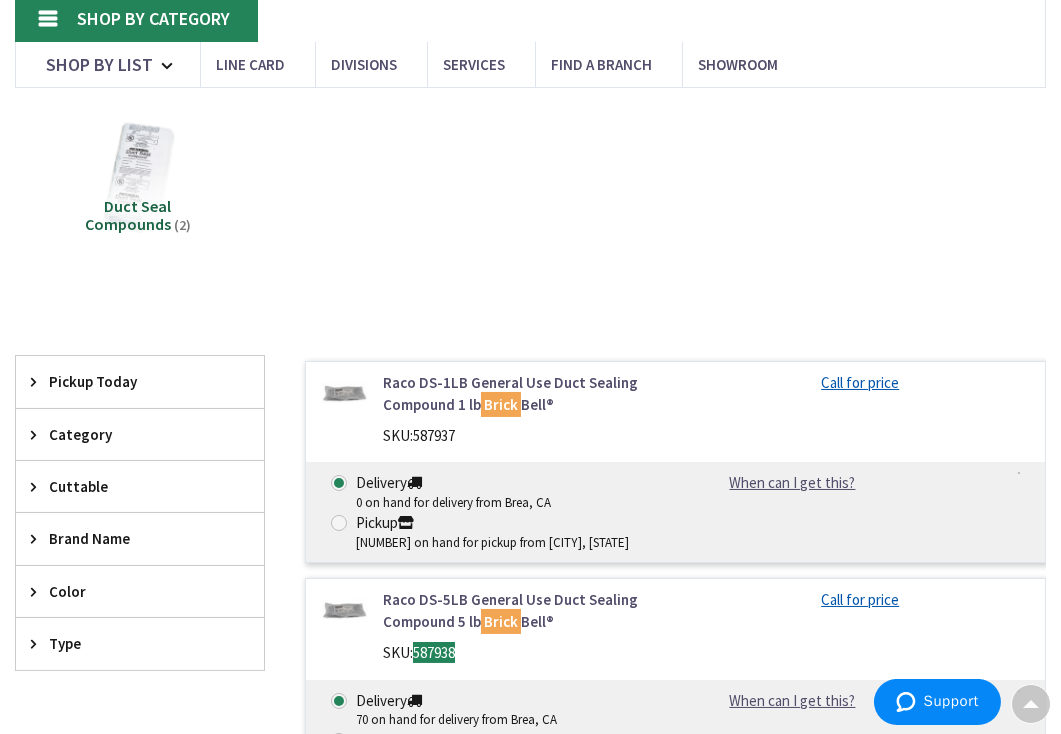 scroll, scrollTop: 0, scrollLeft: 0, axis: both 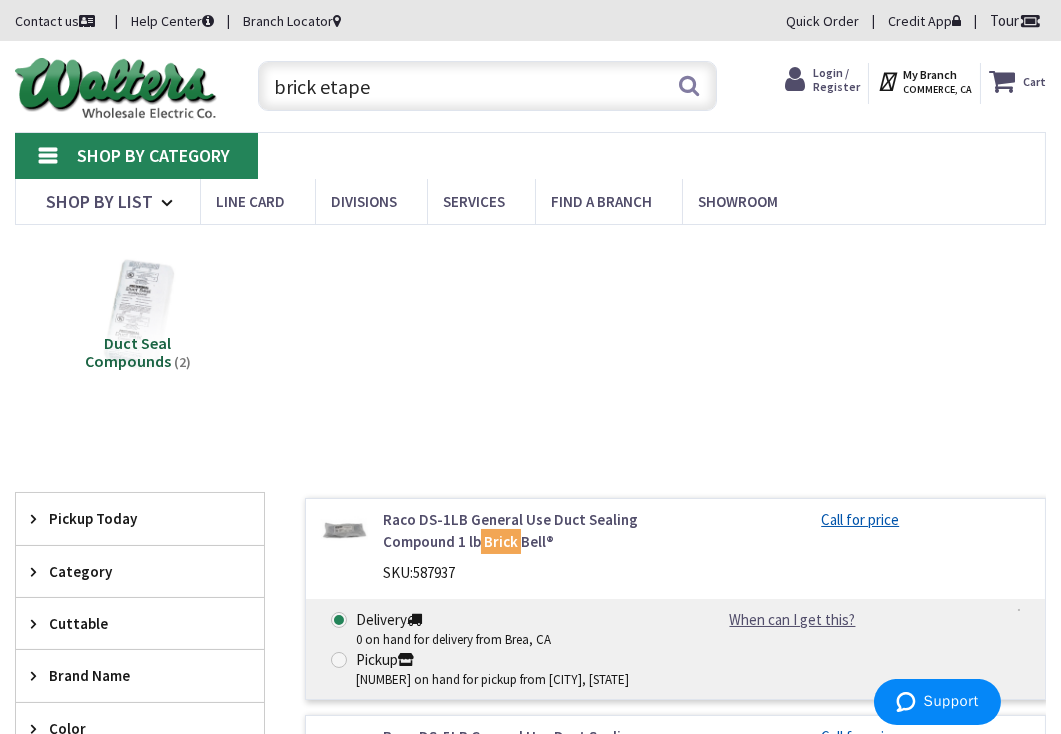 drag, startPoint x: 411, startPoint y: 91, endPoint x: 184, endPoint y: 93, distance: 227.0088 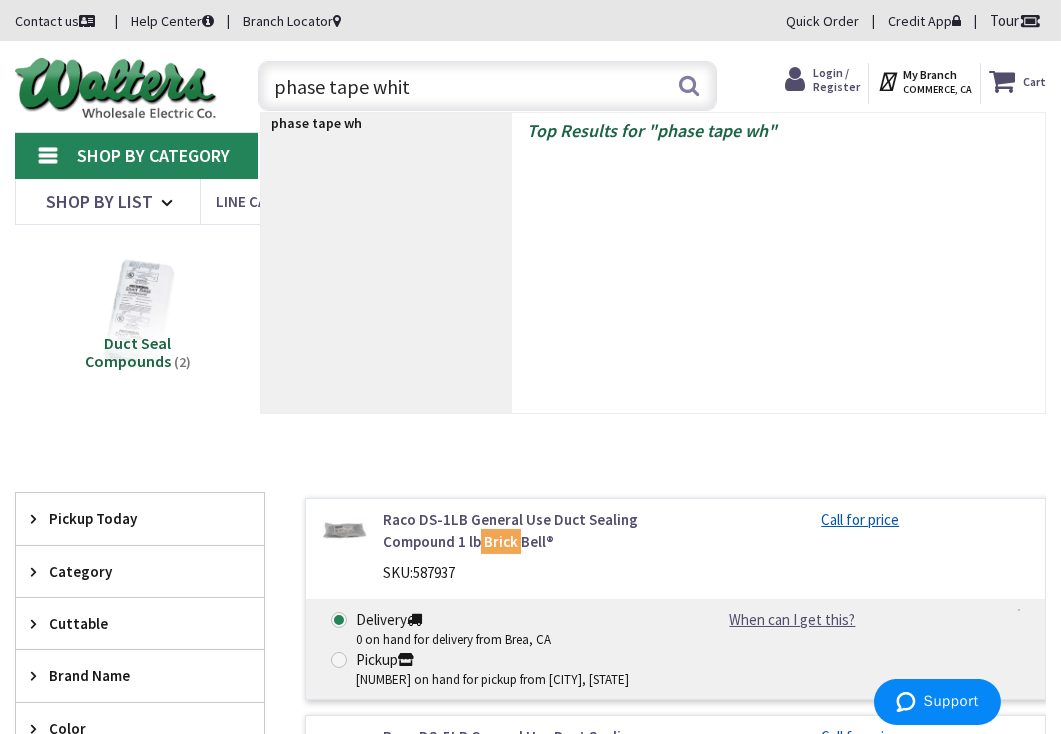 type on "phase tape white" 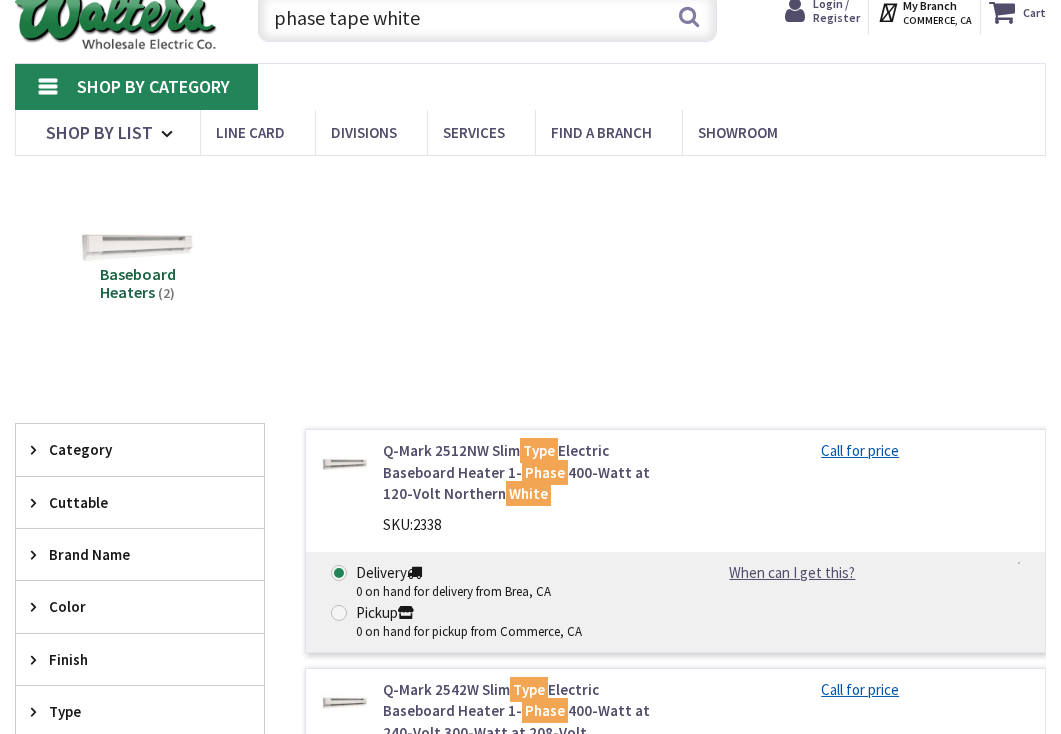 scroll, scrollTop: 100, scrollLeft: 0, axis: vertical 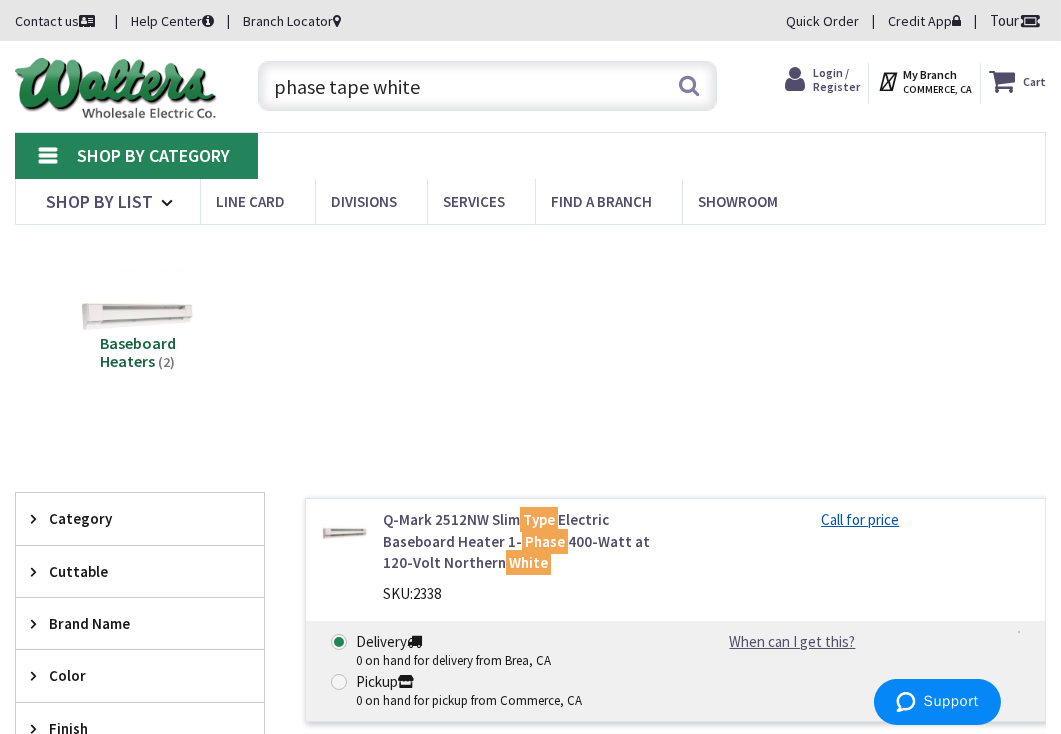 drag, startPoint x: 431, startPoint y: 90, endPoint x: 363, endPoint y: 88, distance: 68.0294 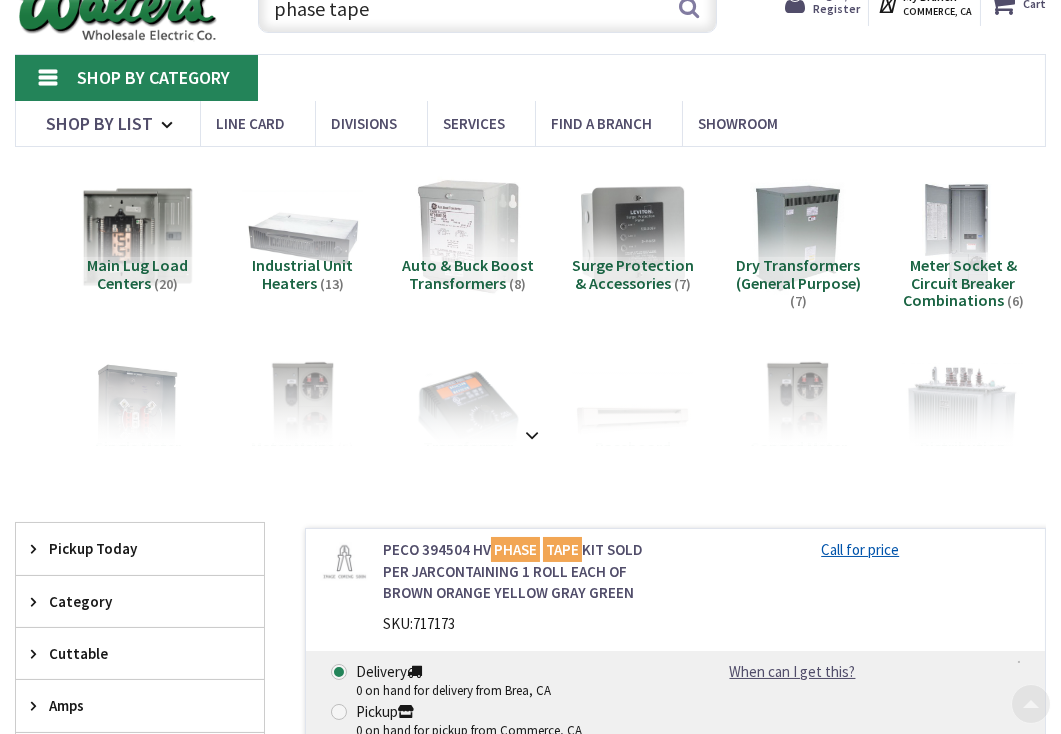 scroll, scrollTop: 446, scrollLeft: 0, axis: vertical 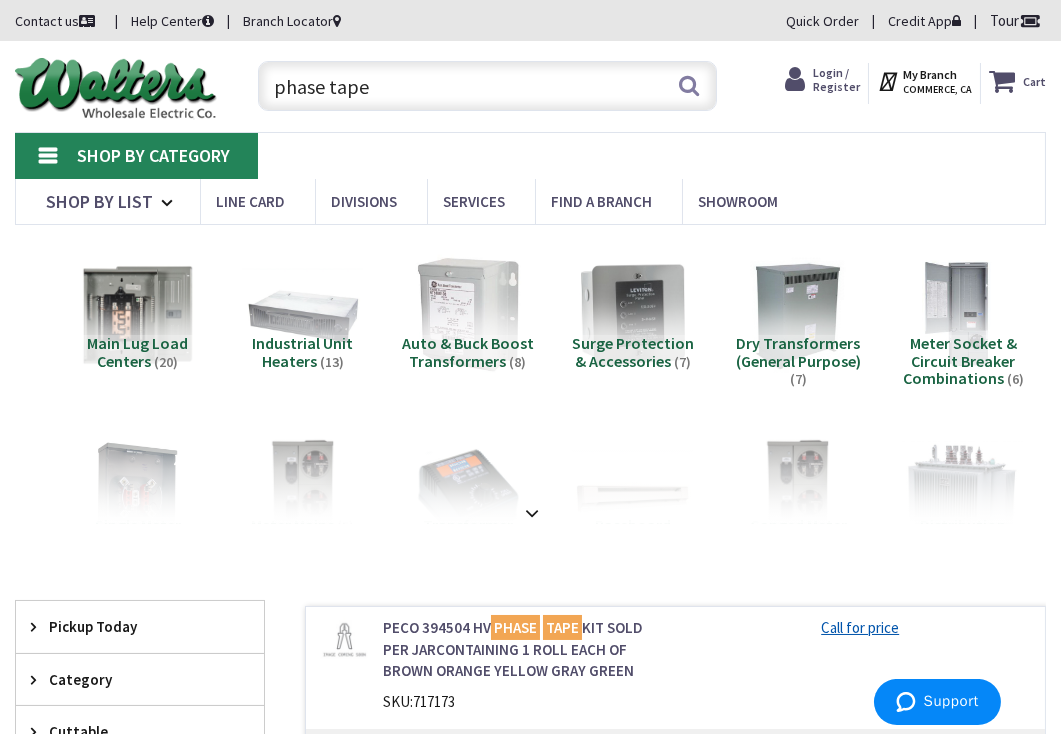 drag, startPoint x: 361, startPoint y: 85, endPoint x: 174, endPoint y: 79, distance: 187.09624 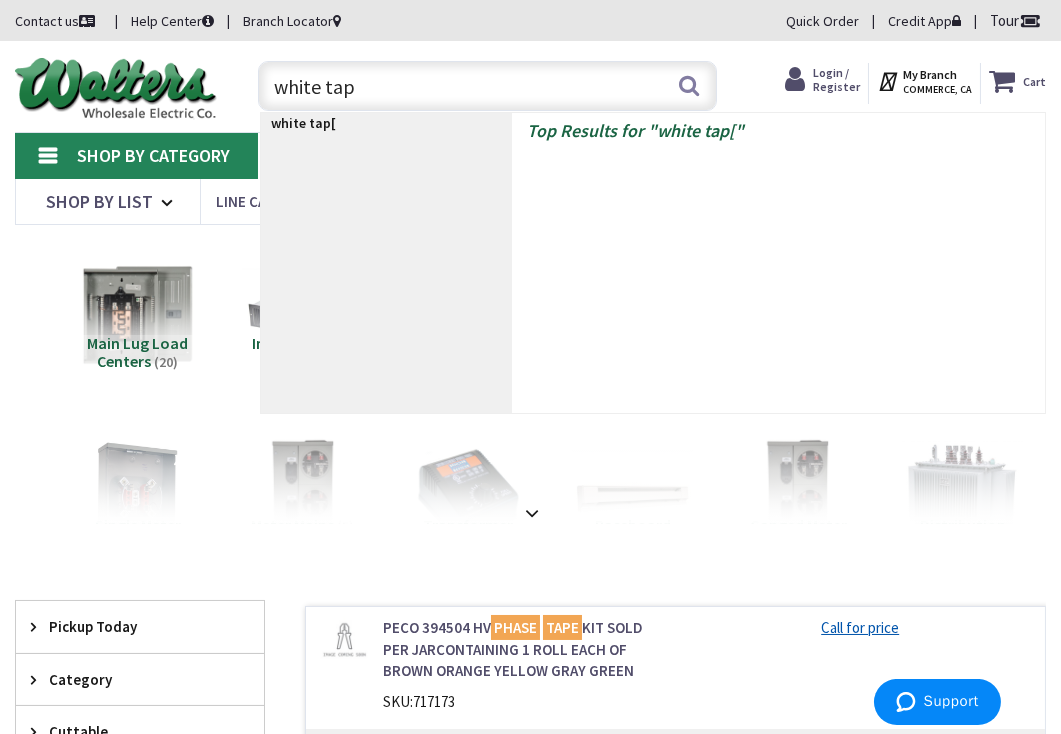 type on "white tape" 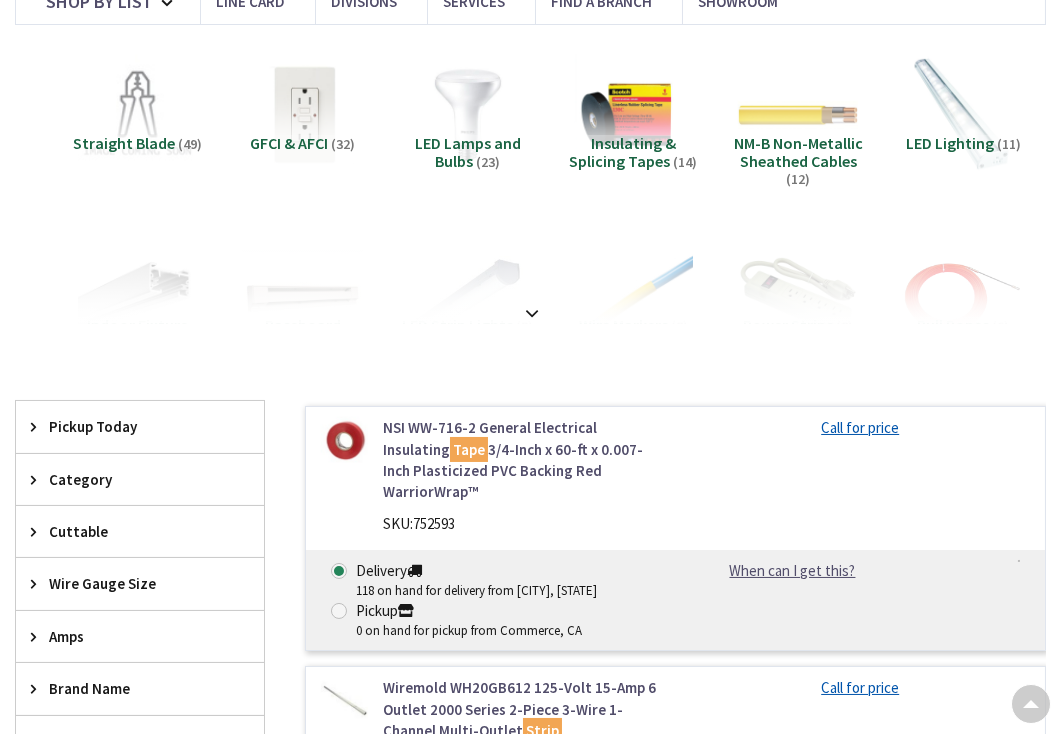 scroll, scrollTop: 200, scrollLeft: 0, axis: vertical 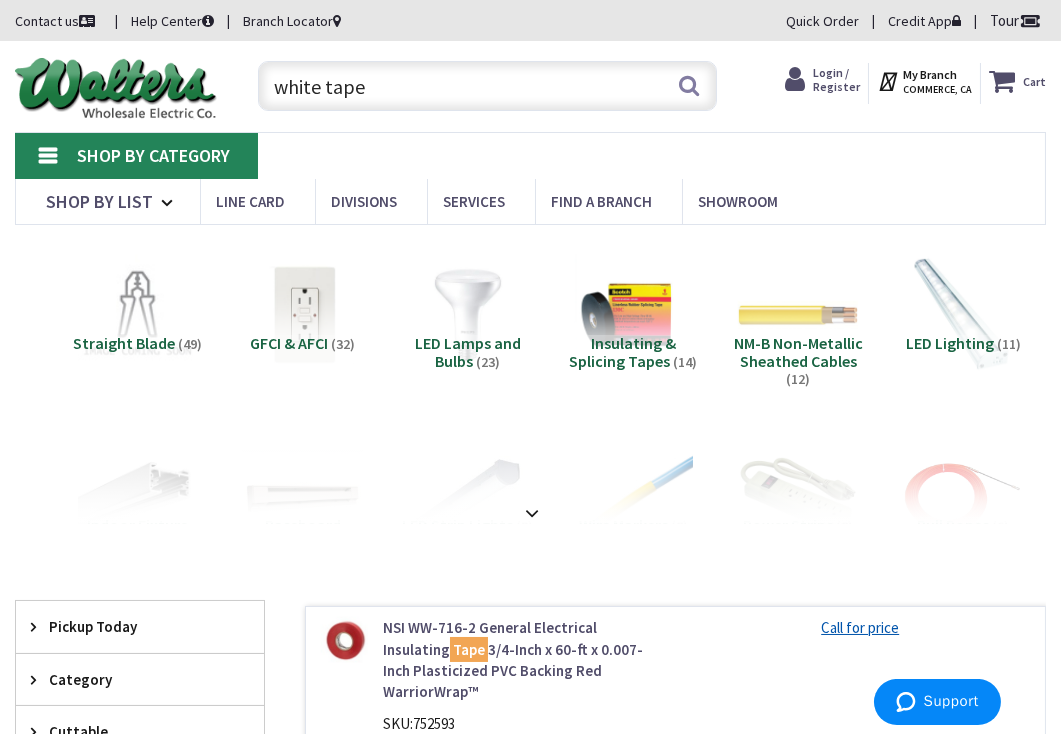 drag, startPoint x: 379, startPoint y: 86, endPoint x: 223, endPoint y: 81, distance: 156.08011 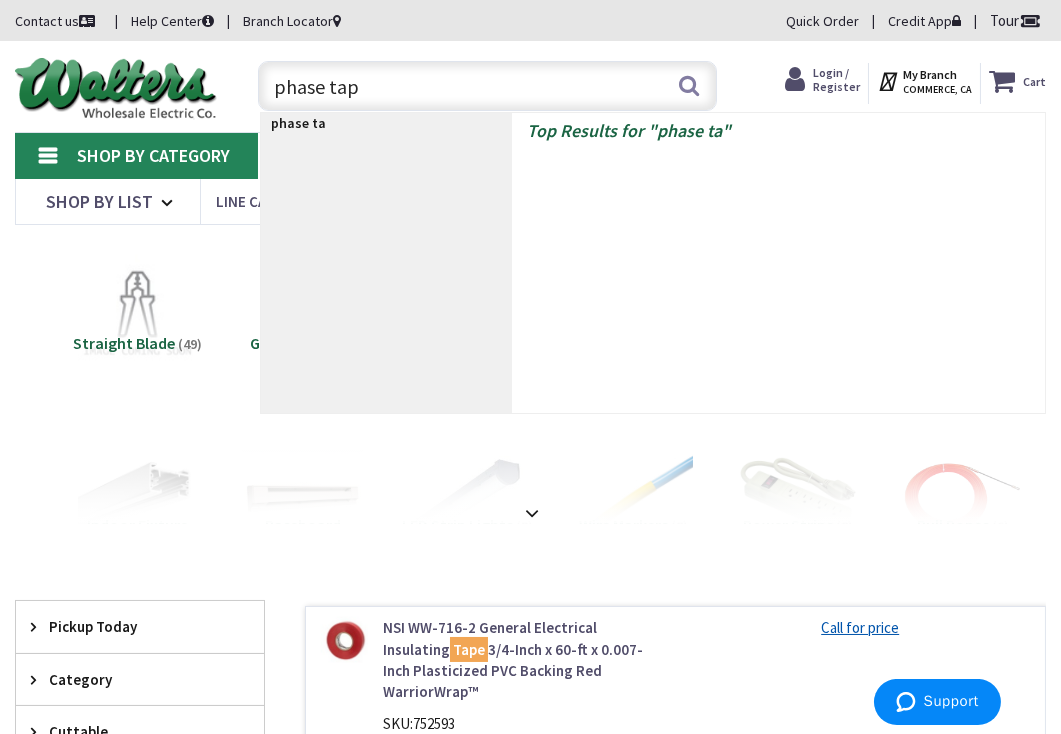 type on "phase tape" 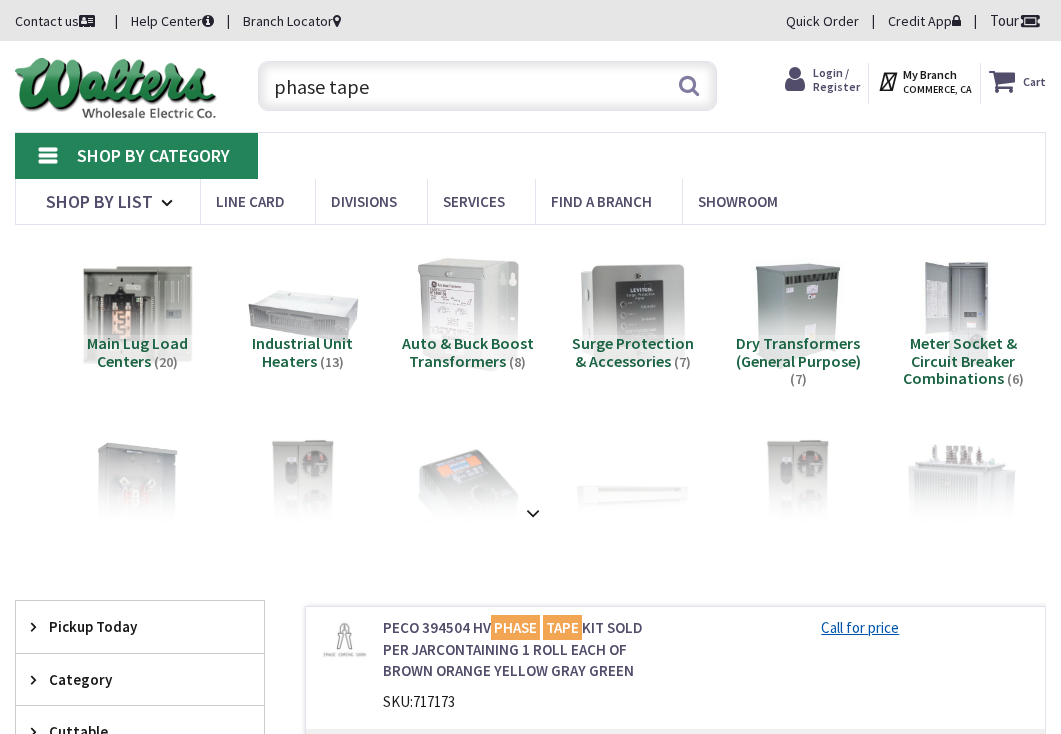 scroll, scrollTop: 0, scrollLeft: 0, axis: both 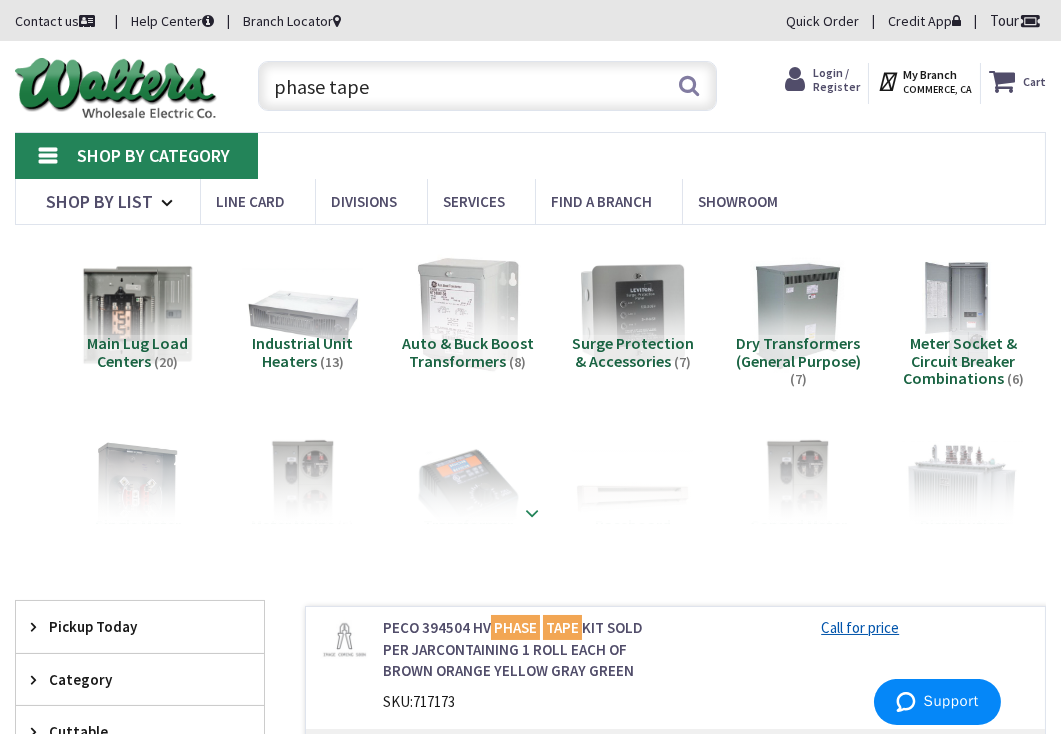 click at bounding box center (530, 469) 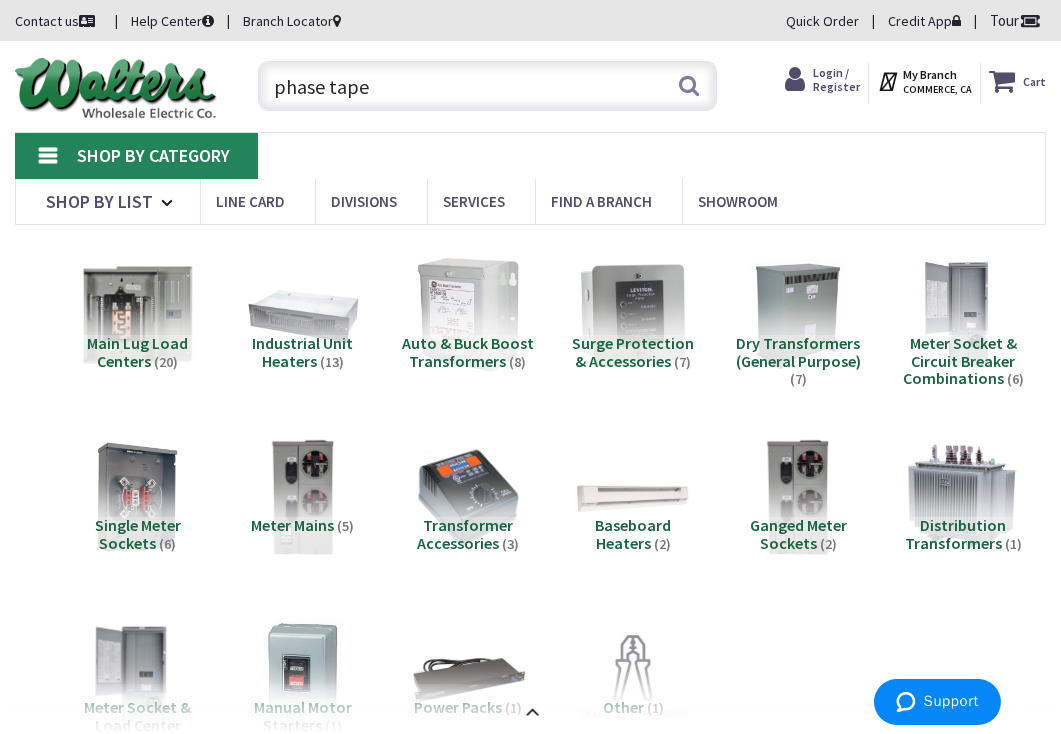 scroll, scrollTop: 300, scrollLeft: 0, axis: vertical 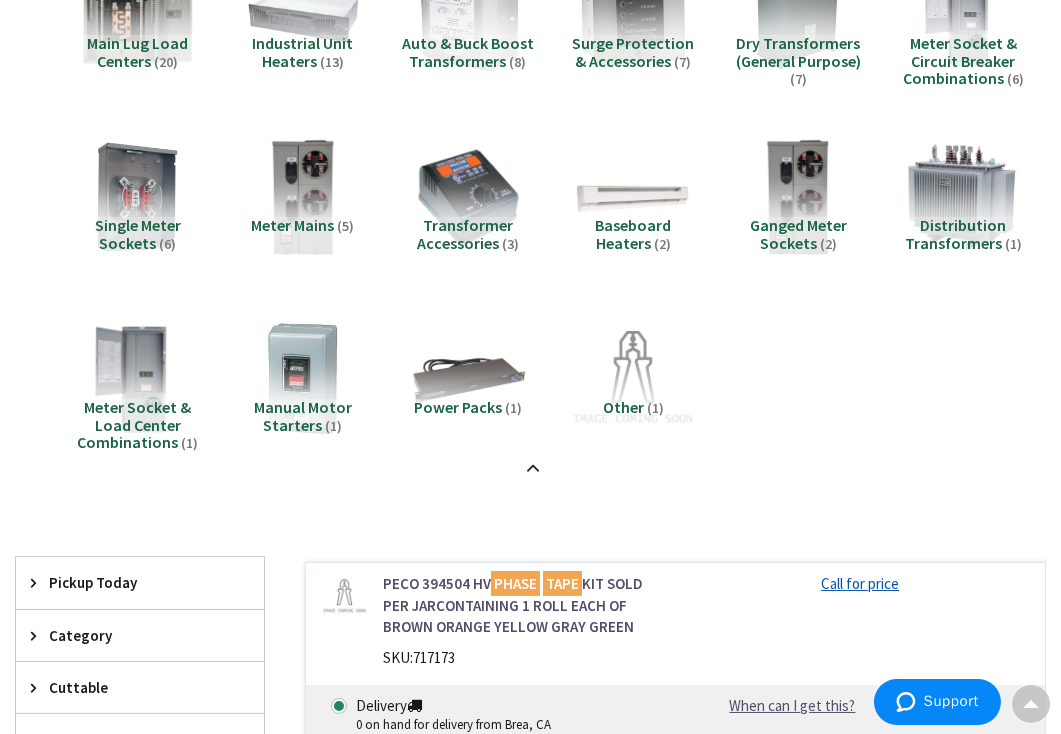 click at bounding box center (633, 379) 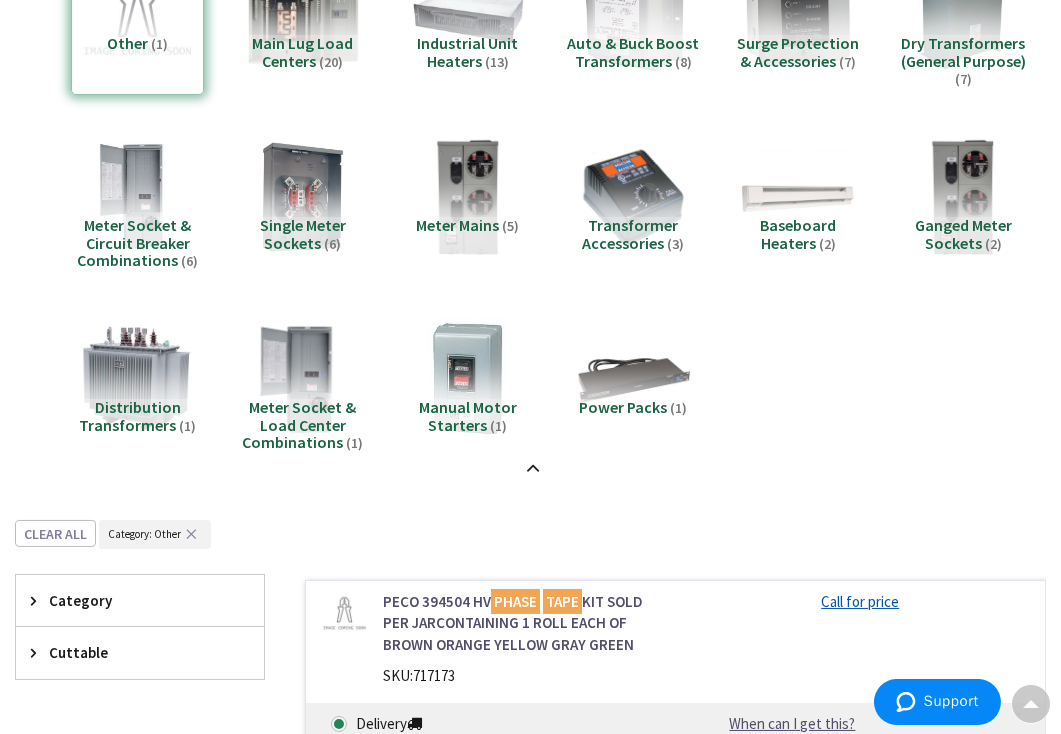 scroll, scrollTop: 819, scrollLeft: 0, axis: vertical 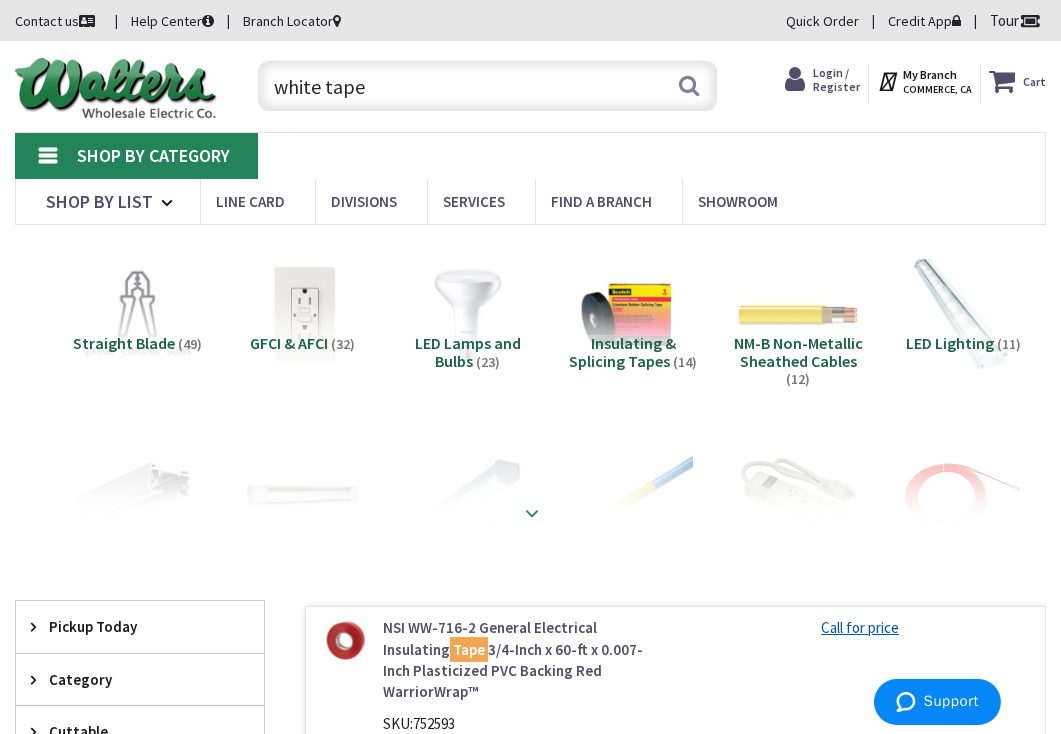 click at bounding box center (533, 513) 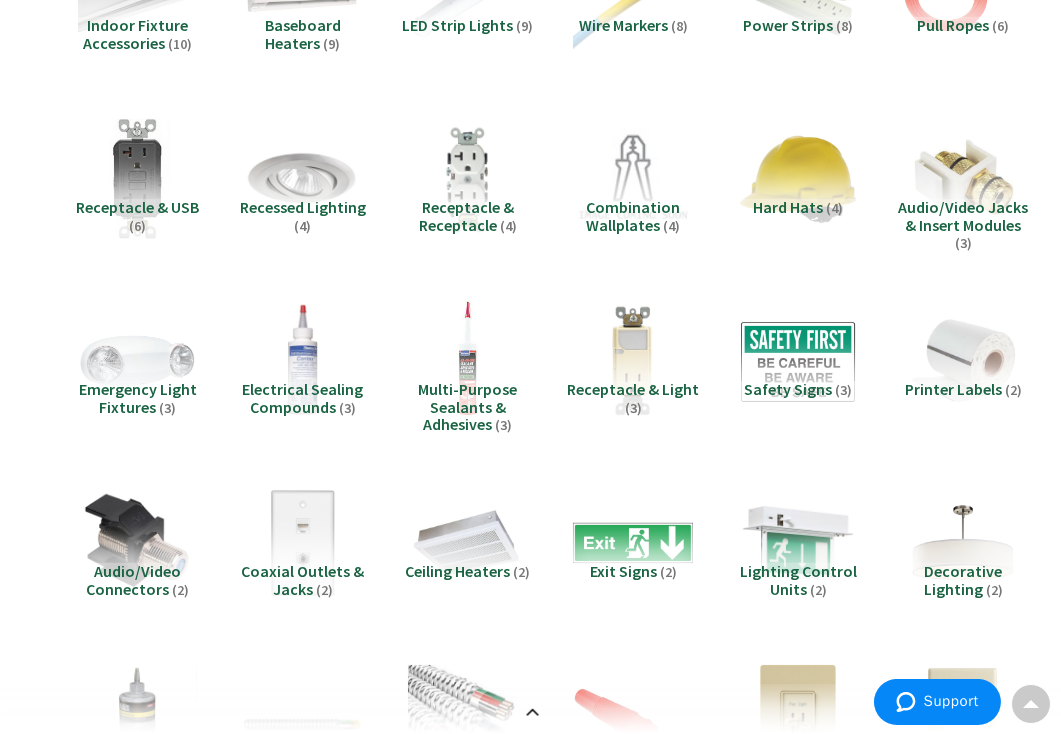 scroll, scrollTop: 0, scrollLeft: 0, axis: both 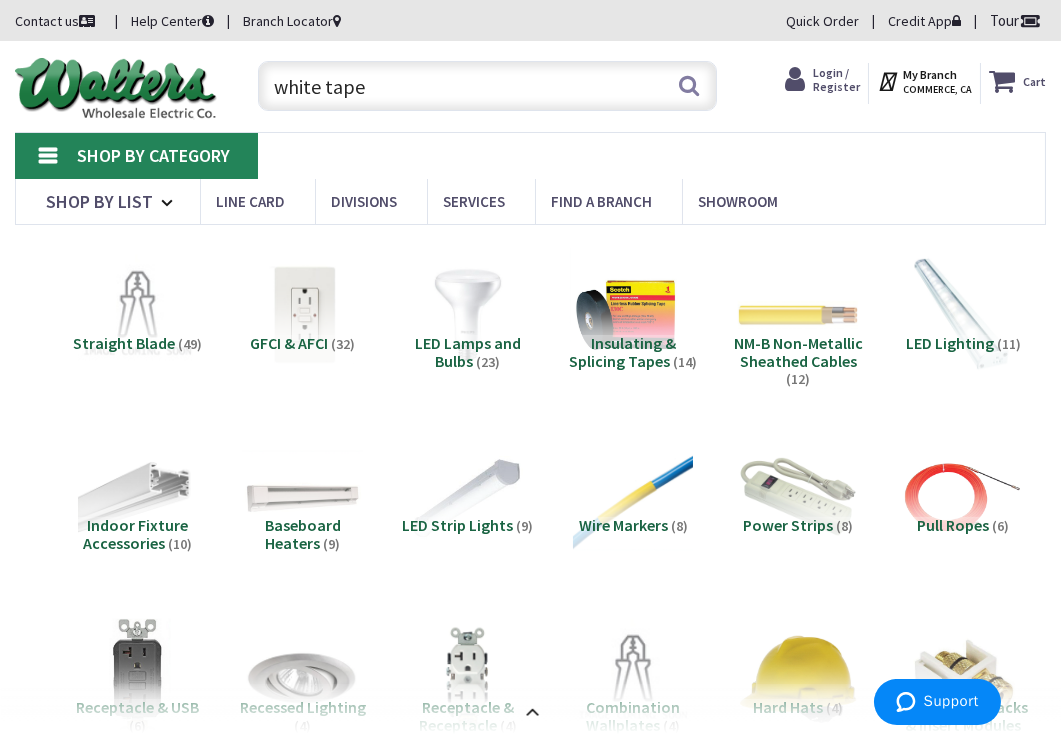 click at bounding box center [633, 315] 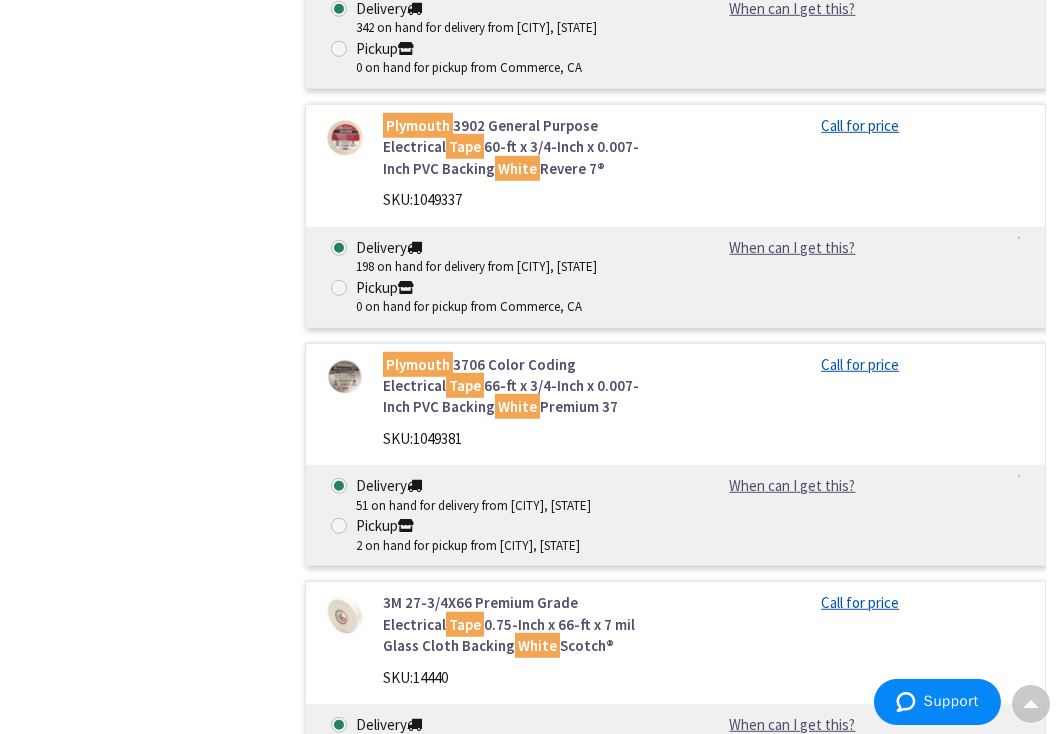 scroll, scrollTop: 3273, scrollLeft: 0, axis: vertical 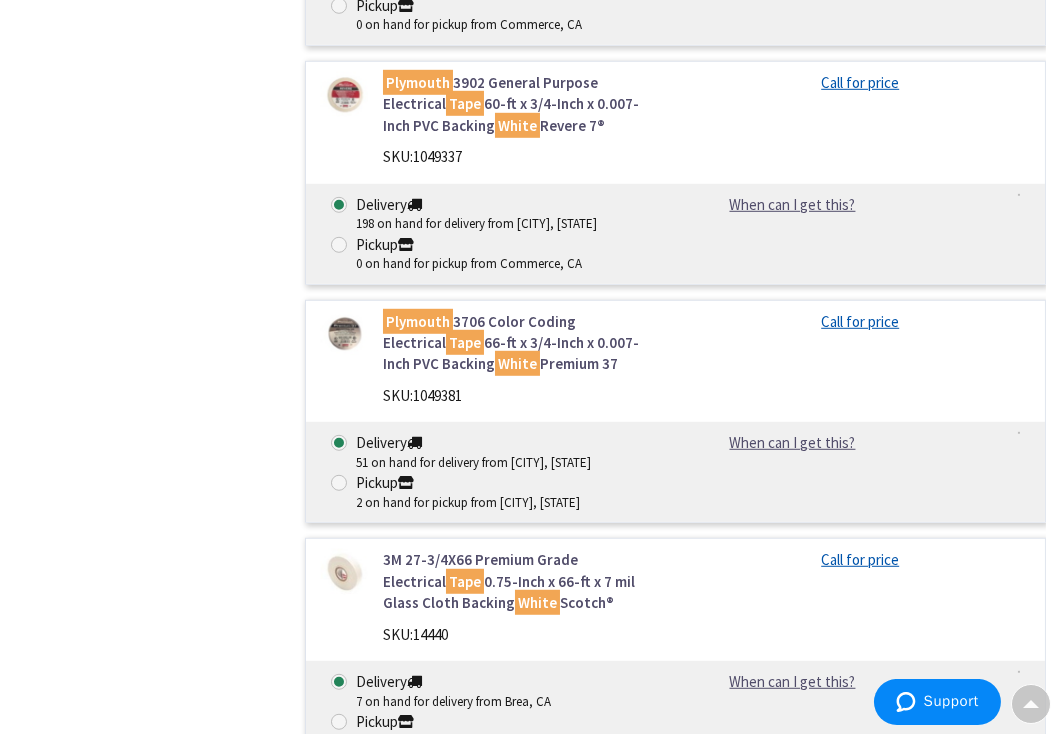 click at bounding box center (344, 334) 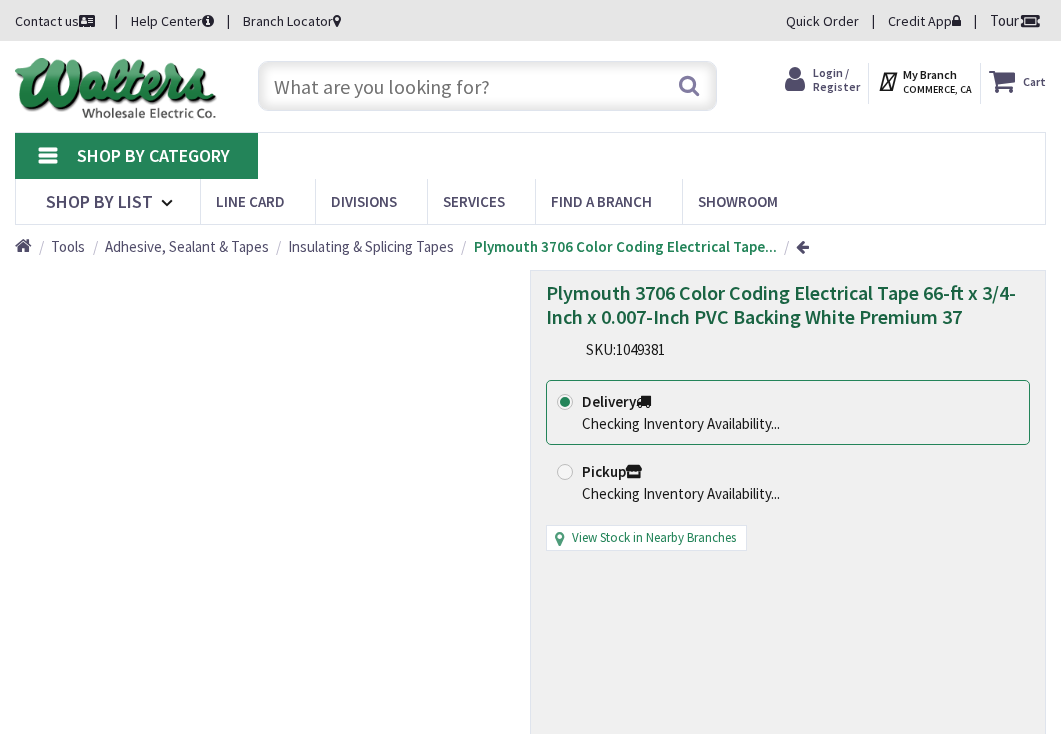 scroll, scrollTop: 0, scrollLeft: 0, axis: both 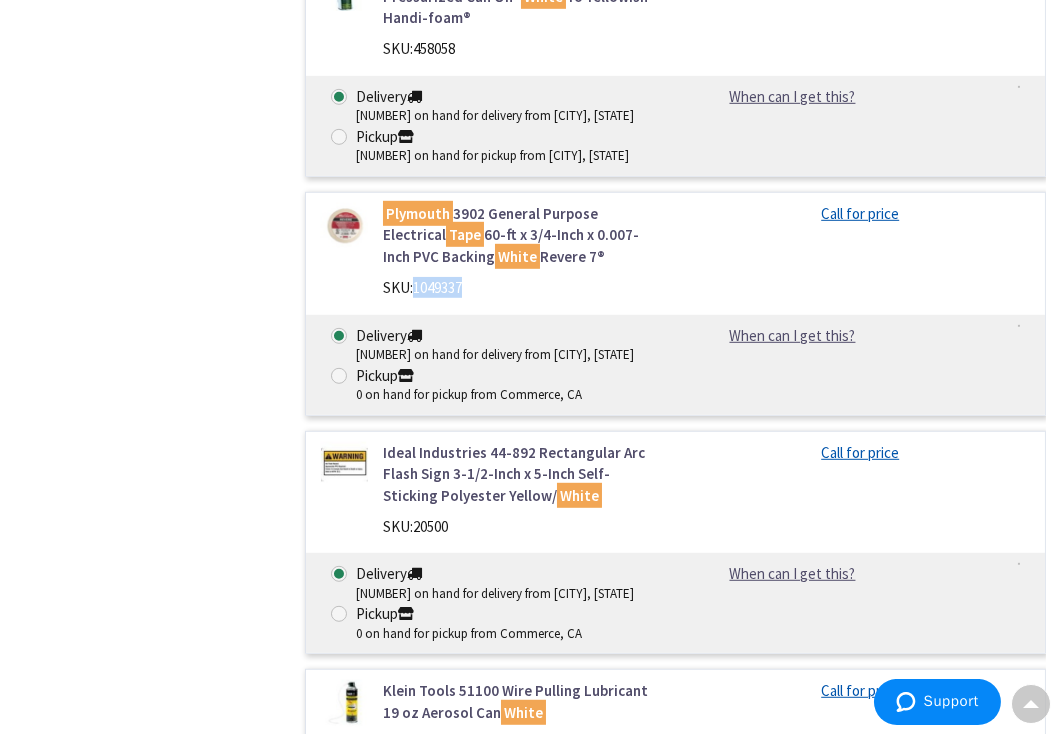 drag, startPoint x: 415, startPoint y: 265, endPoint x: 466, endPoint y: 265, distance: 51 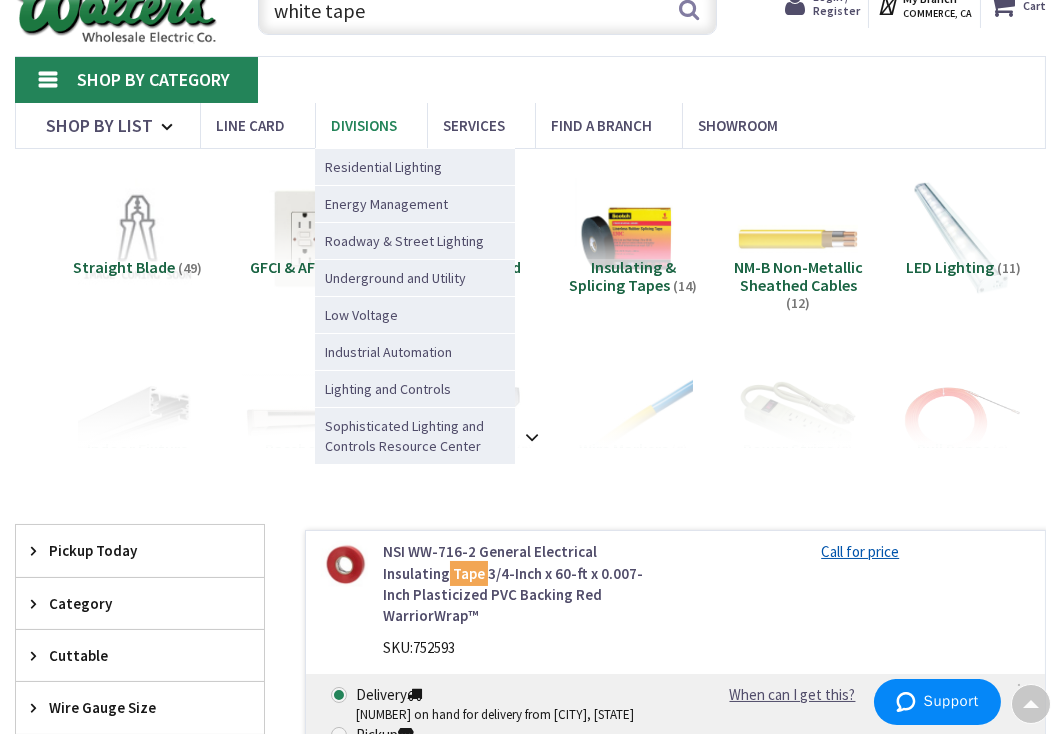 scroll, scrollTop: 0, scrollLeft: 0, axis: both 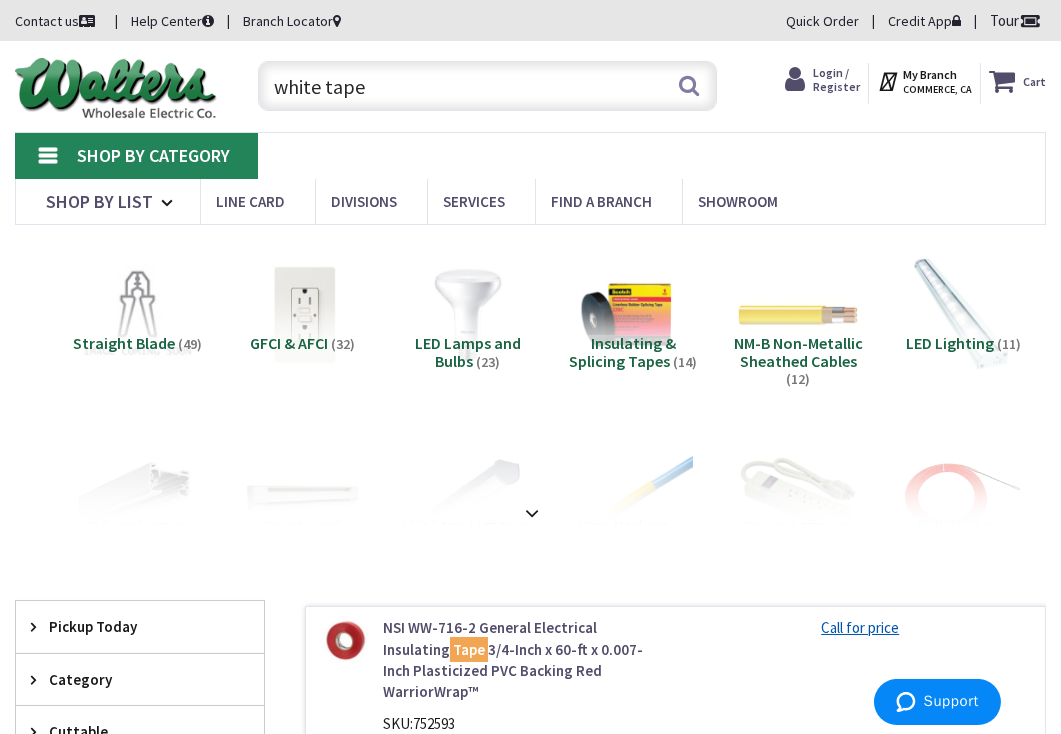 drag, startPoint x: 462, startPoint y: 96, endPoint x: 227, endPoint y: 86, distance: 235.21268 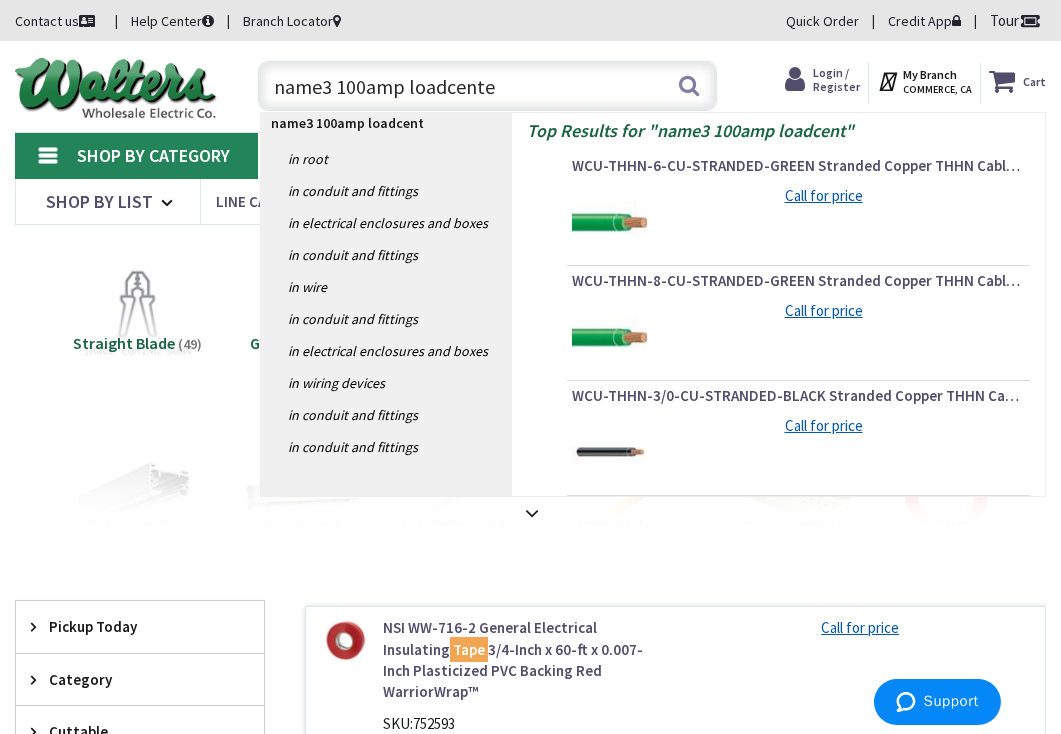 type on "name3 100amp loadcenter" 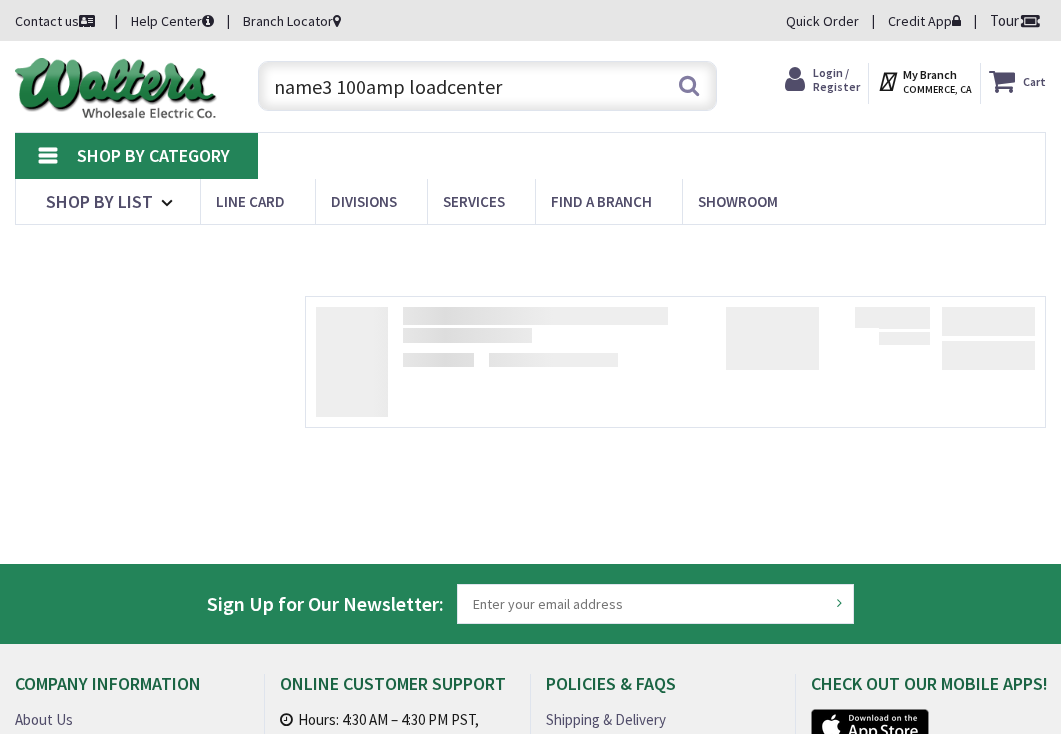 scroll, scrollTop: 0, scrollLeft: 0, axis: both 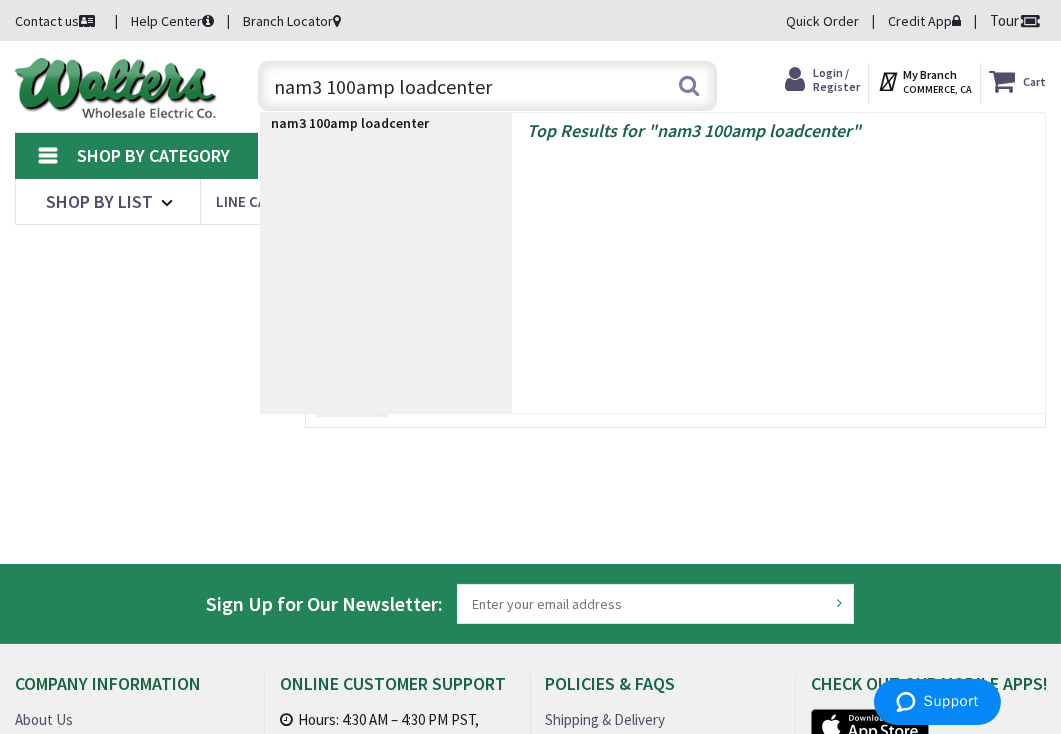 type on "nama3 100amp loadcenter" 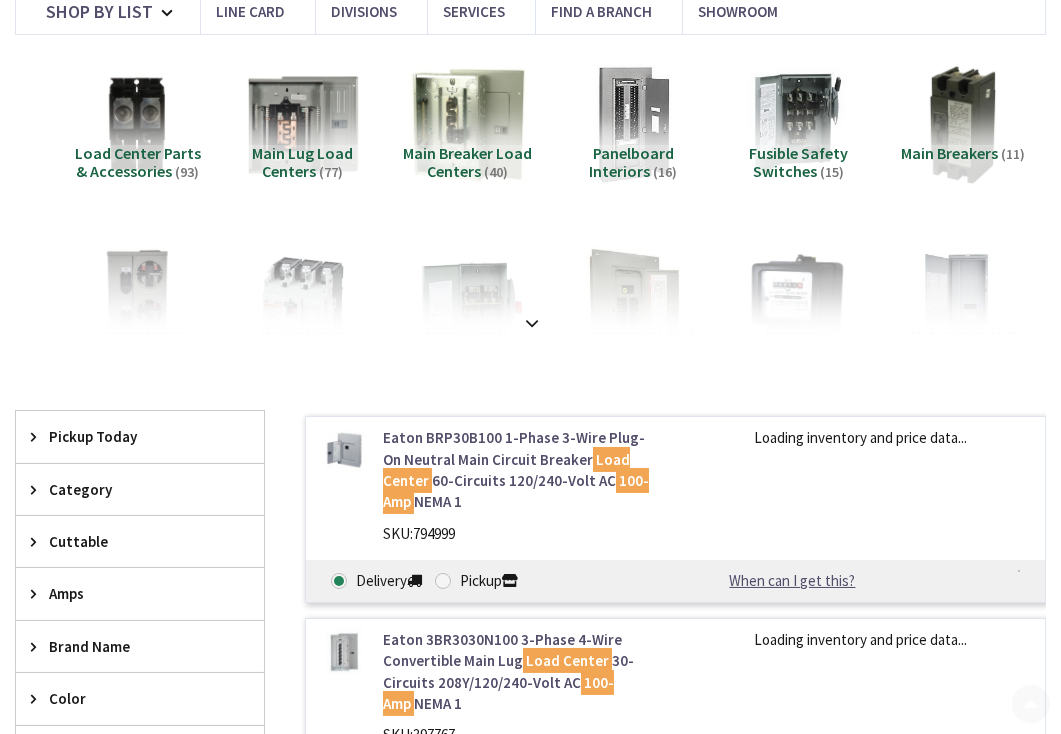 scroll, scrollTop: 200, scrollLeft: 0, axis: vertical 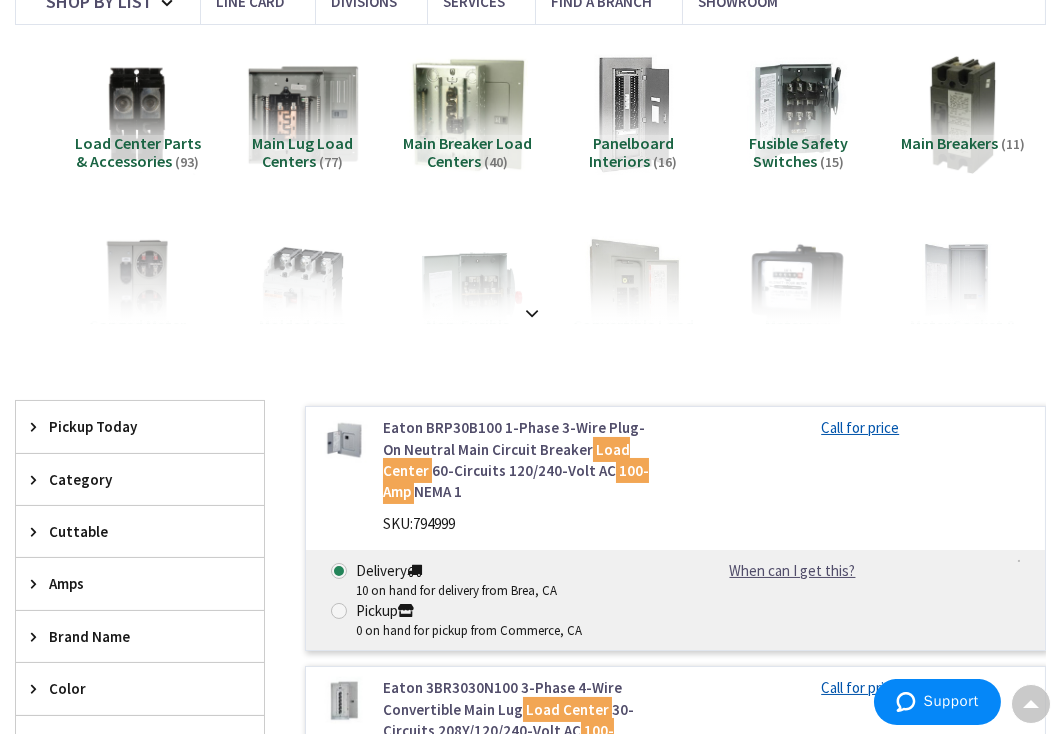 click on "Eaton BRP30B100 1-Phase 3-Wire Plug-On Neutral Main Circuit Breaker  Load Center  60-Circuits 120/240-Volt AC  100-Amp  NEMA 1" at bounding box center [522, 460] 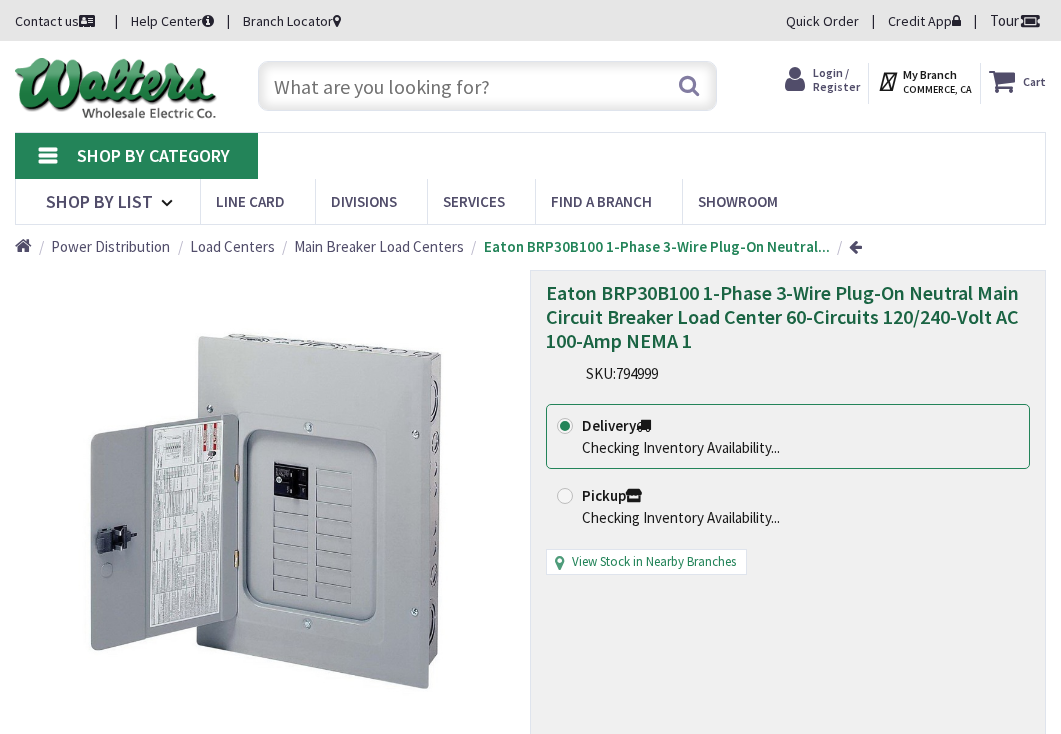 scroll, scrollTop: 0, scrollLeft: 0, axis: both 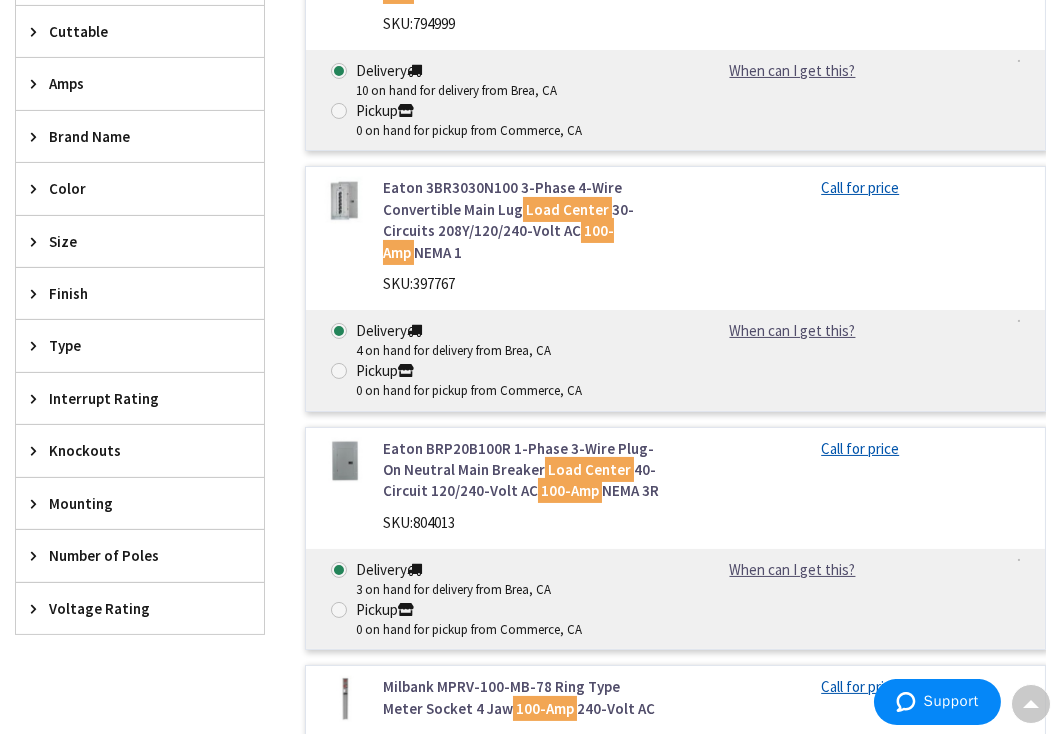 click on "Eaton BRP20B100R 1-Phase 3-Wire Plug-On Neutral Main Breaker  Load Center  40-Circuit 120/240-Volt AC  100-Amp  NEMA 3R" at bounding box center (522, 470) 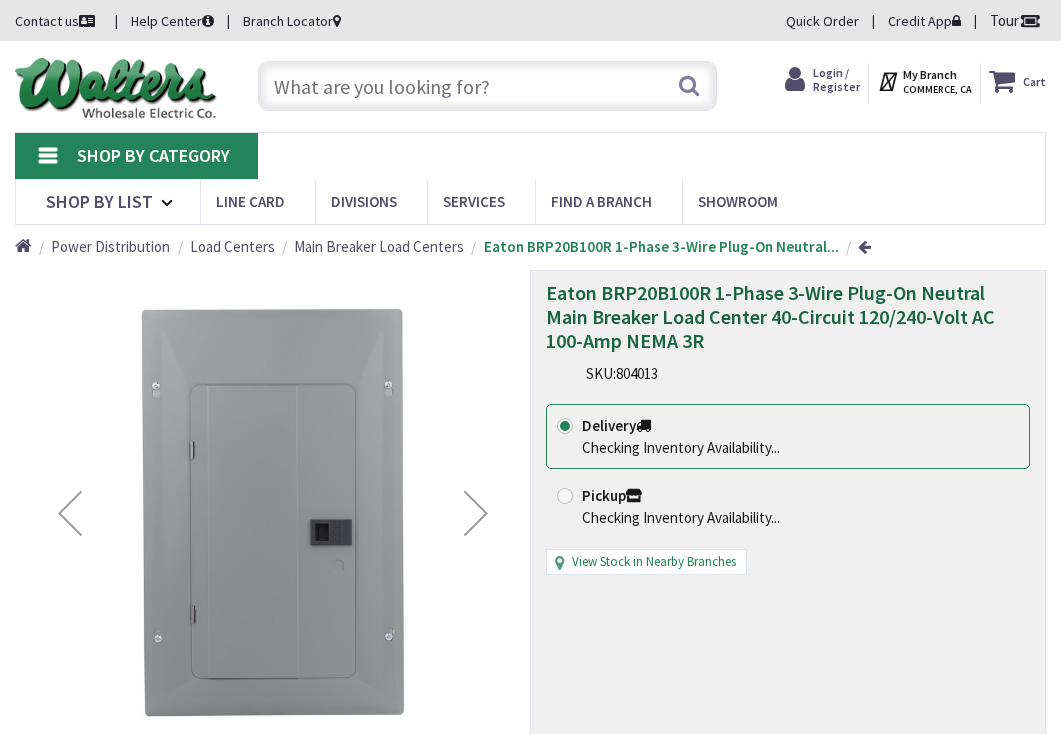 scroll, scrollTop: 0, scrollLeft: 0, axis: both 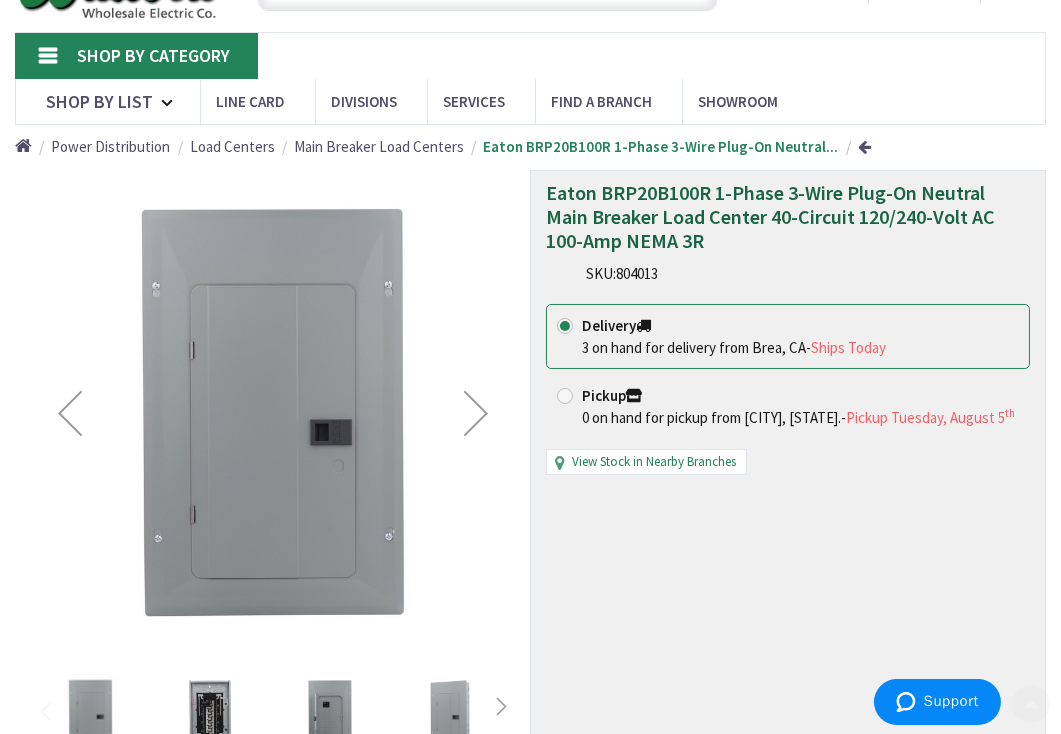 click at bounding box center [476, 413] 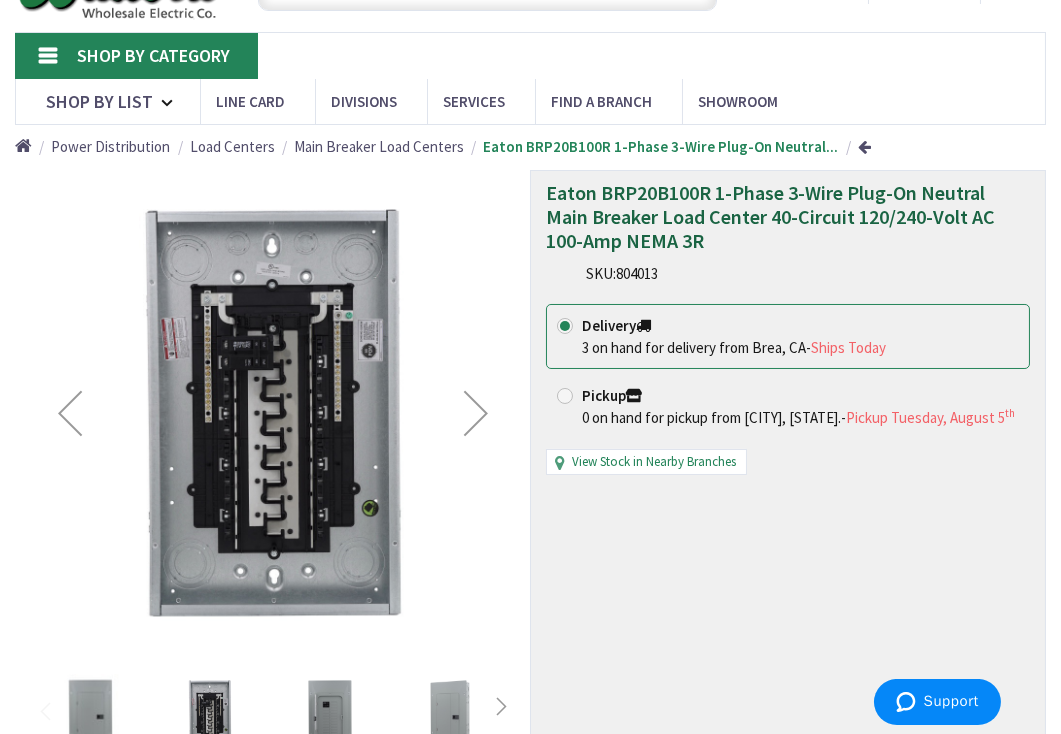click at bounding box center [476, 413] 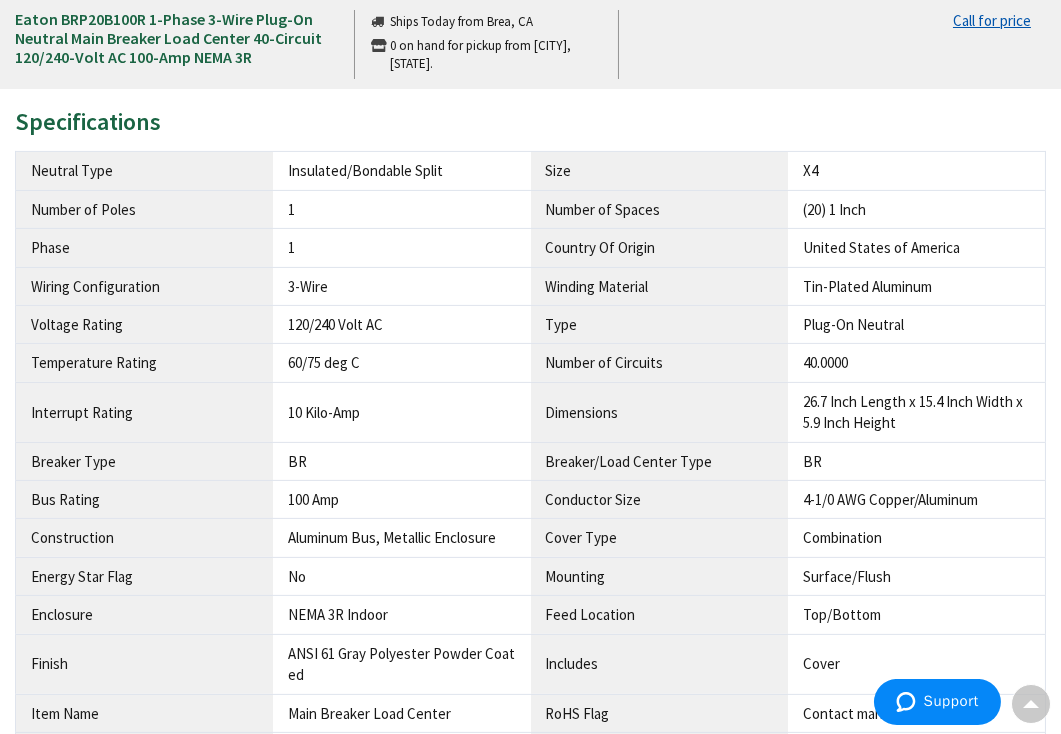 scroll, scrollTop: 1300, scrollLeft: 0, axis: vertical 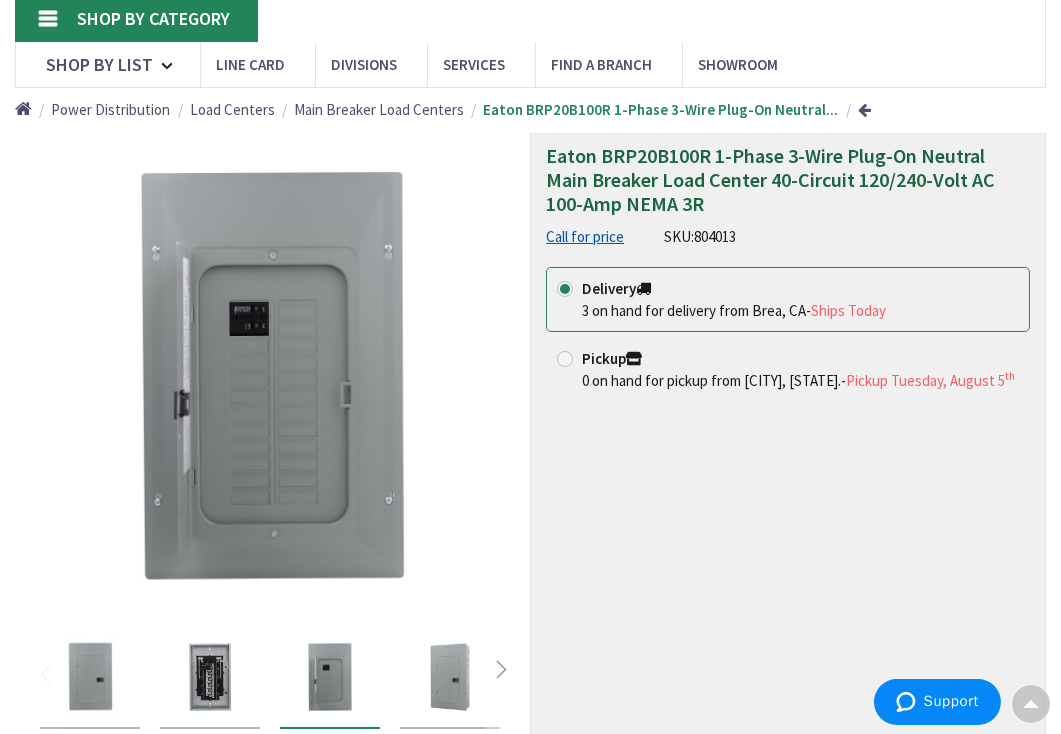 drag, startPoint x: 1066, startPoint y: 135, endPoint x: 655, endPoint y: 436, distance: 509.433 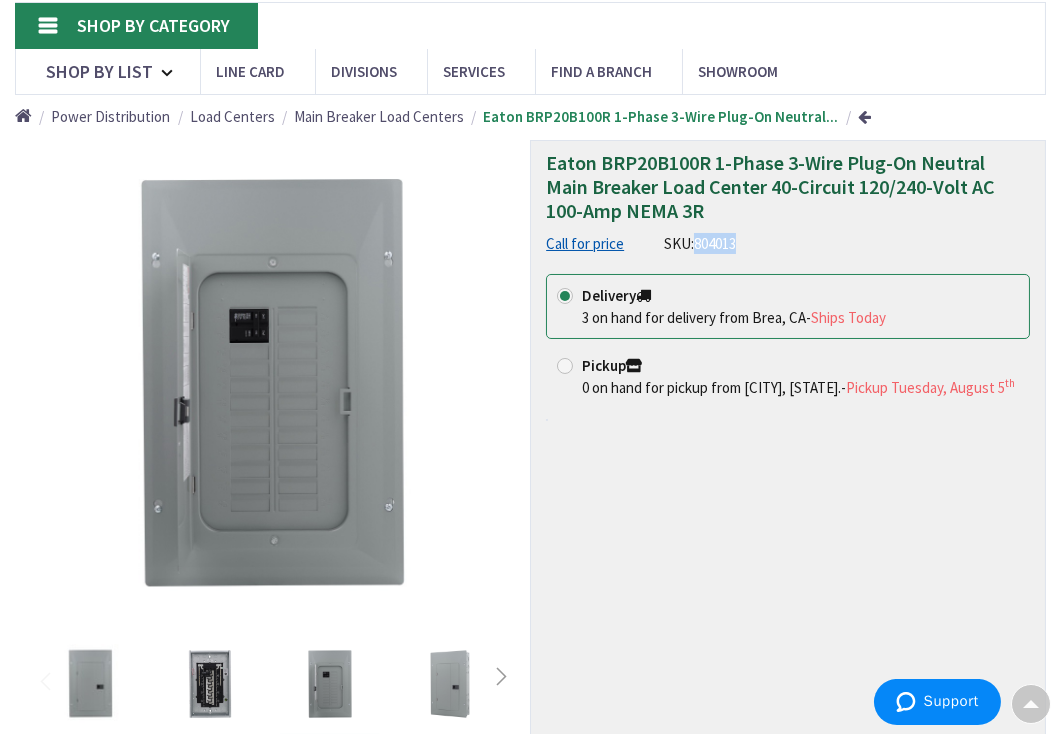 drag, startPoint x: 696, startPoint y: 242, endPoint x: 752, endPoint y: 241, distance: 56.008926 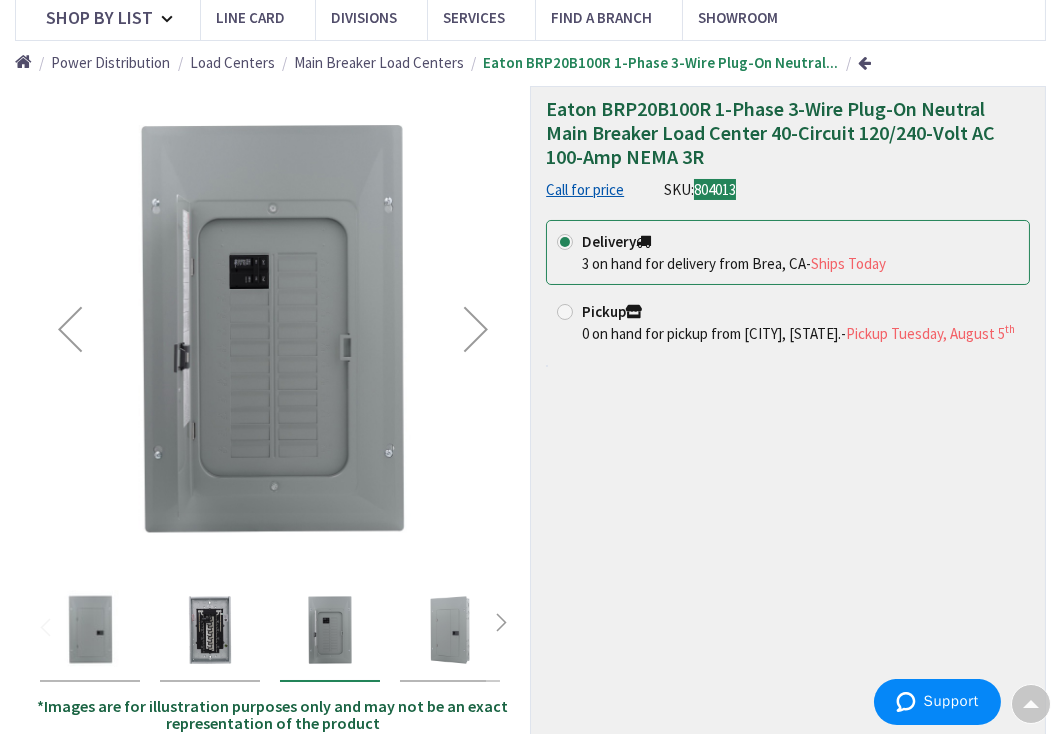 scroll, scrollTop: 0, scrollLeft: 0, axis: both 